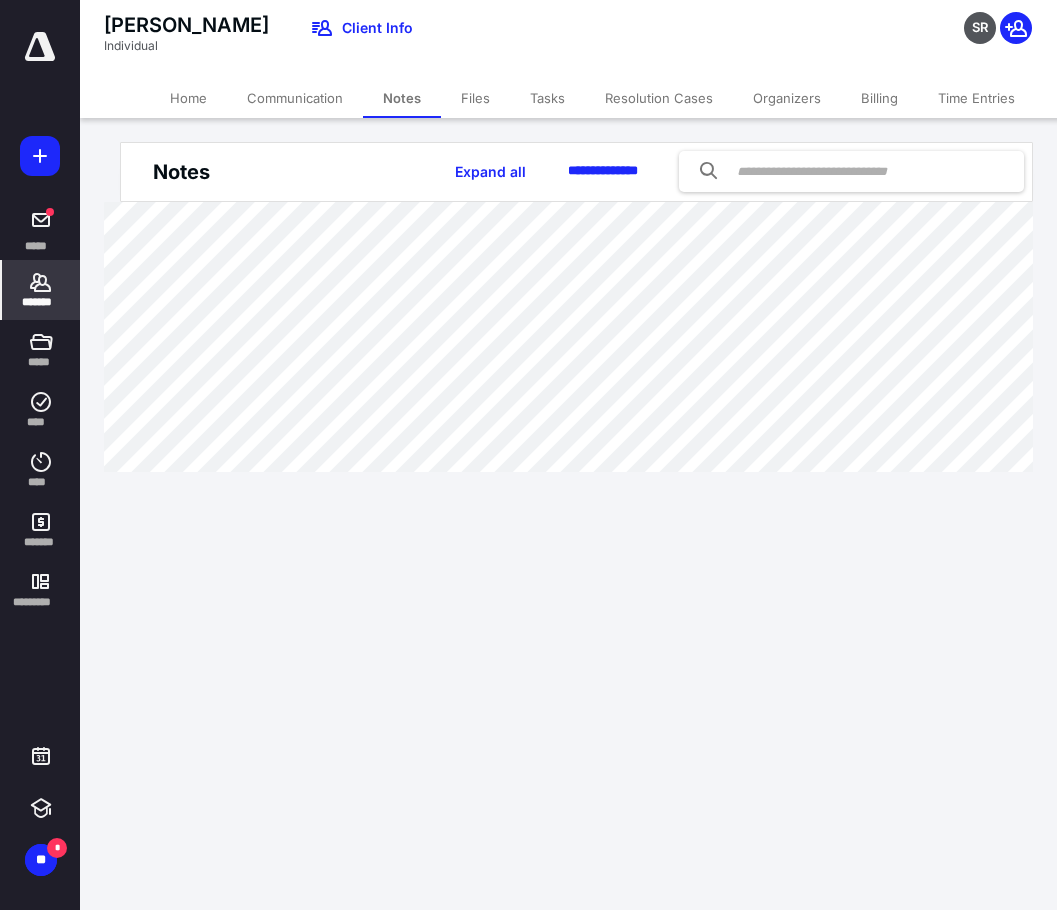 scroll, scrollTop: 0, scrollLeft: 0, axis: both 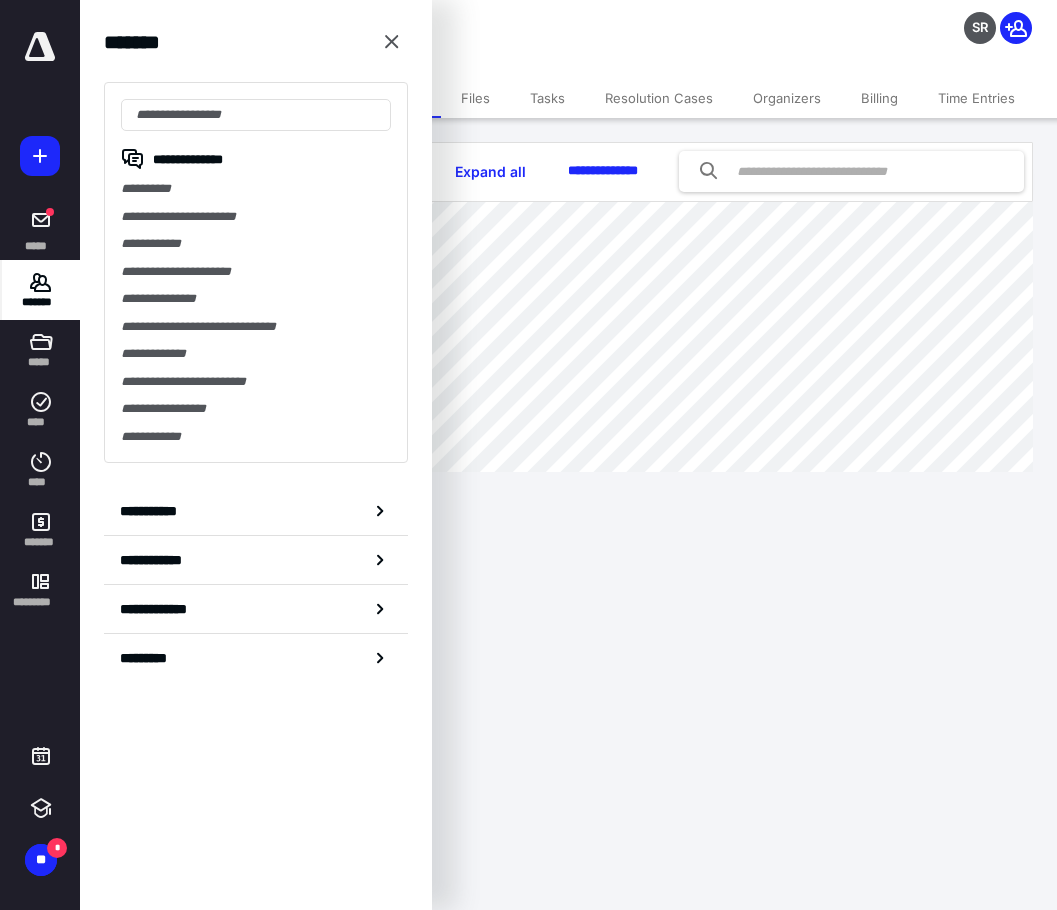 click 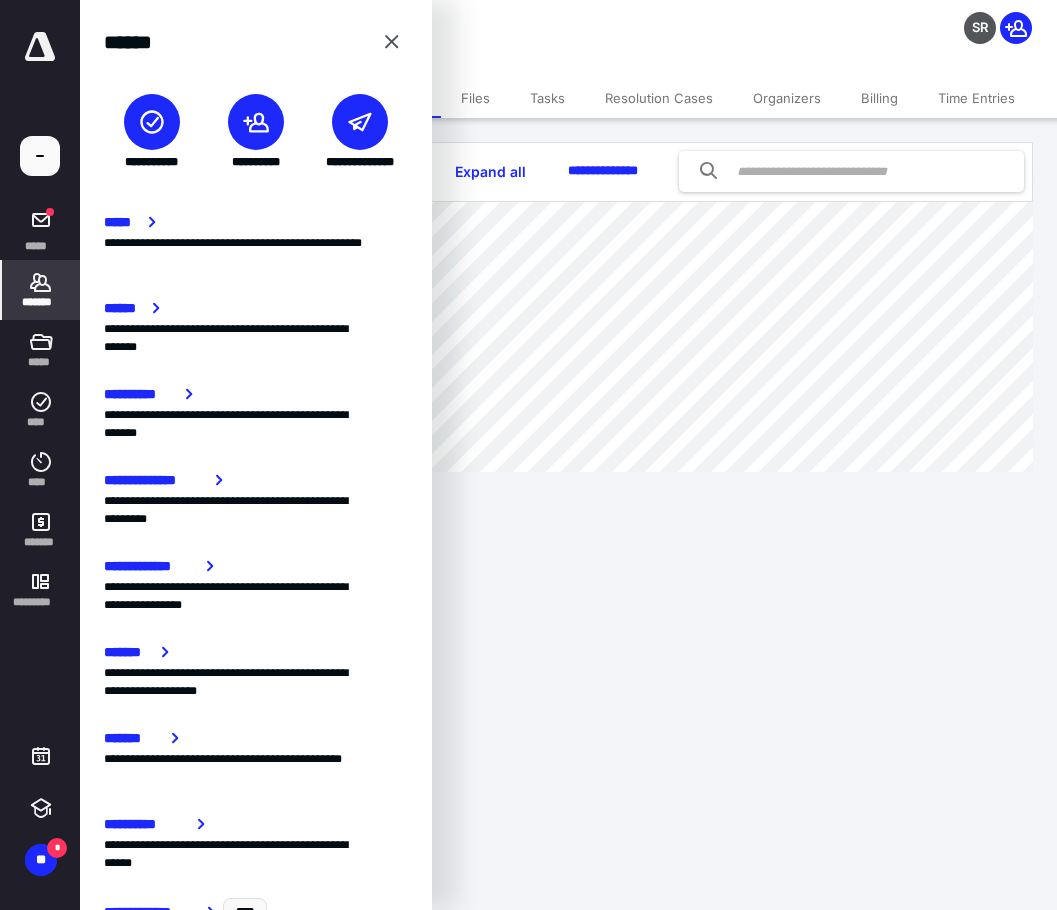 click 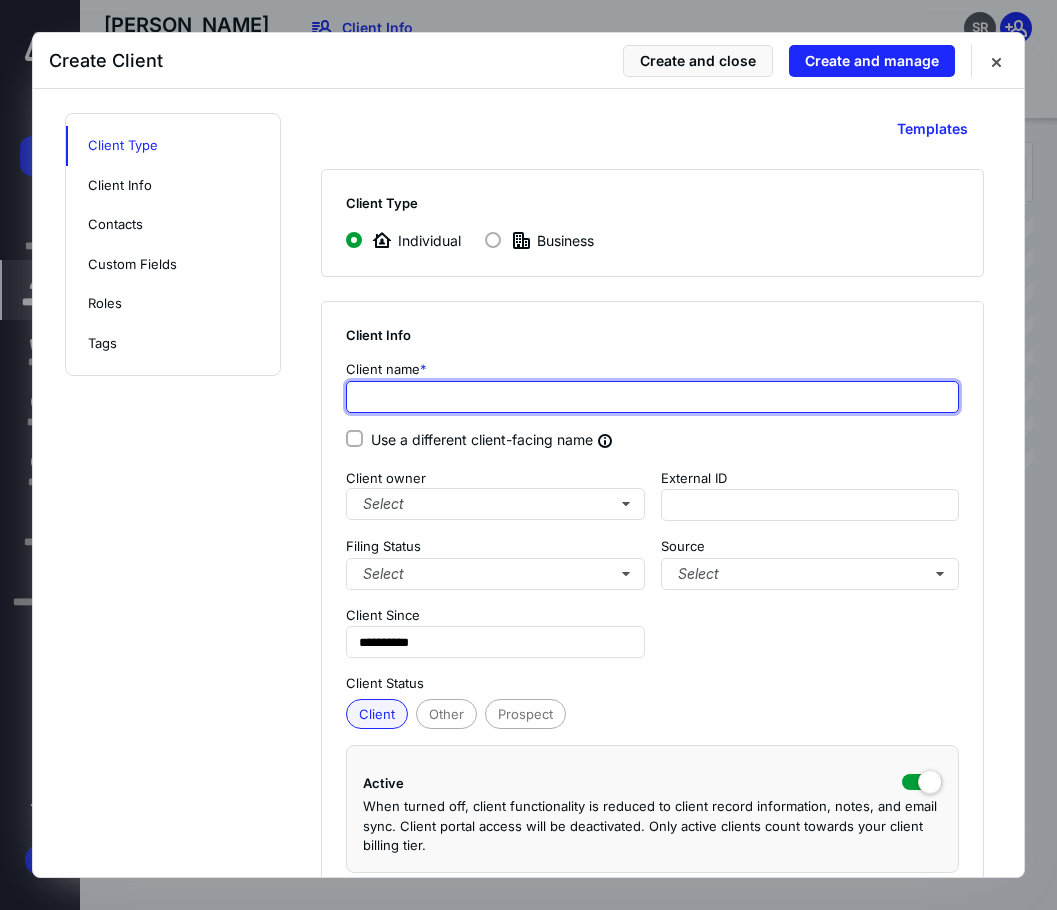 click at bounding box center [652, 397] 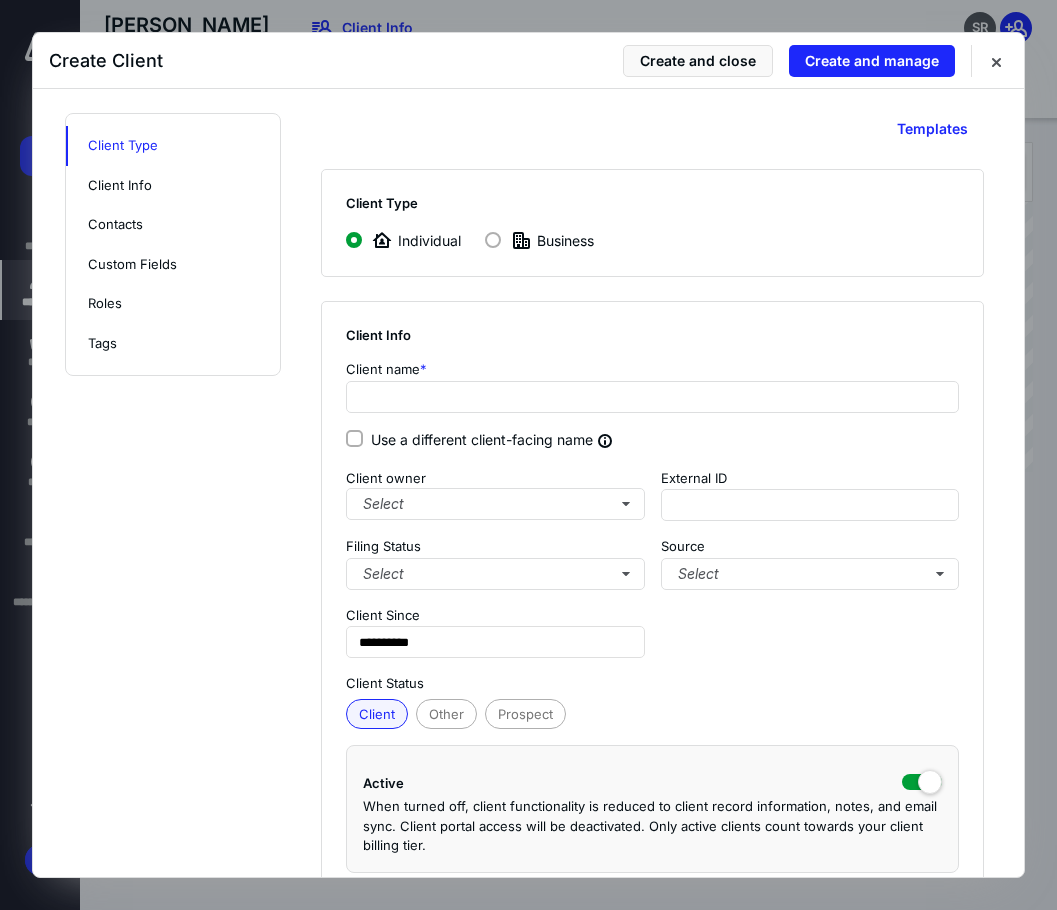 click at bounding box center (493, 240) 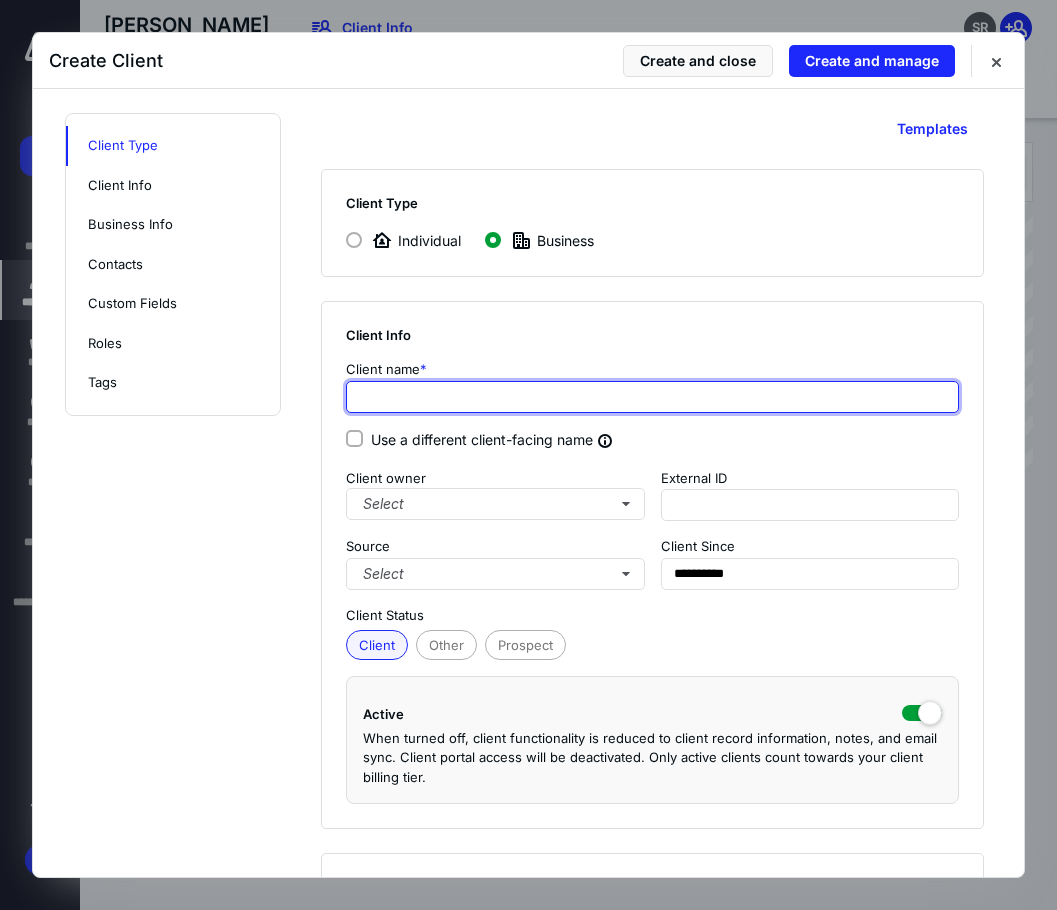 click at bounding box center [652, 397] 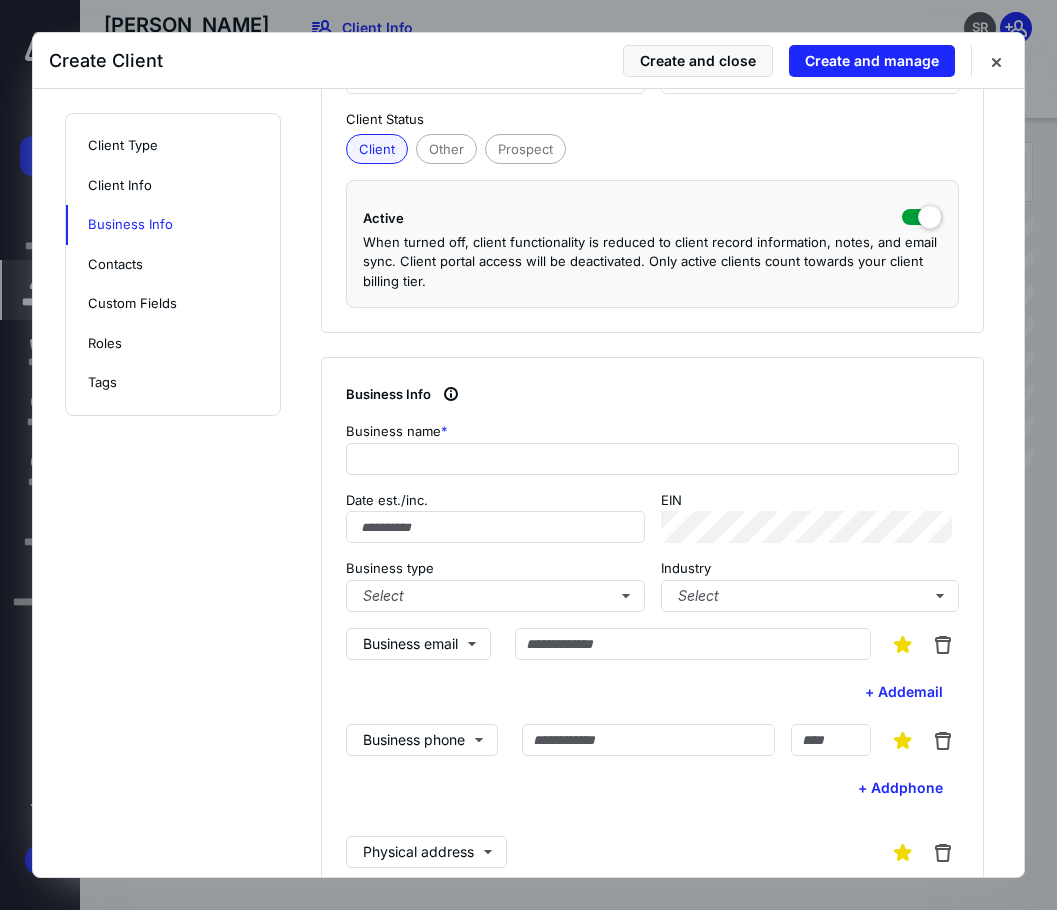 scroll, scrollTop: 600, scrollLeft: 0, axis: vertical 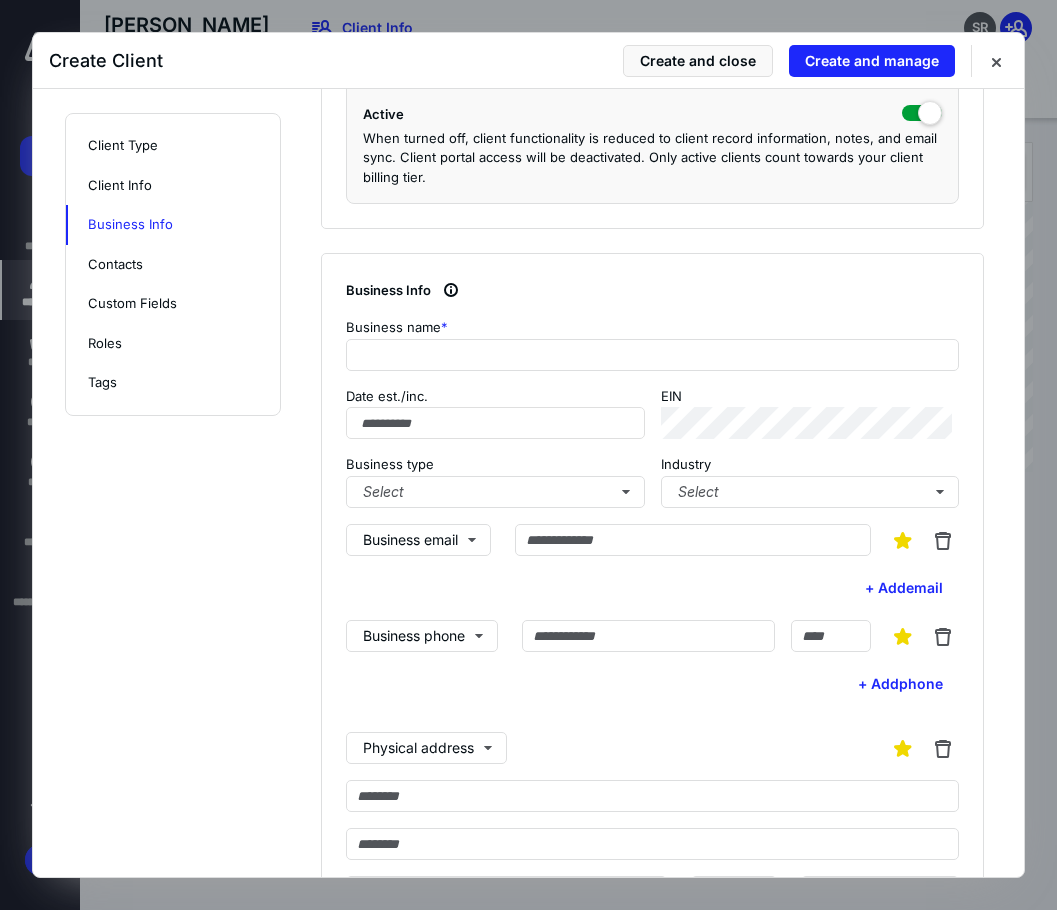 type on "**********" 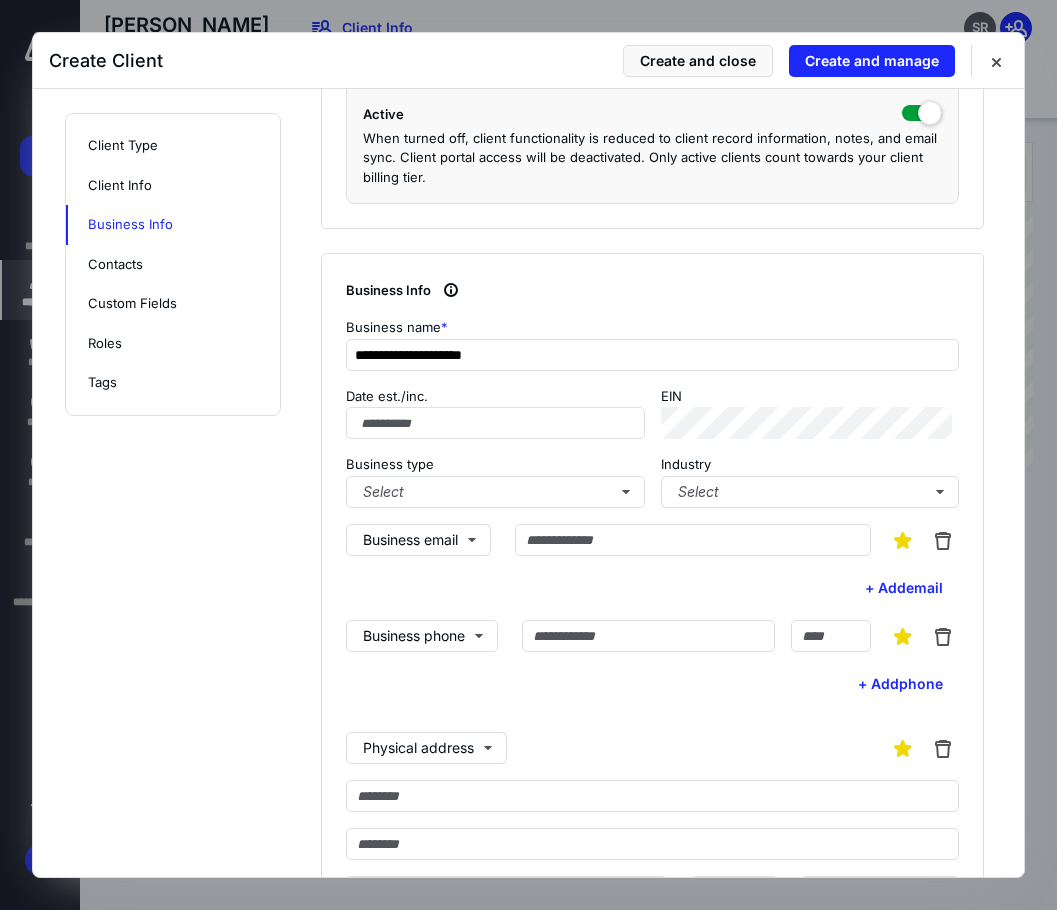 click on "**********" at bounding box center (652, 641) 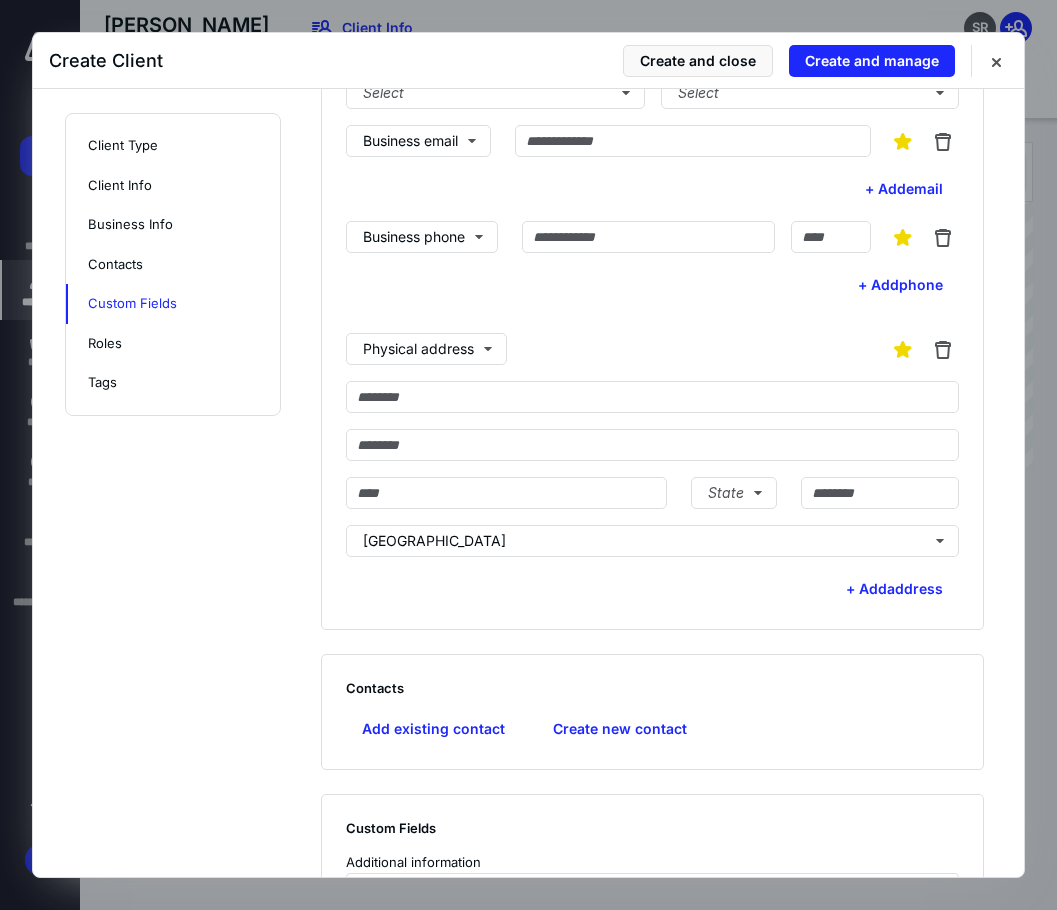 scroll, scrollTop: 1200, scrollLeft: 0, axis: vertical 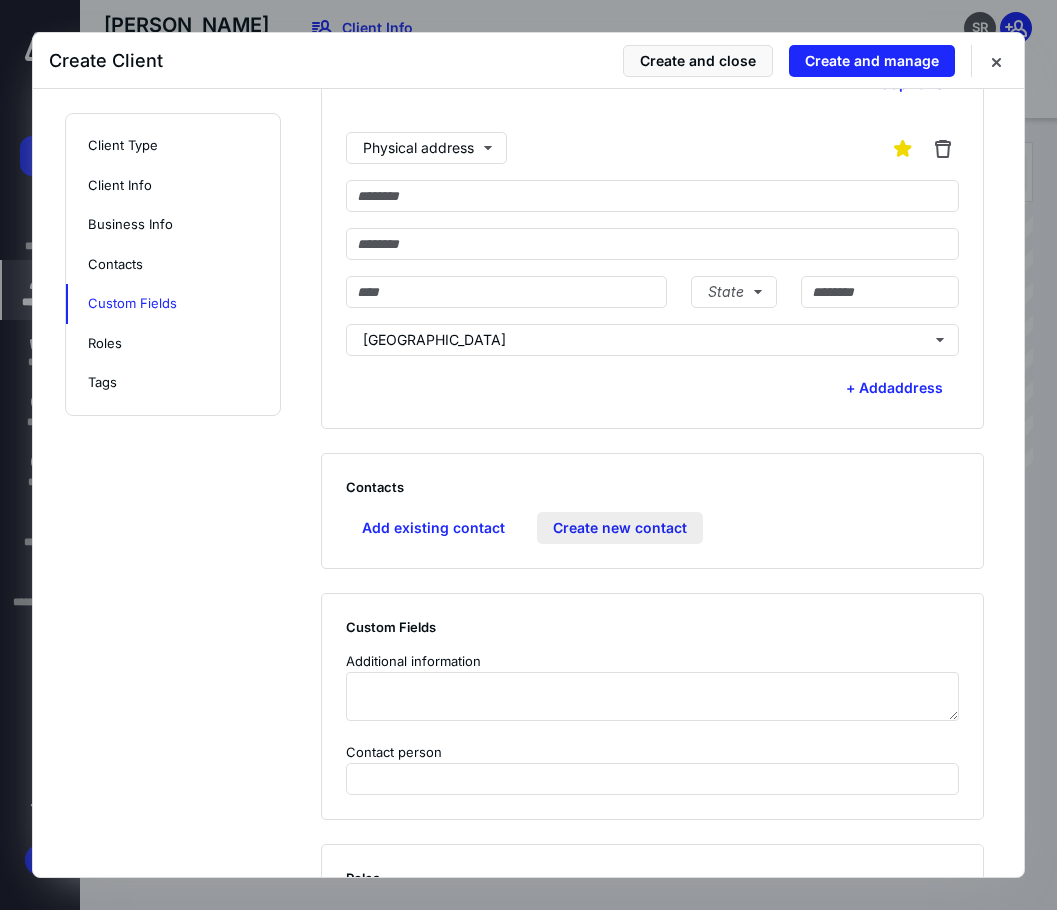click on "Create new contact" at bounding box center [620, 528] 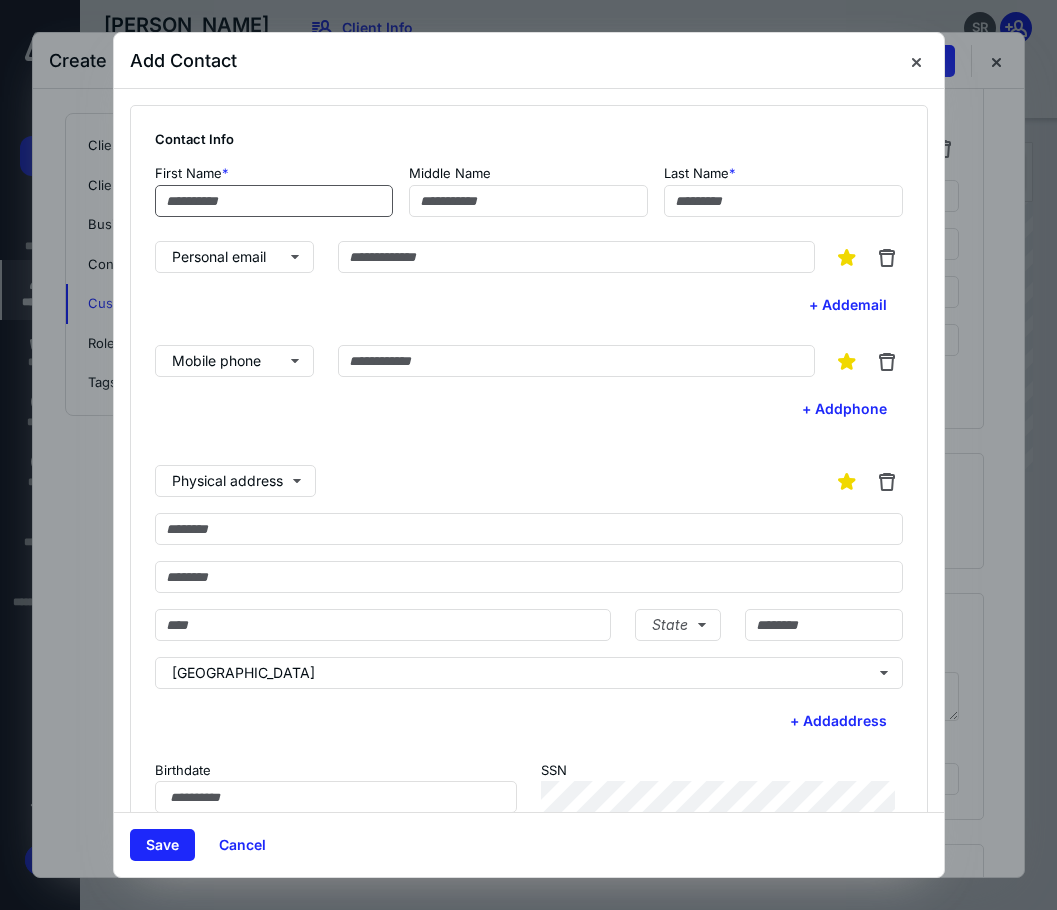 click at bounding box center (274, 201) 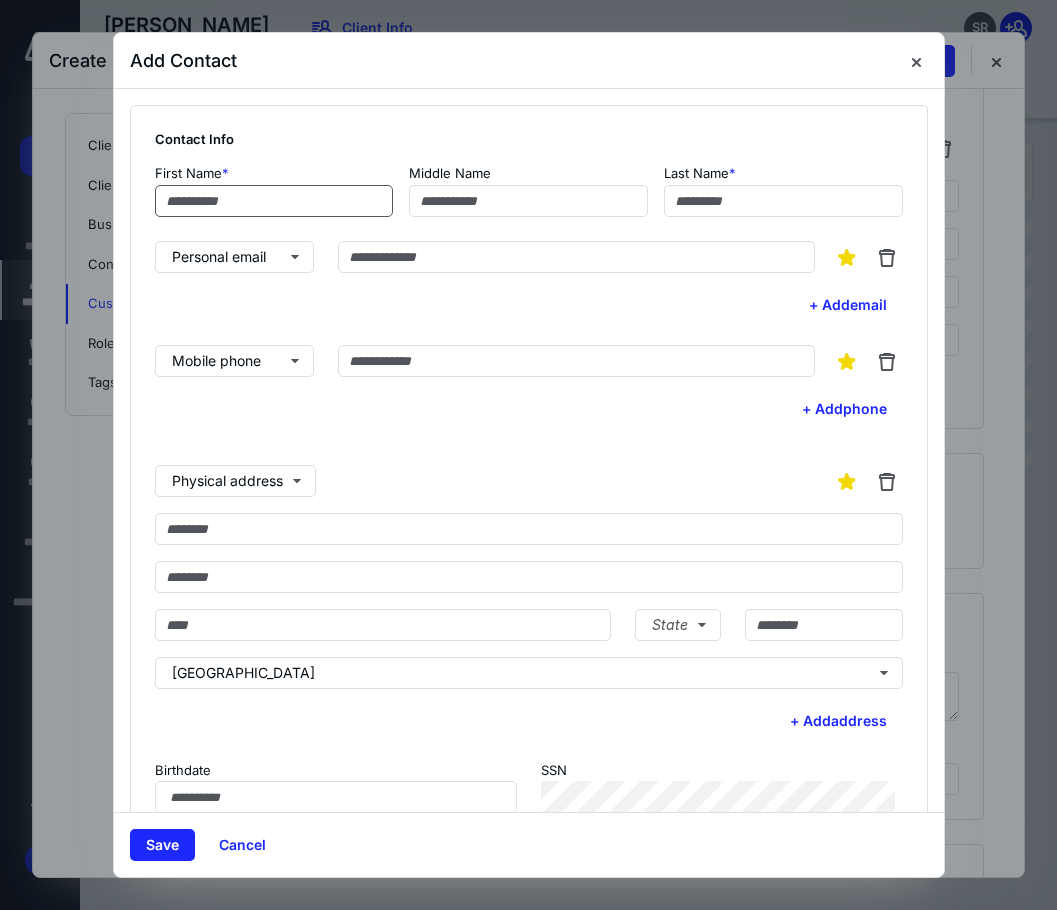 click at bounding box center [274, 201] 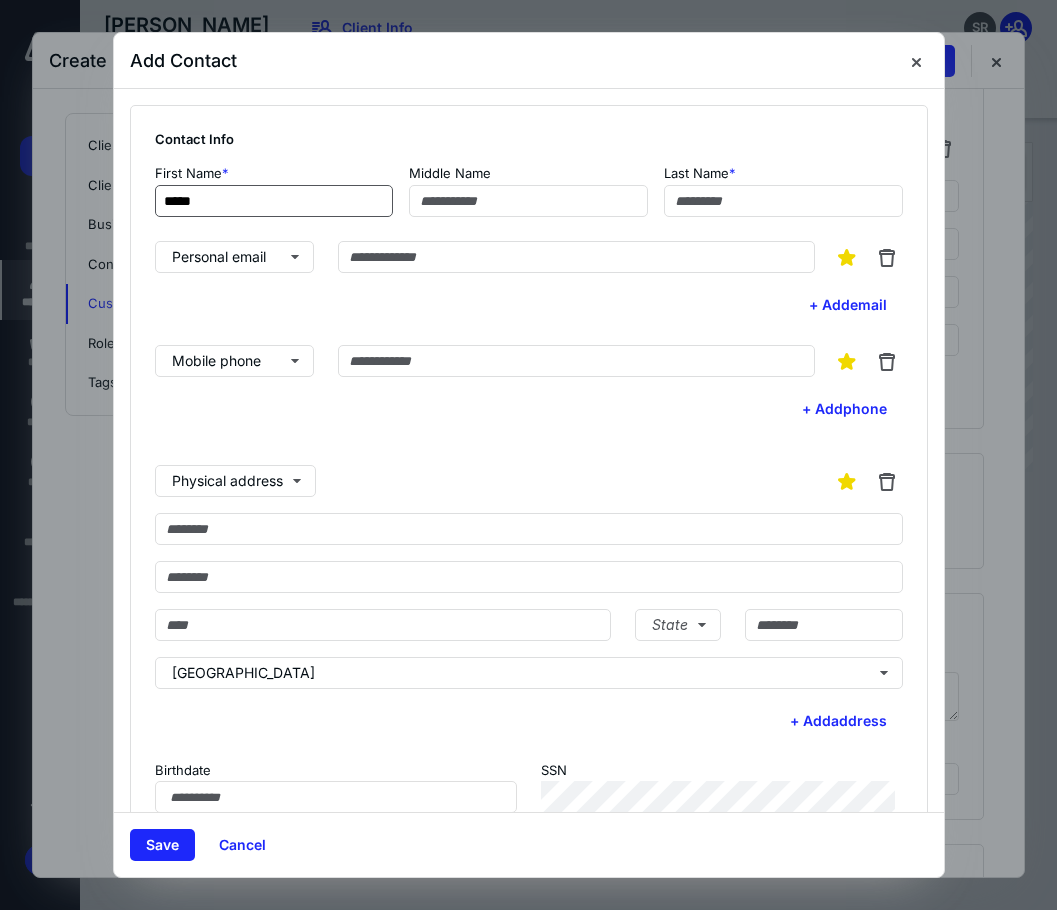type on "*****" 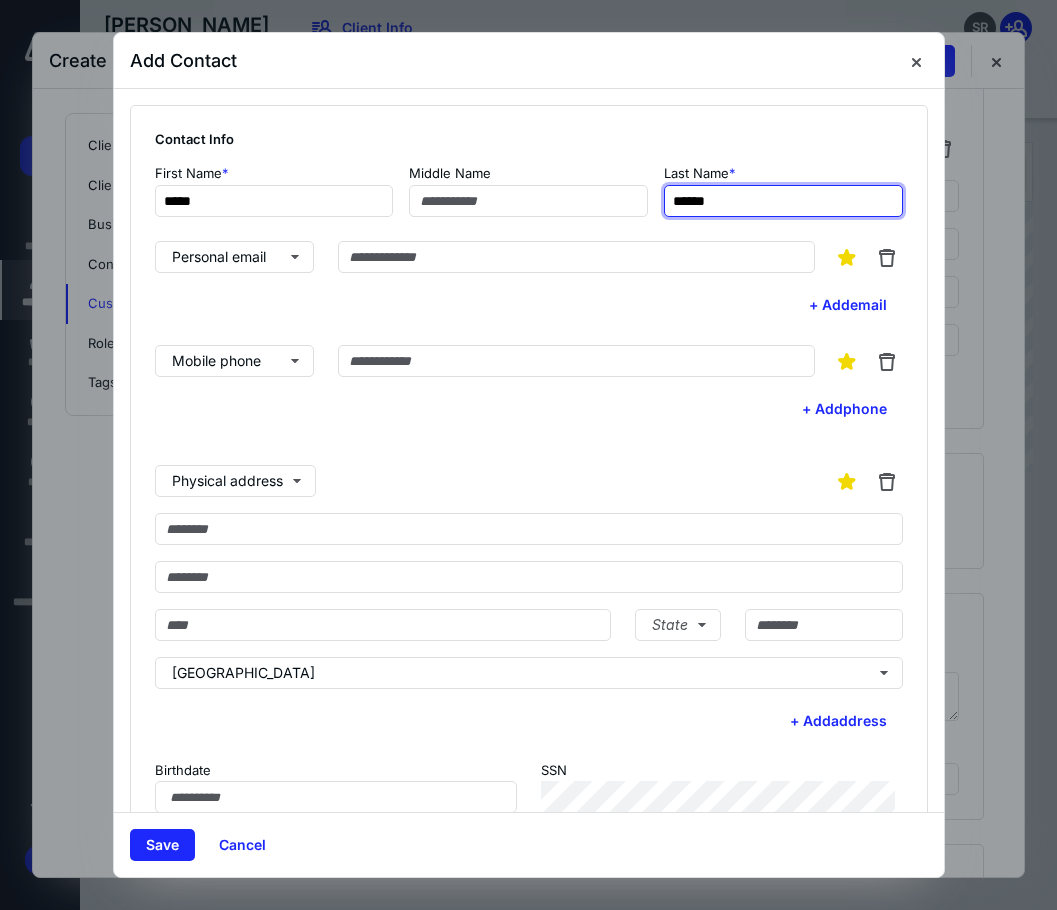 type on "******" 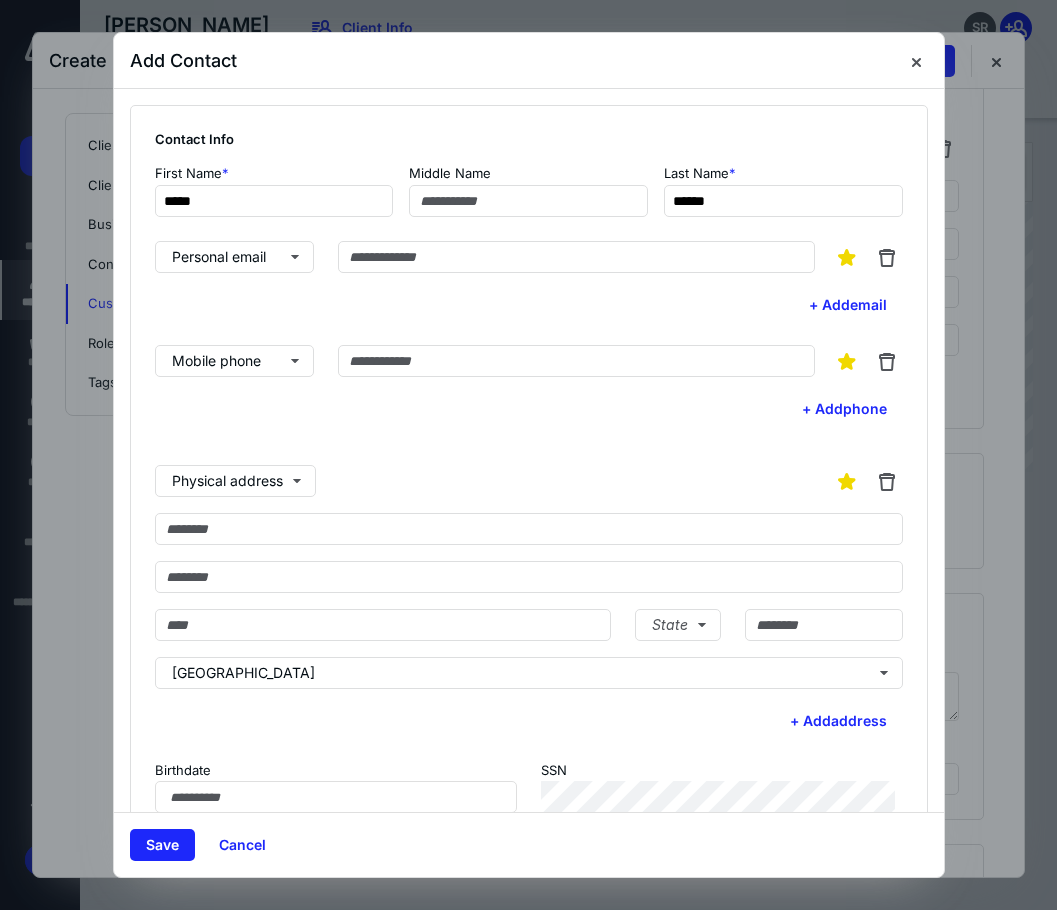 click on "First Name  * ***** Middle Name Last Name  * ****** Personal email + Add  email Mobile phone + Add  phone Physical address State [GEOGRAPHIC_DATA] + Add  address Birthdate SSN Occupation Employer" at bounding box center (529, 527) 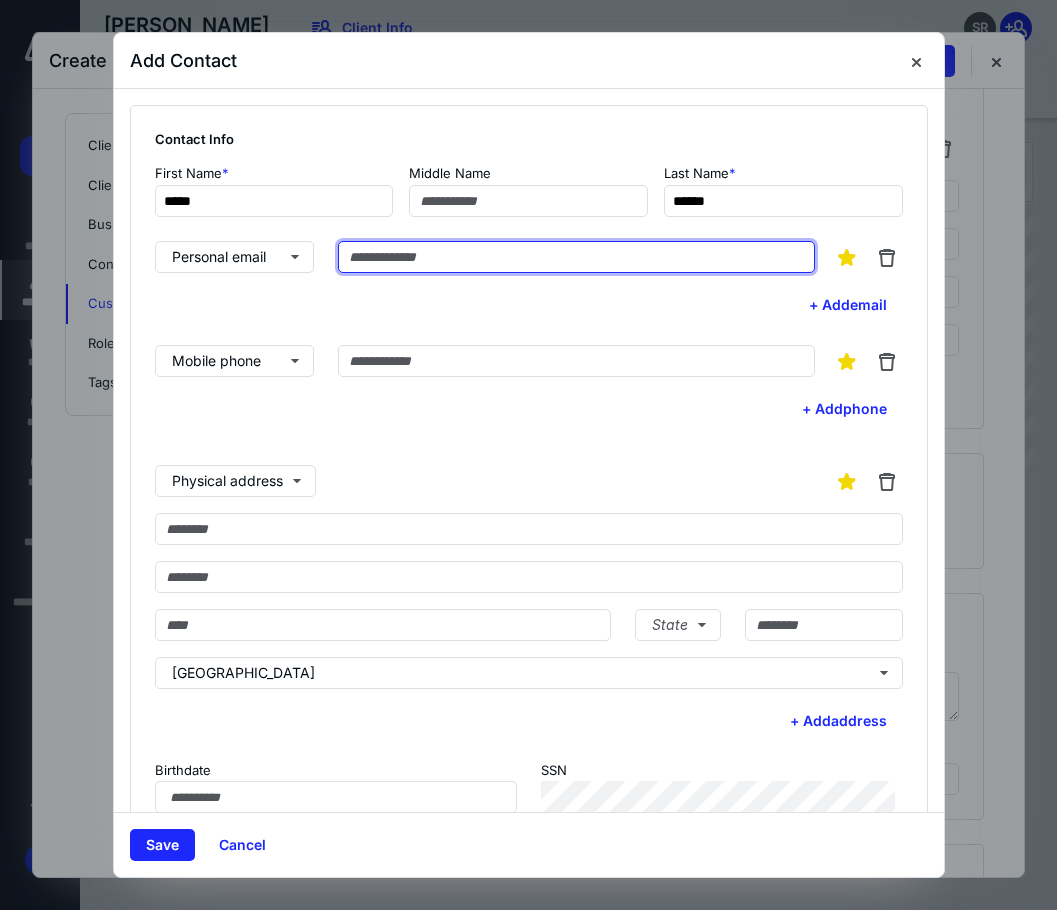 click at bounding box center [576, 257] 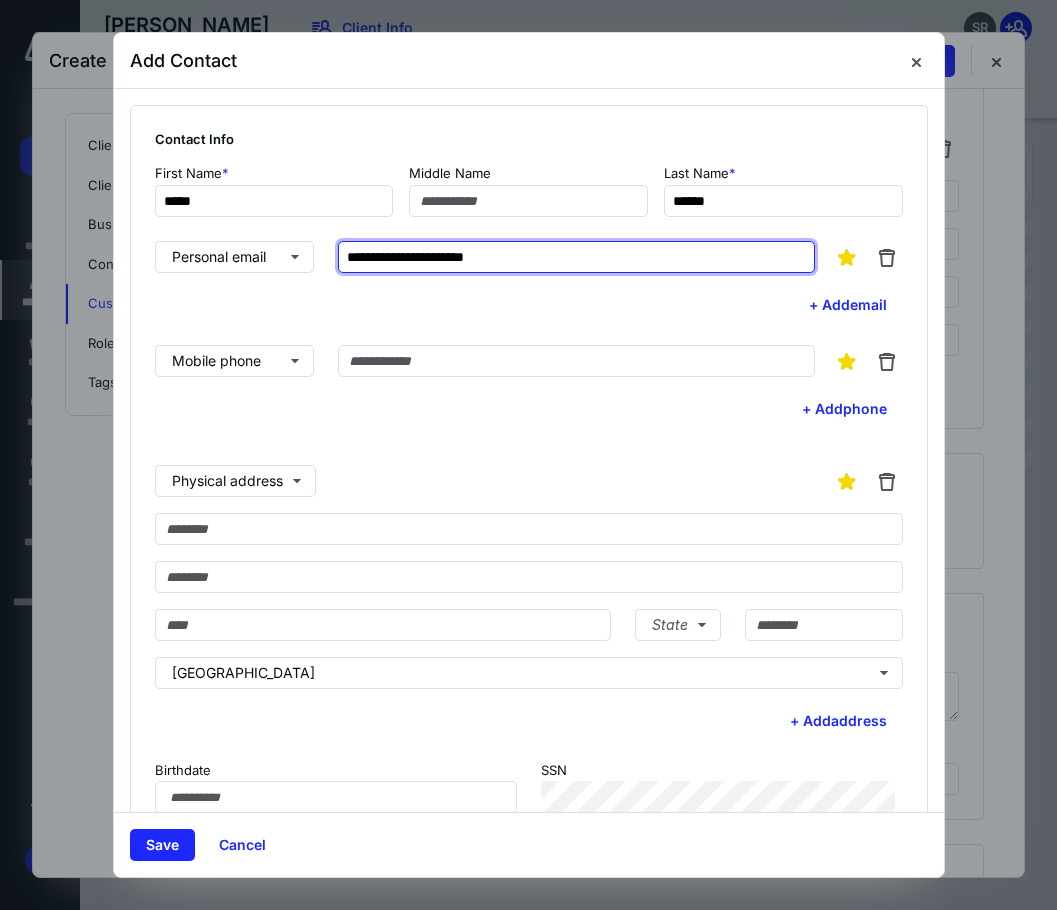 type on "**********" 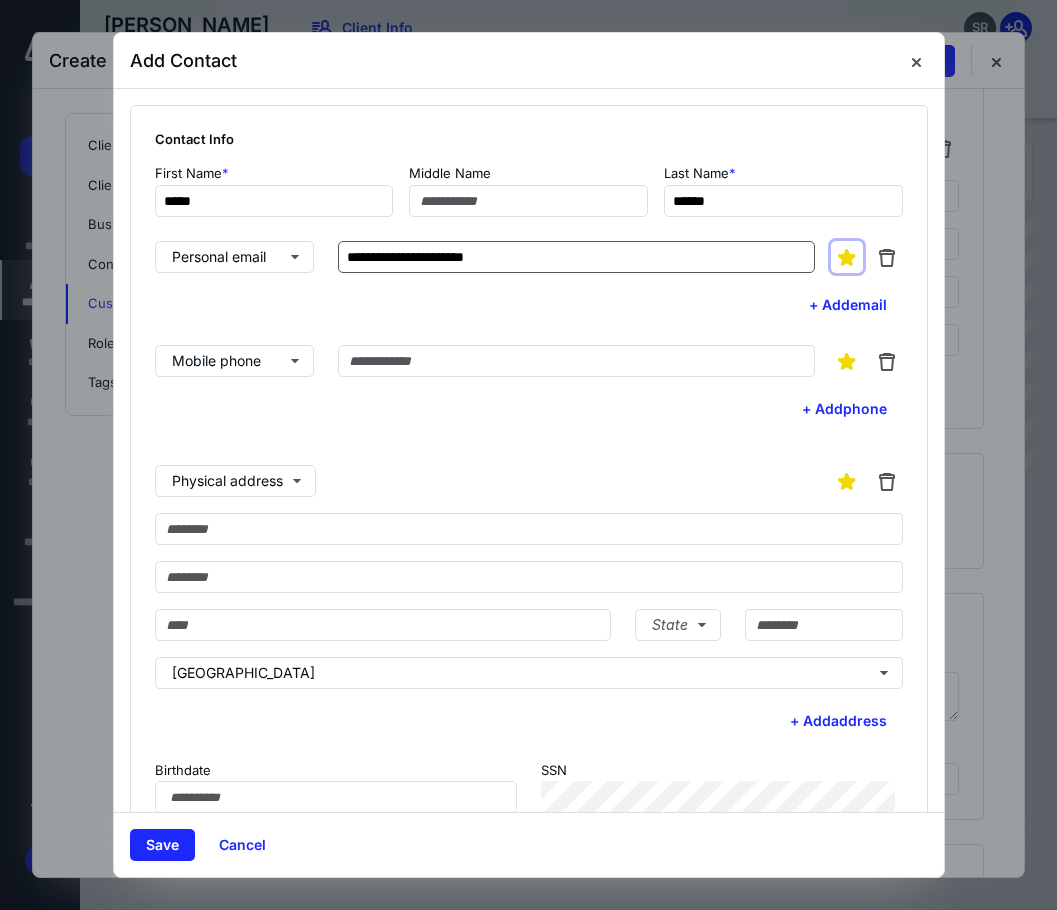 type 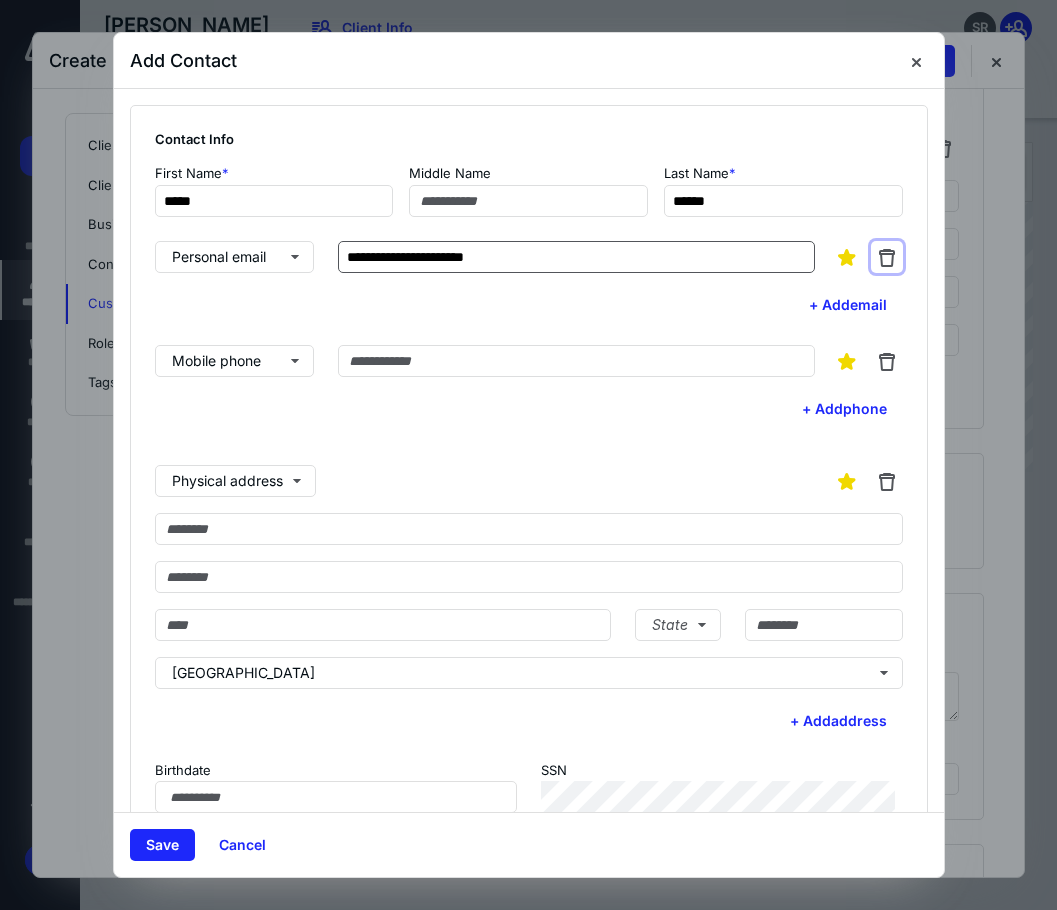type 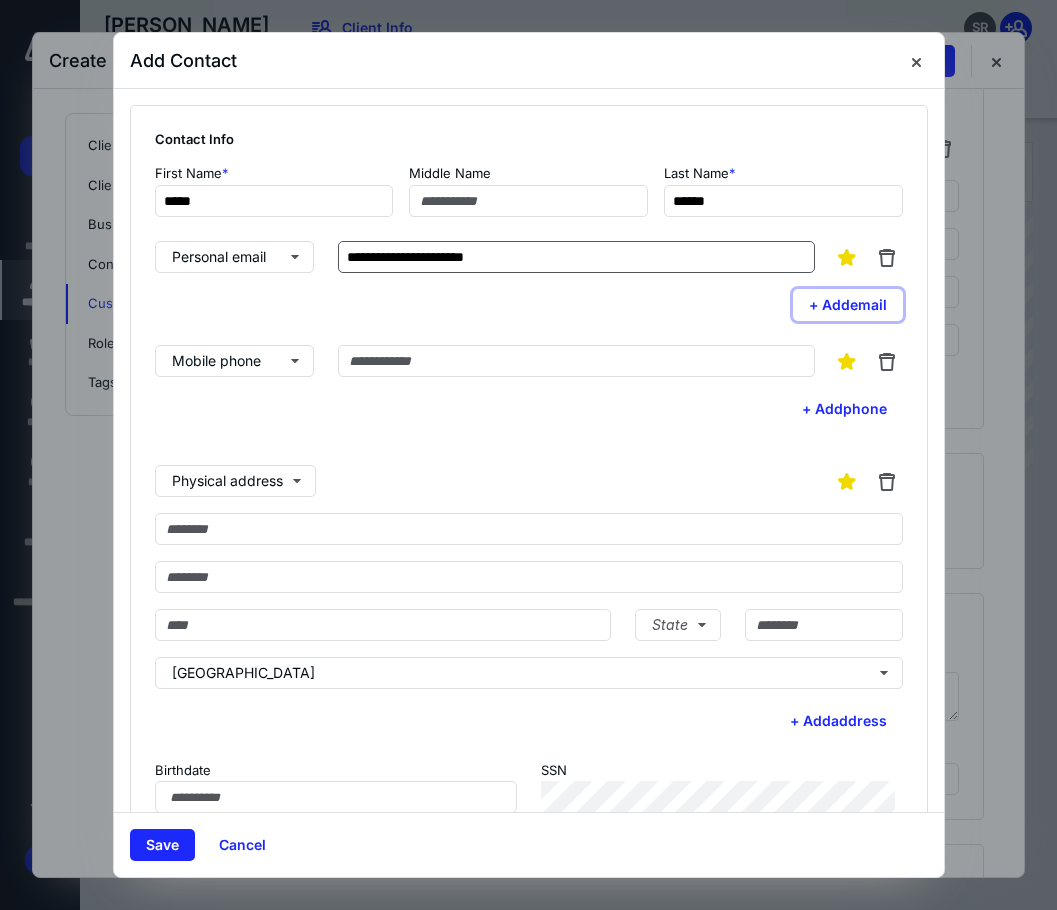 type 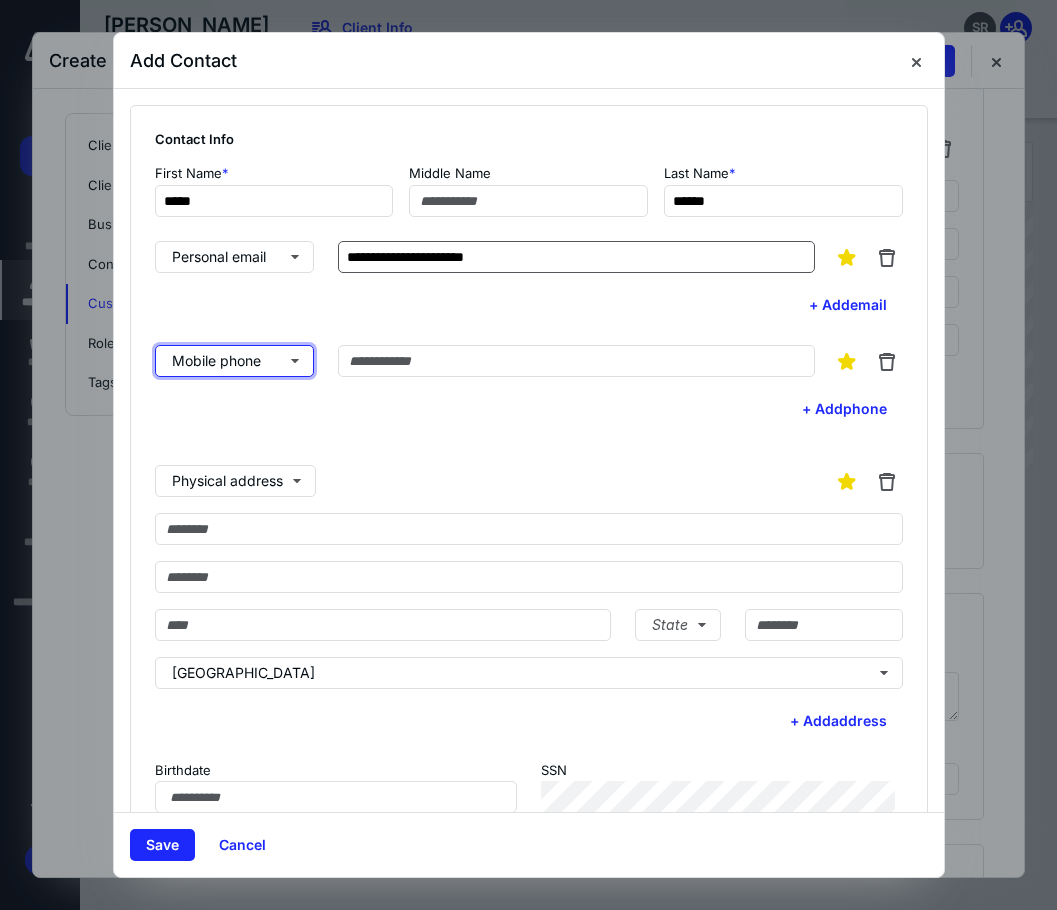 type 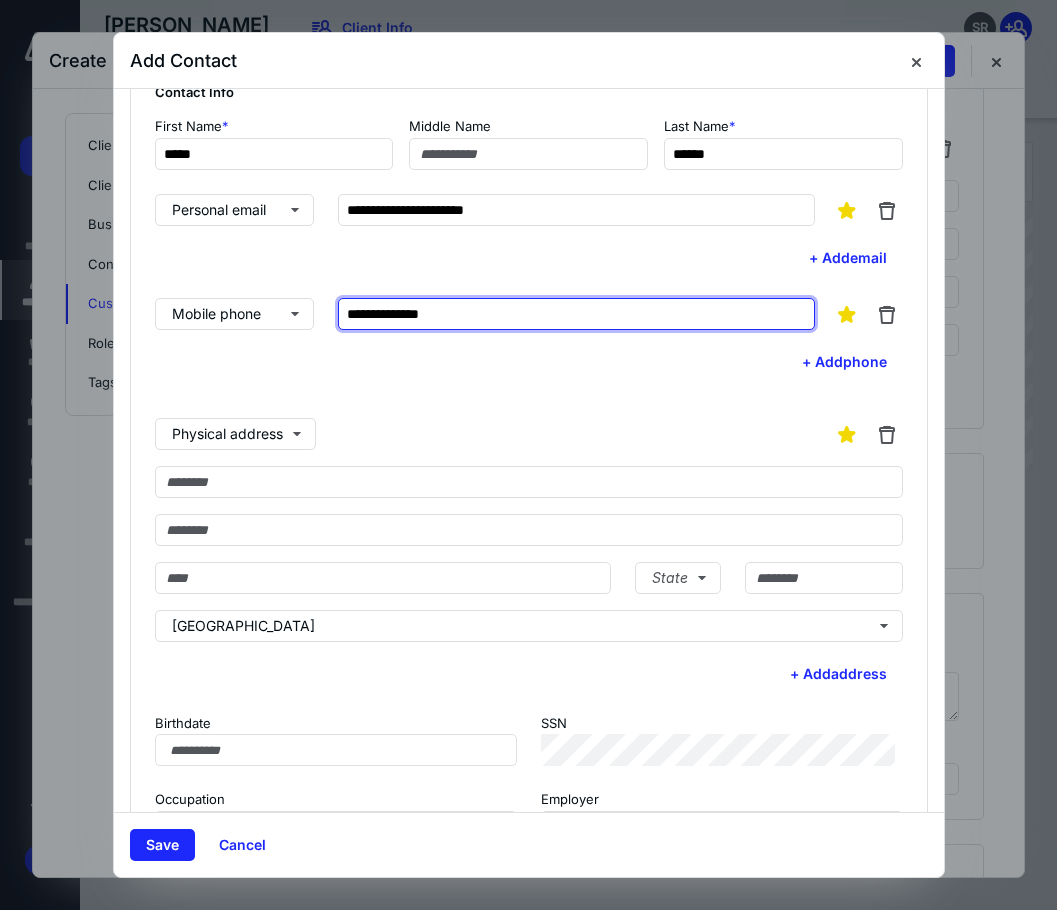 scroll, scrollTop: 119, scrollLeft: 0, axis: vertical 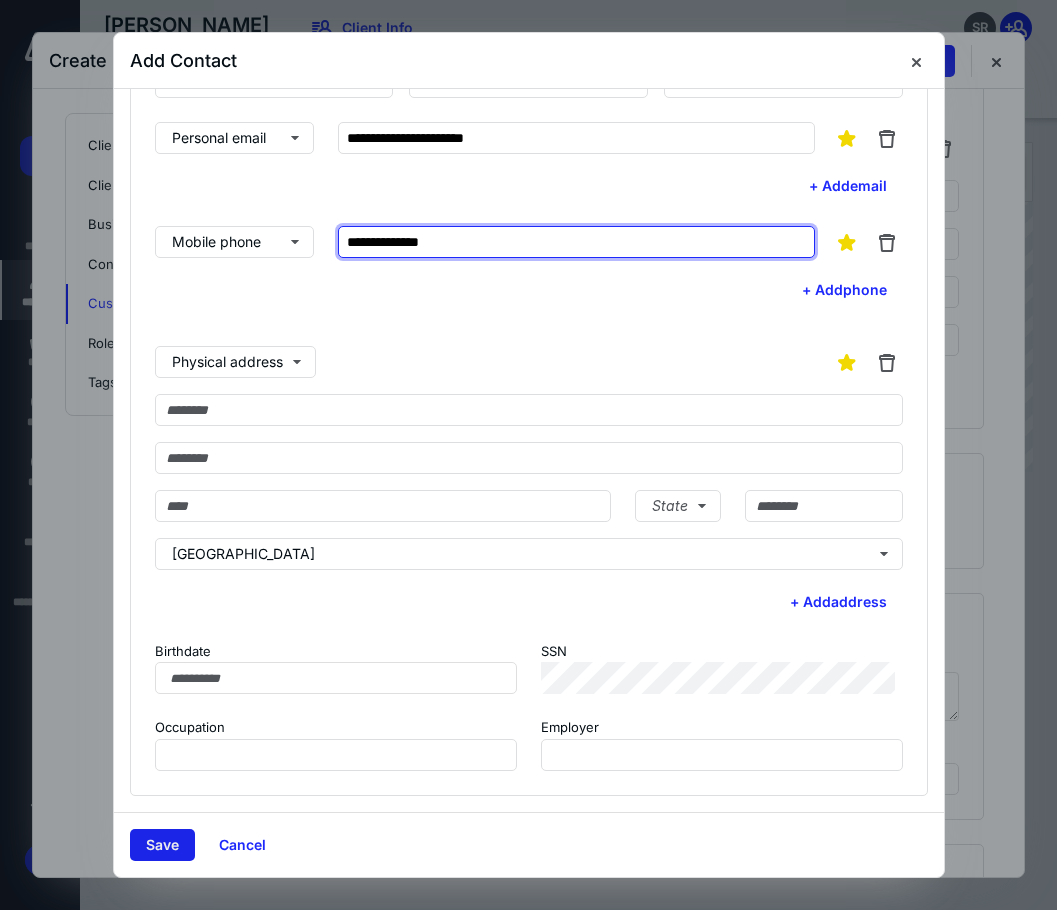 type on "**********" 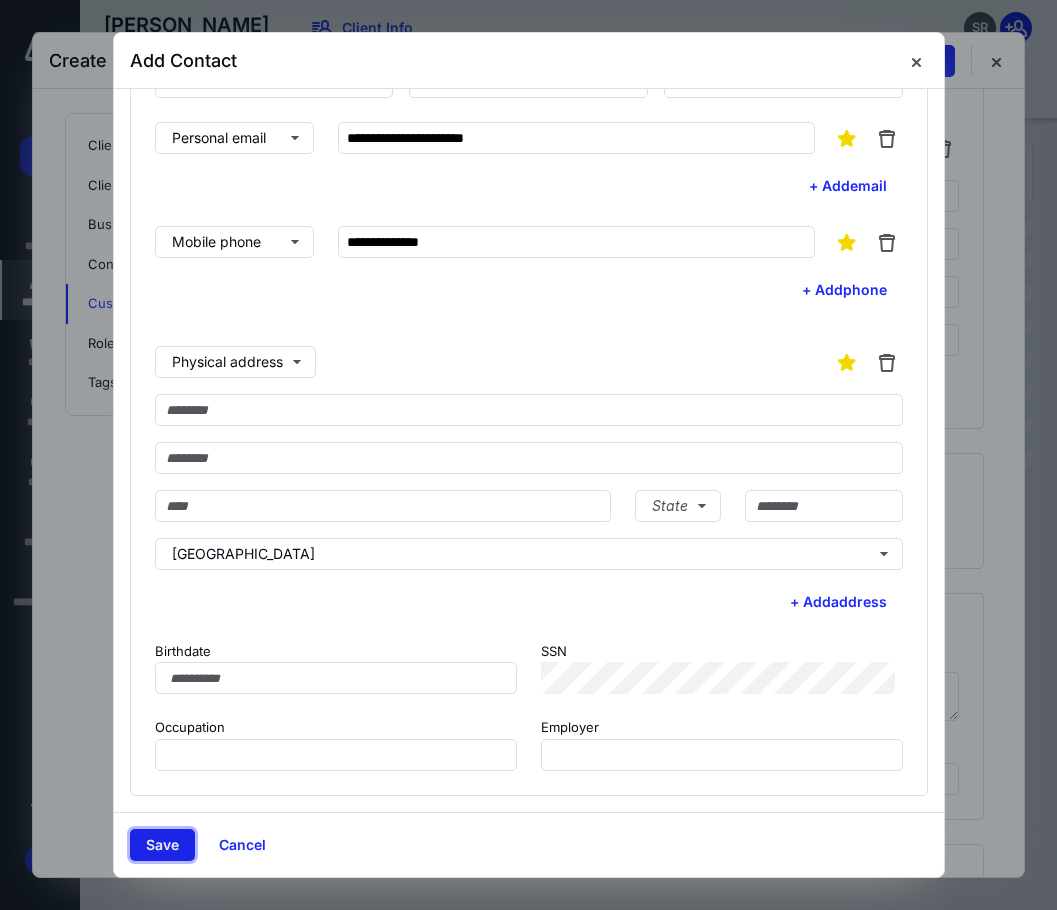 click on "Save" at bounding box center (162, 845) 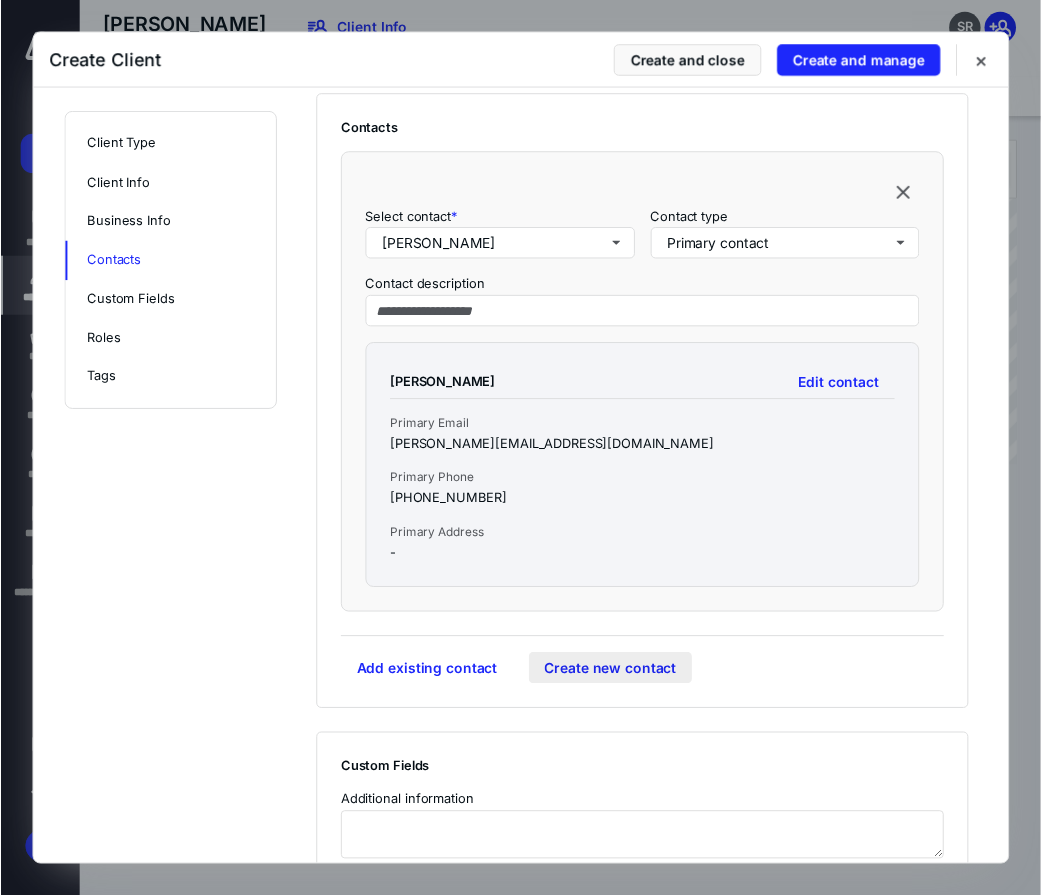 scroll, scrollTop: 1700, scrollLeft: 0, axis: vertical 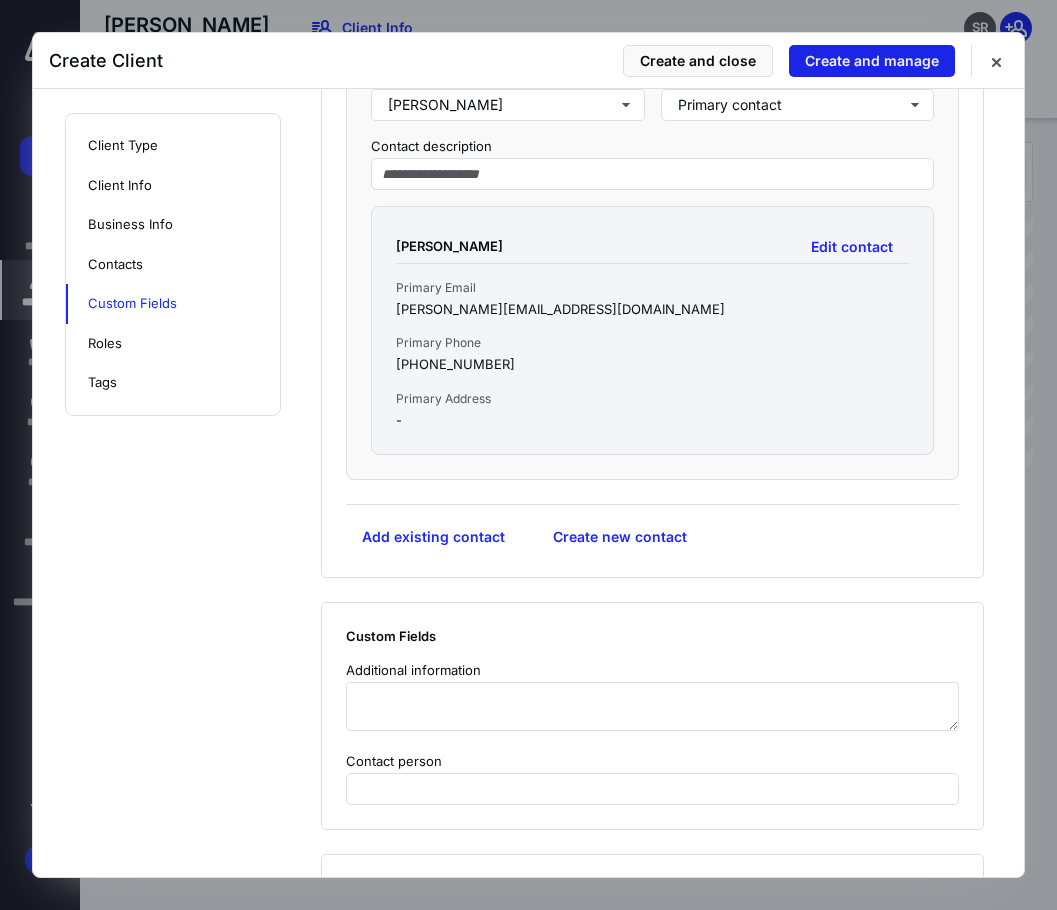 click on "Create and manage" at bounding box center [872, 61] 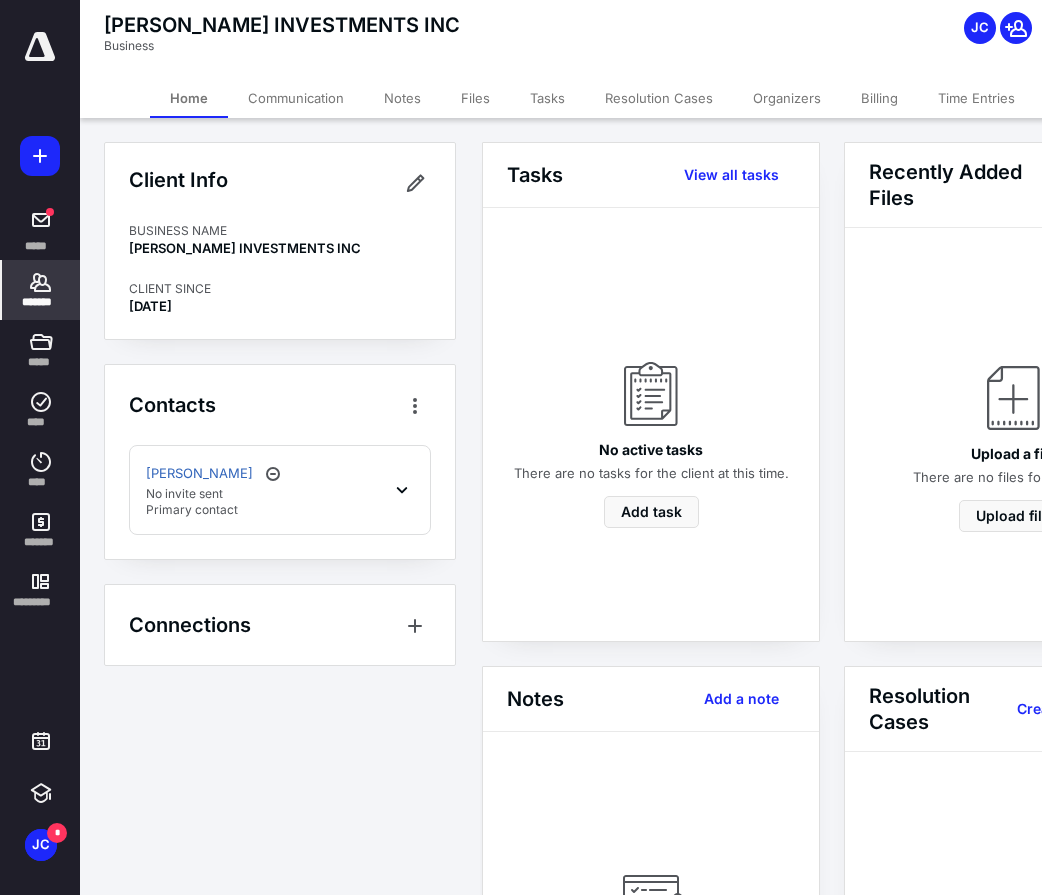 click 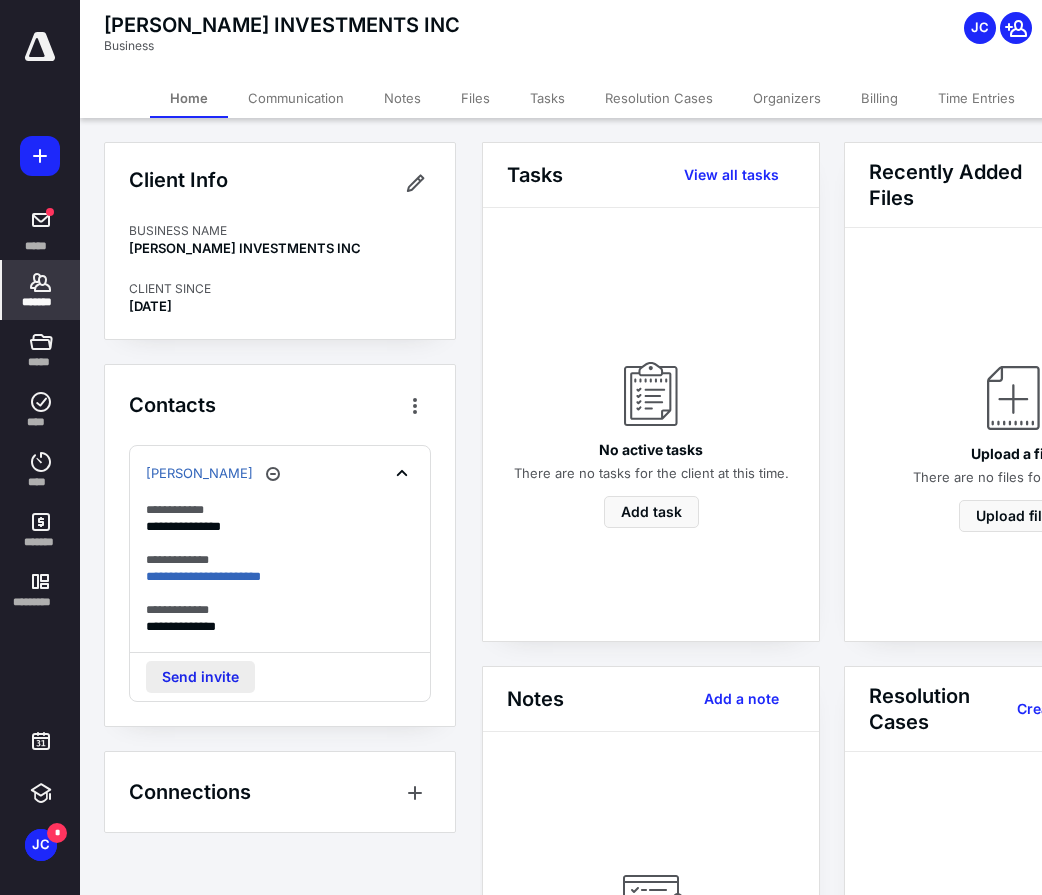 click on "Send invite" at bounding box center [200, 677] 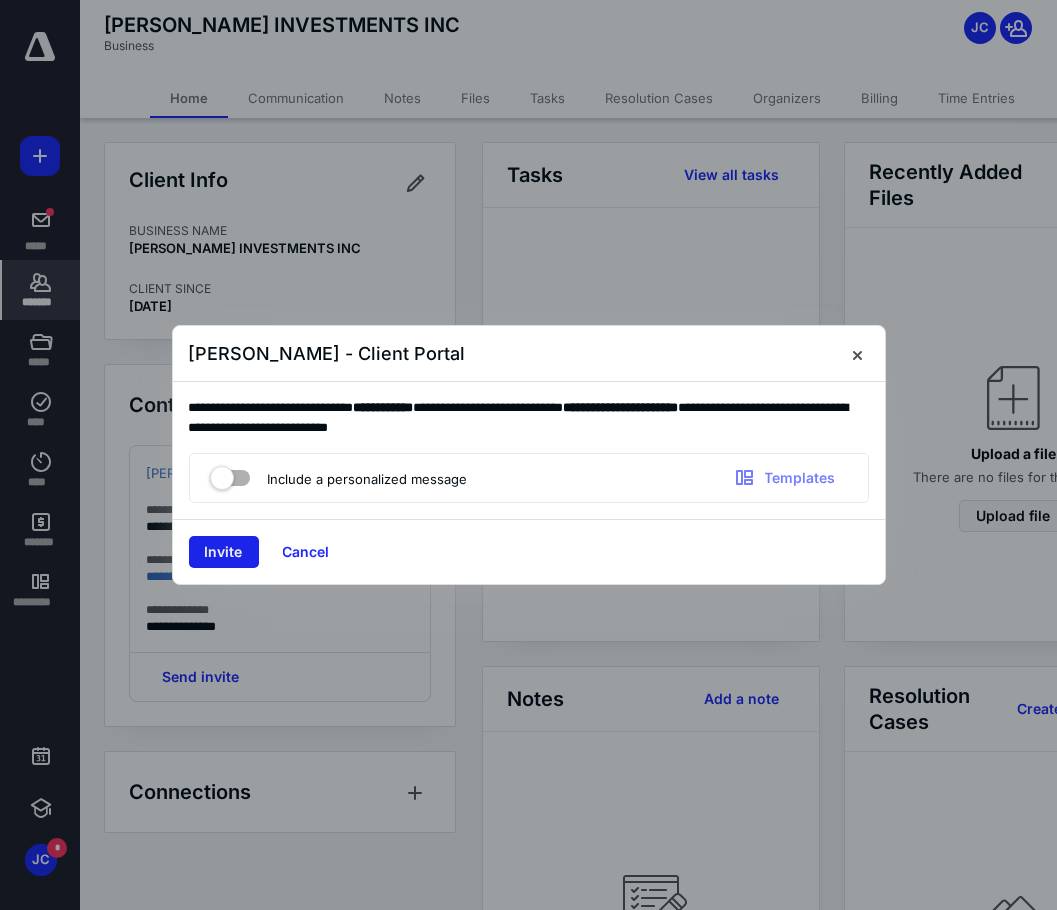 click on "Invite" at bounding box center [224, 552] 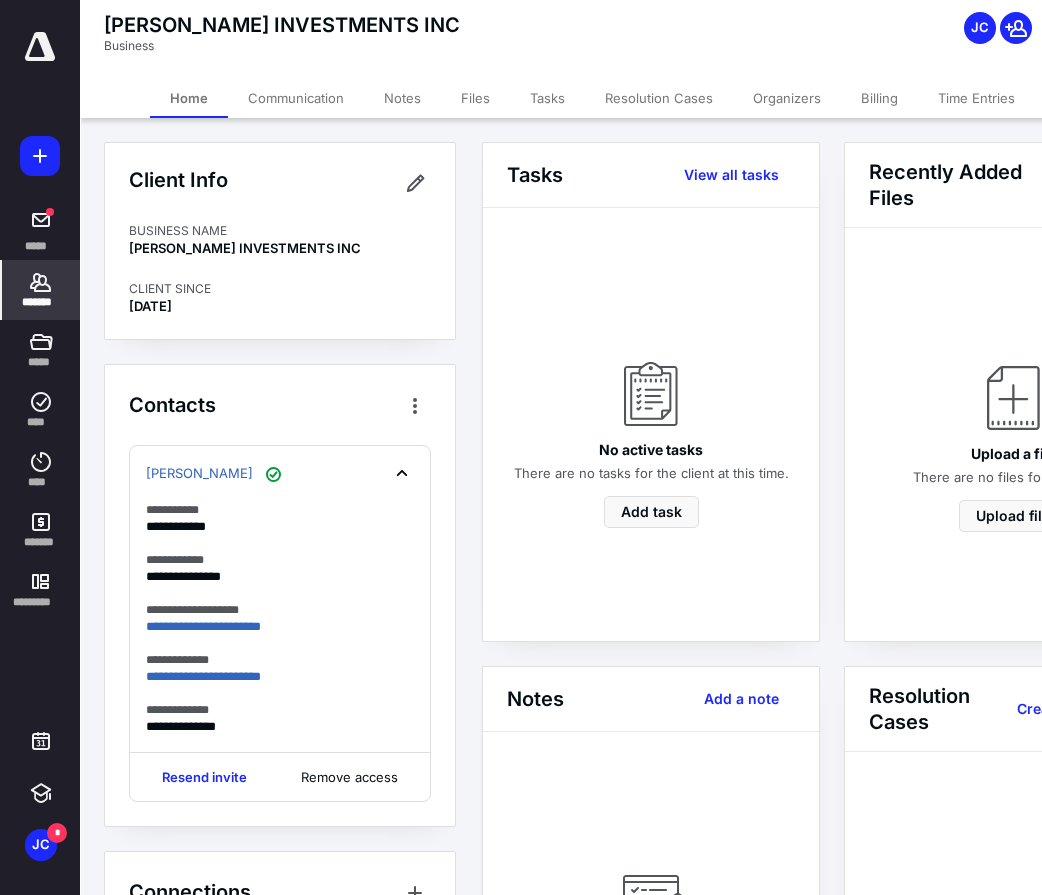 scroll, scrollTop: 62, scrollLeft: 0, axis: vertical 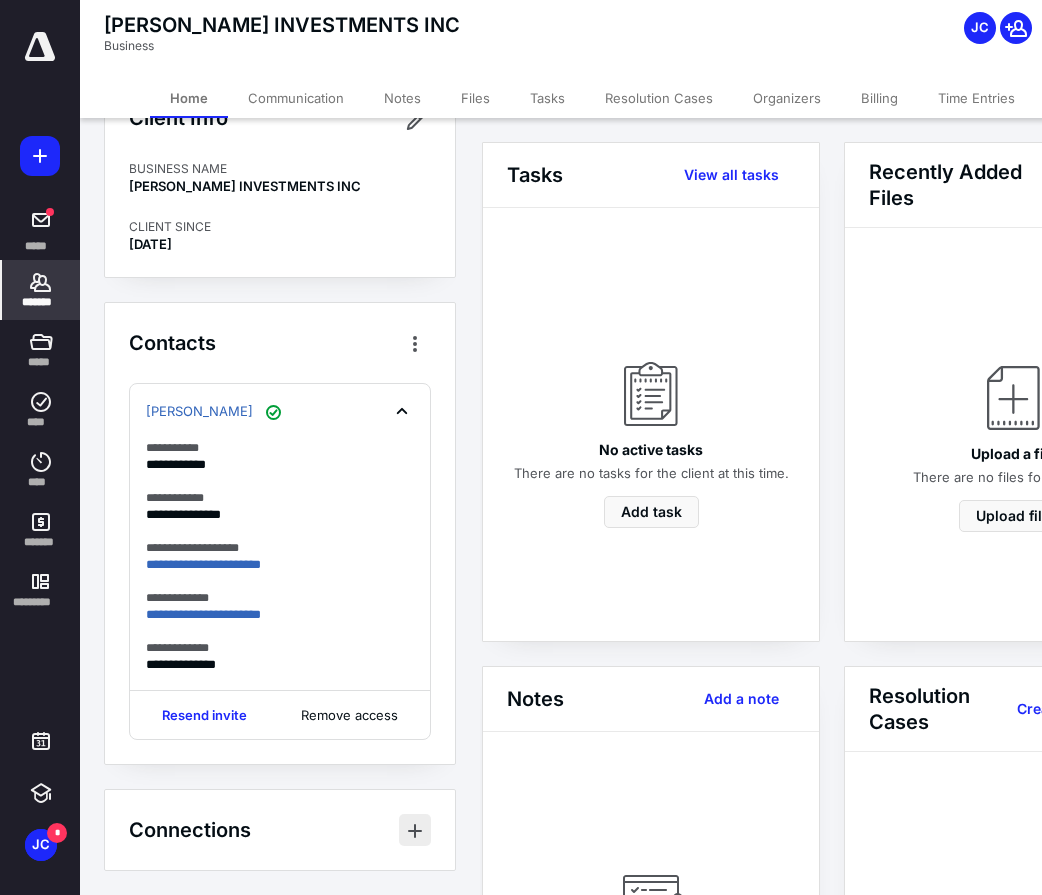 click at bounding box center (415, 830) 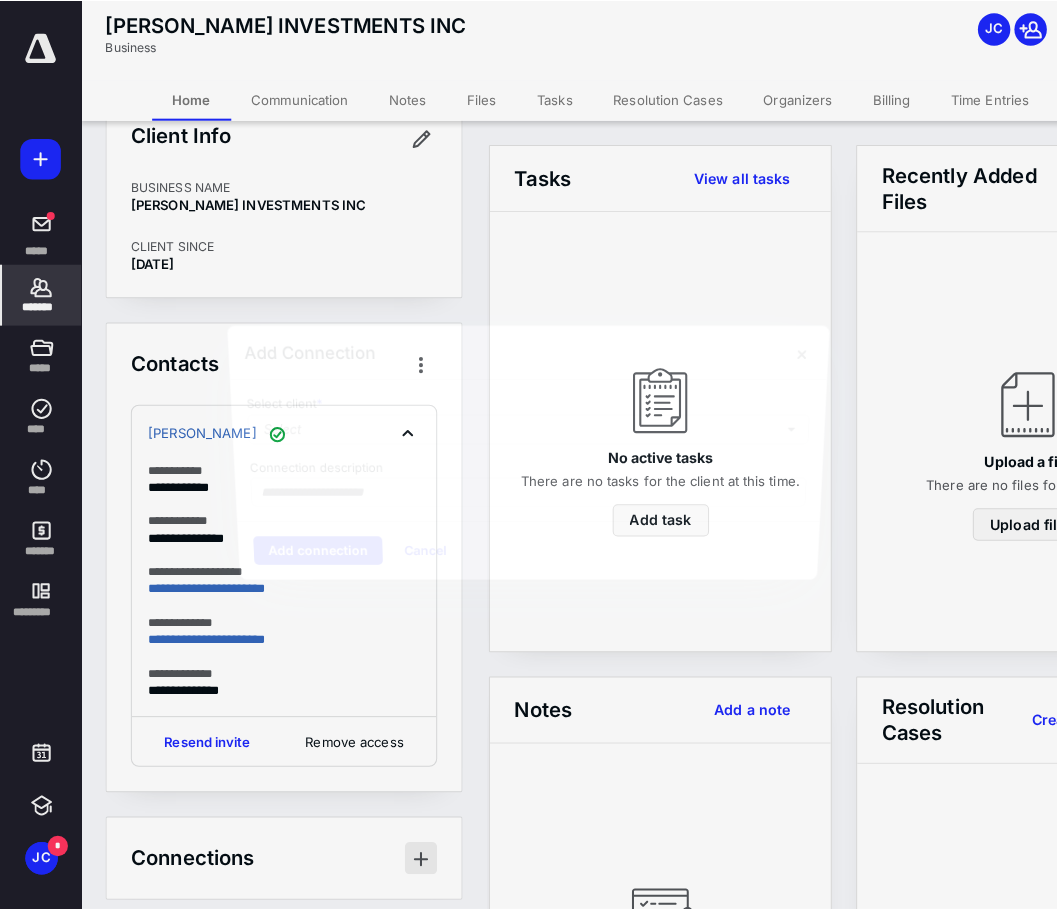 scroll, scrollTop: 47, scrollLeft: 0, axis: vertical 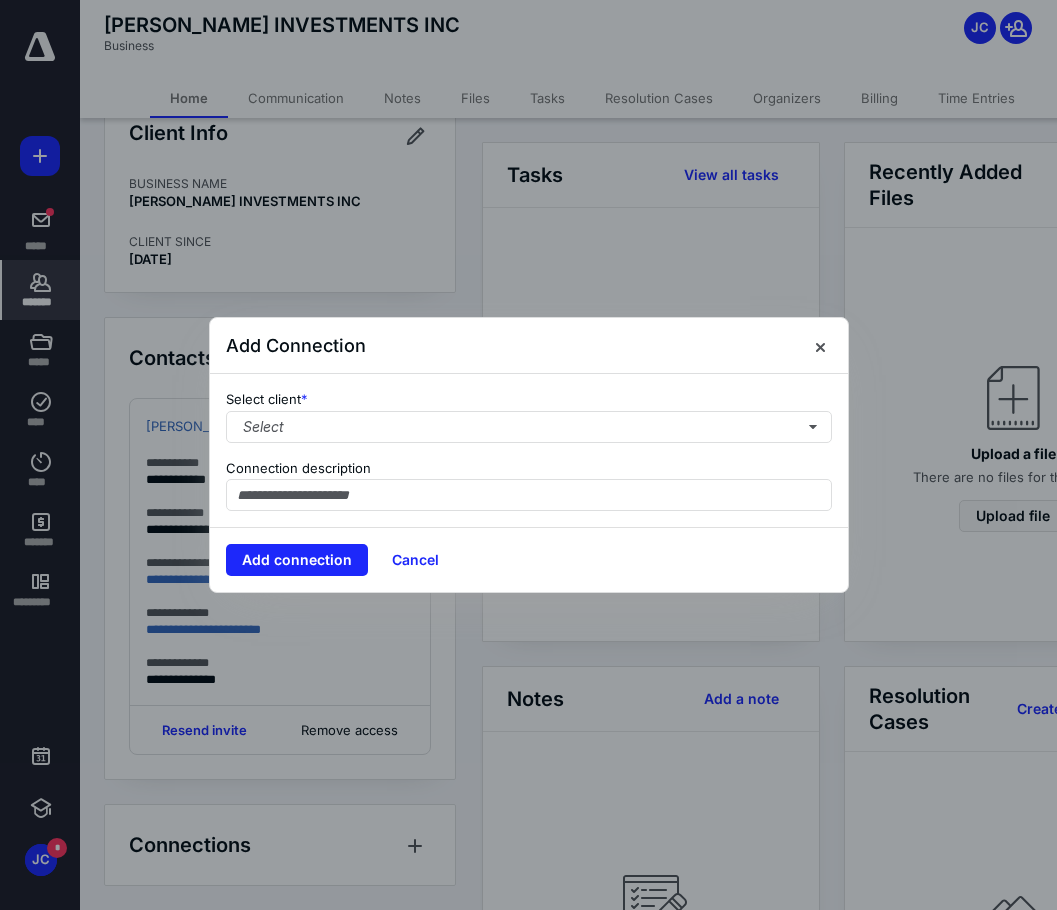 drag, startPoint x: 402, startPoint y: 563, endPoint x: 346, endPoint y: 588, distance: 61.326992 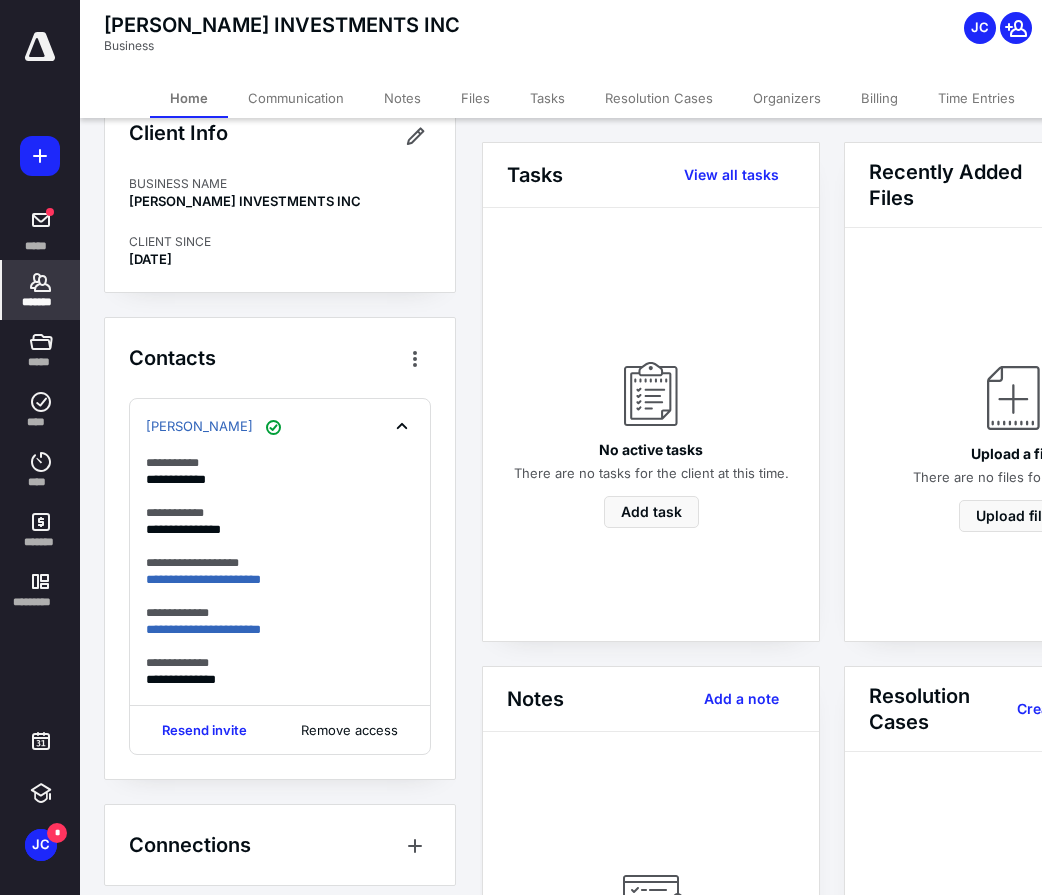 click at bounding box center [40, 156] 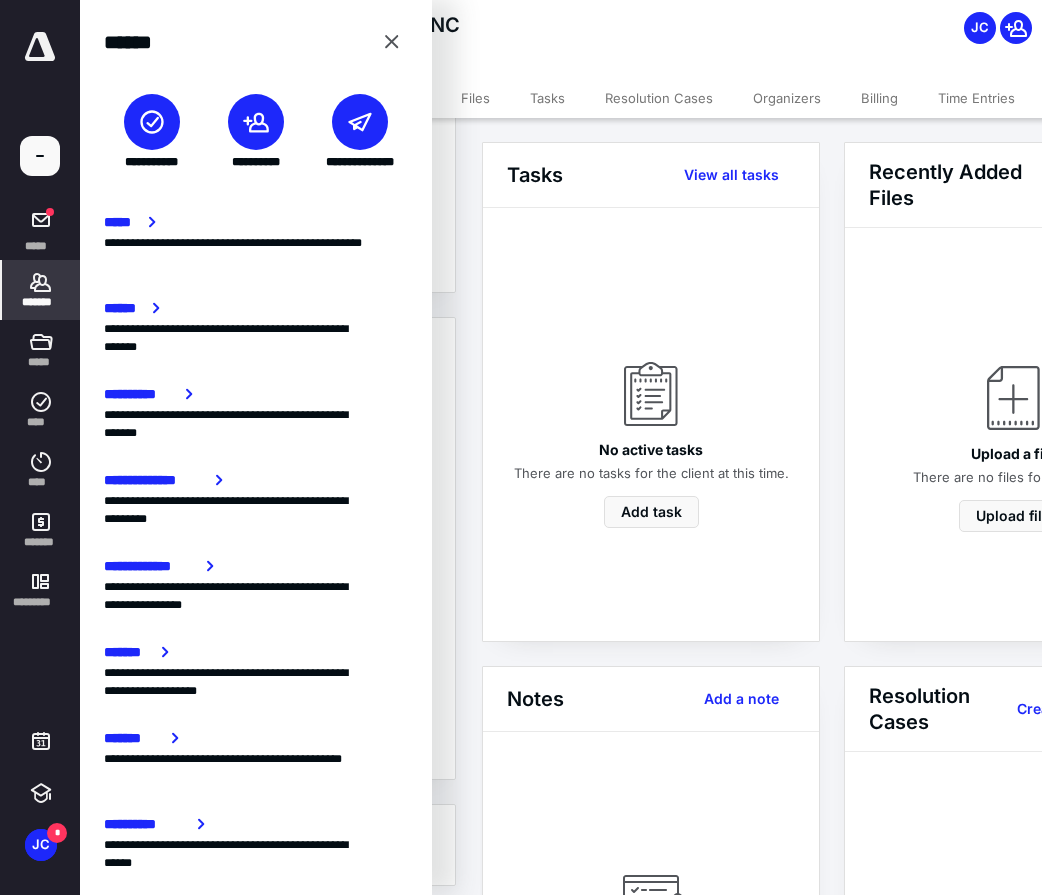 click at bounding box center (256, 122) 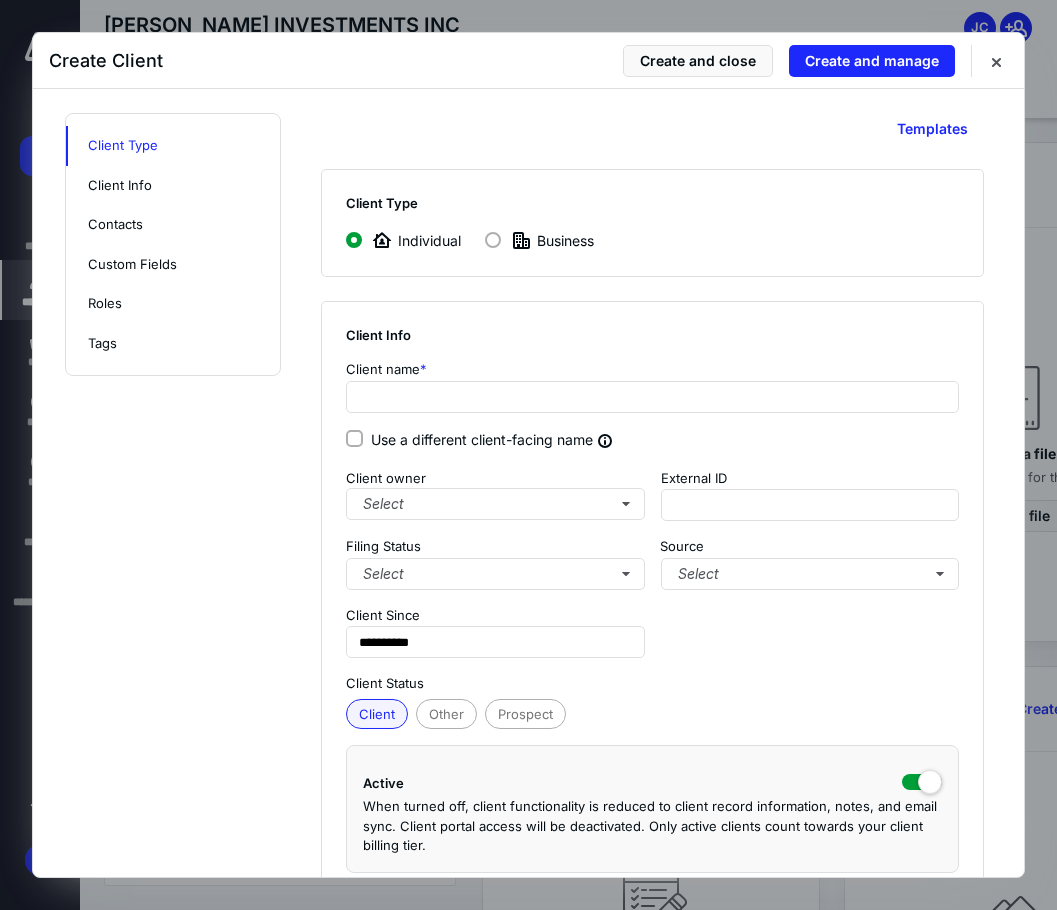 click on "Business" at bounding box center [551, 240] 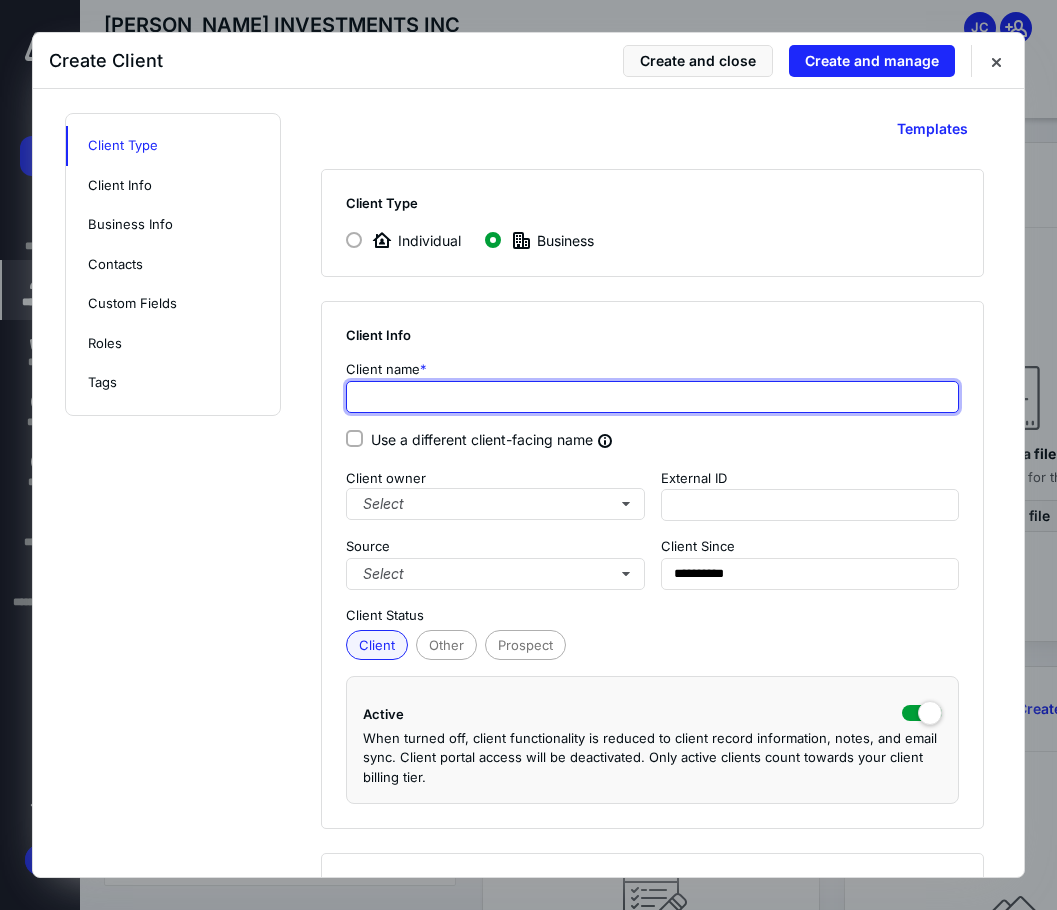 click at bounding box center [652, 397] 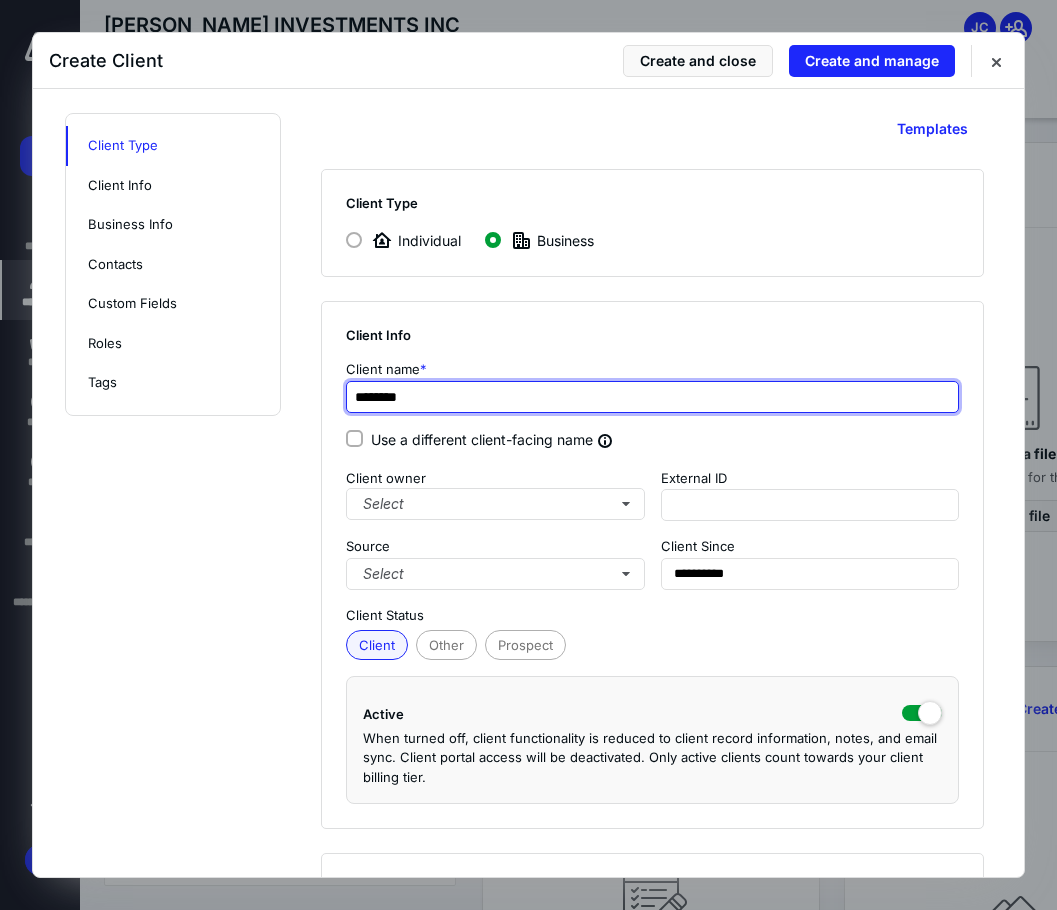 type on "*******" 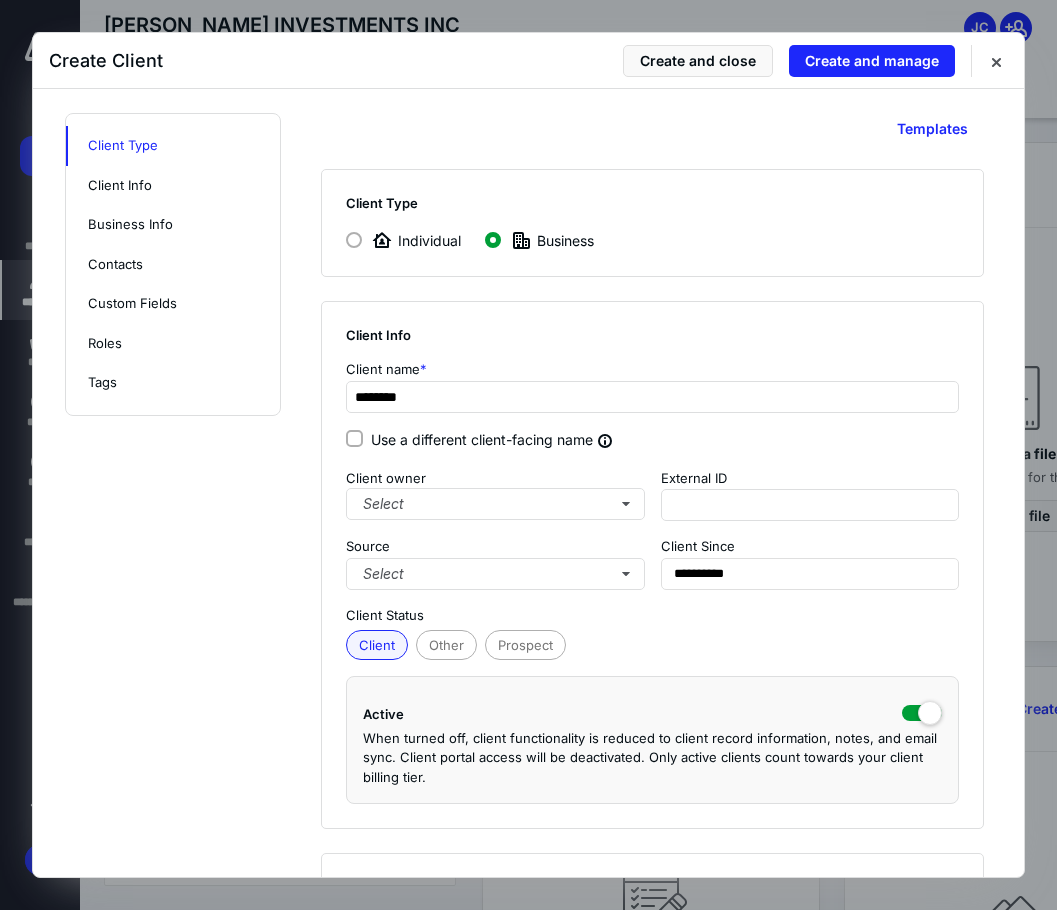 type on "*******" 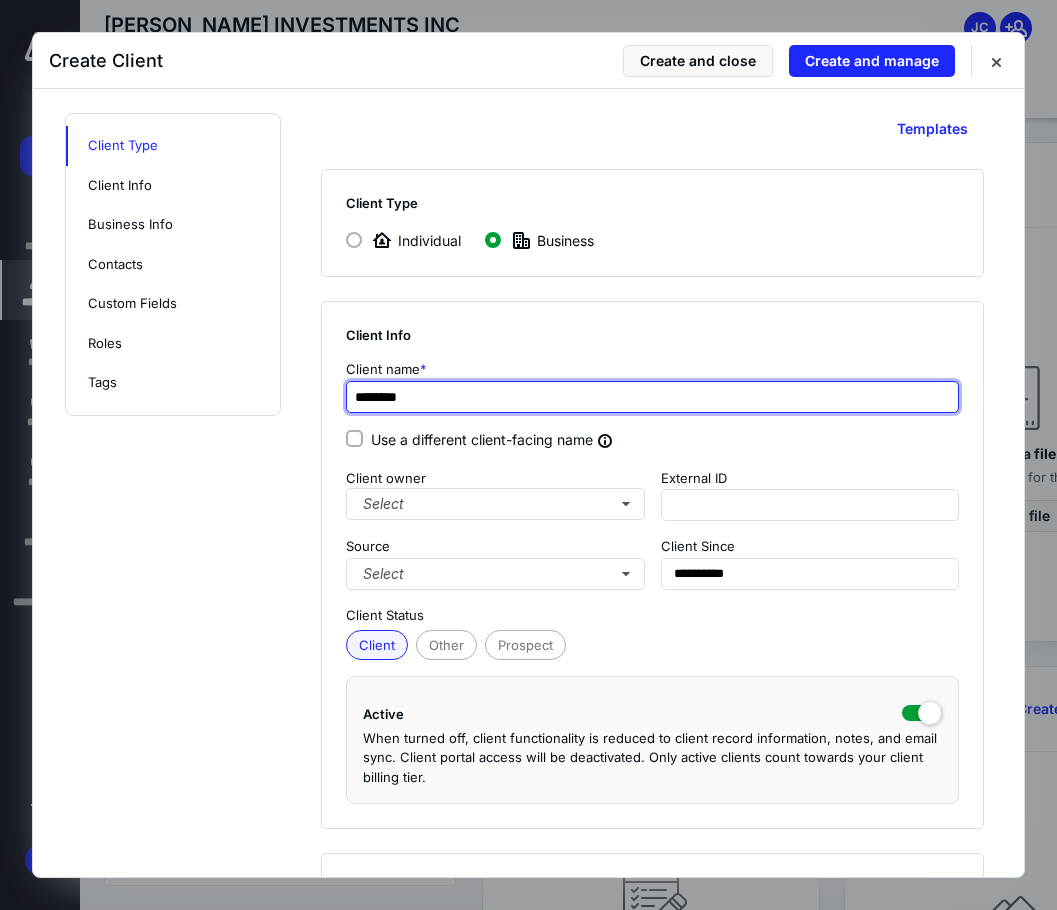click on "*******" at bounding box center [652, 397] 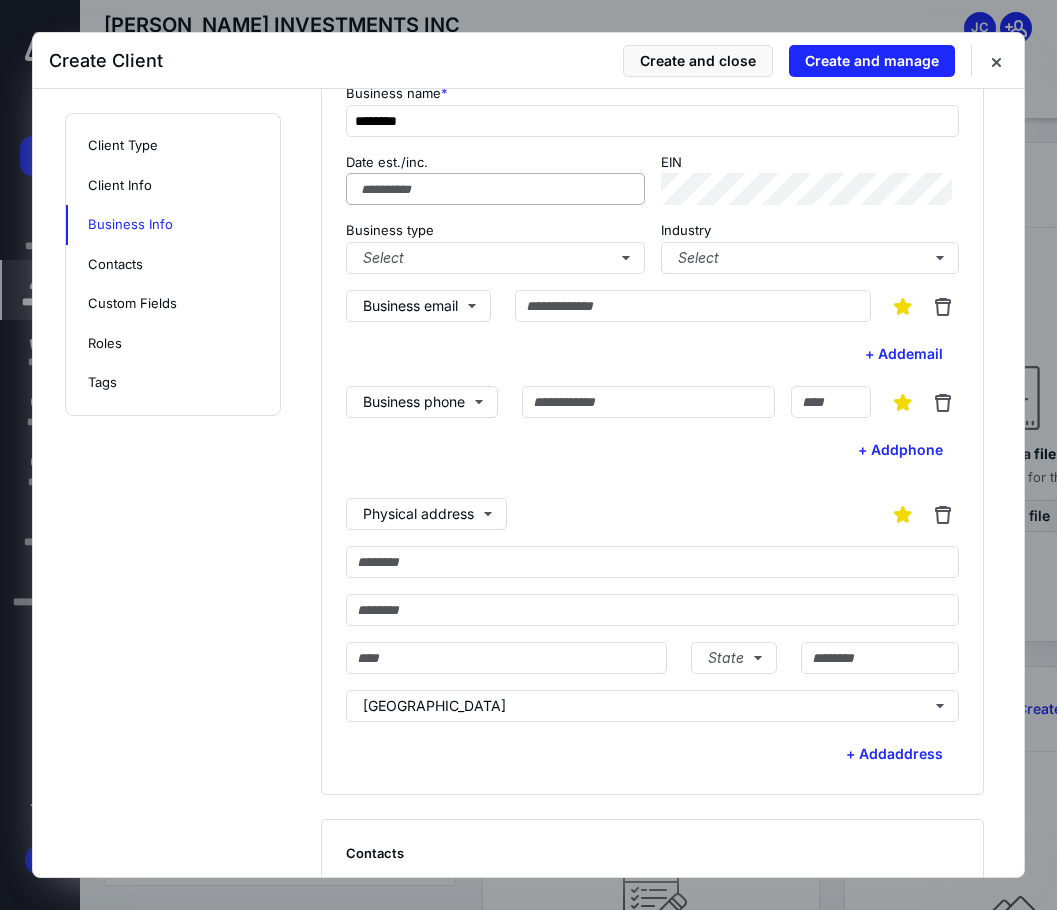 scroll, scrollTop: 900, scrollLeft: 0, axis: vertical 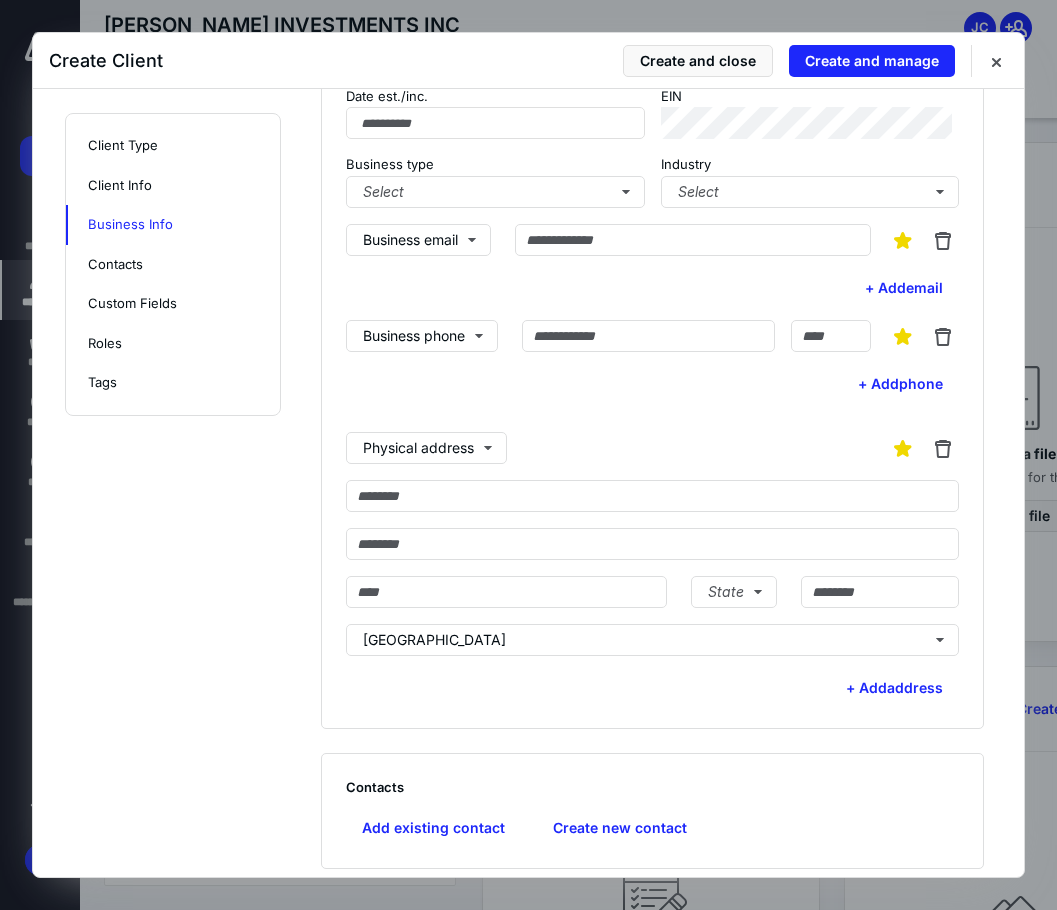 type on "**********" 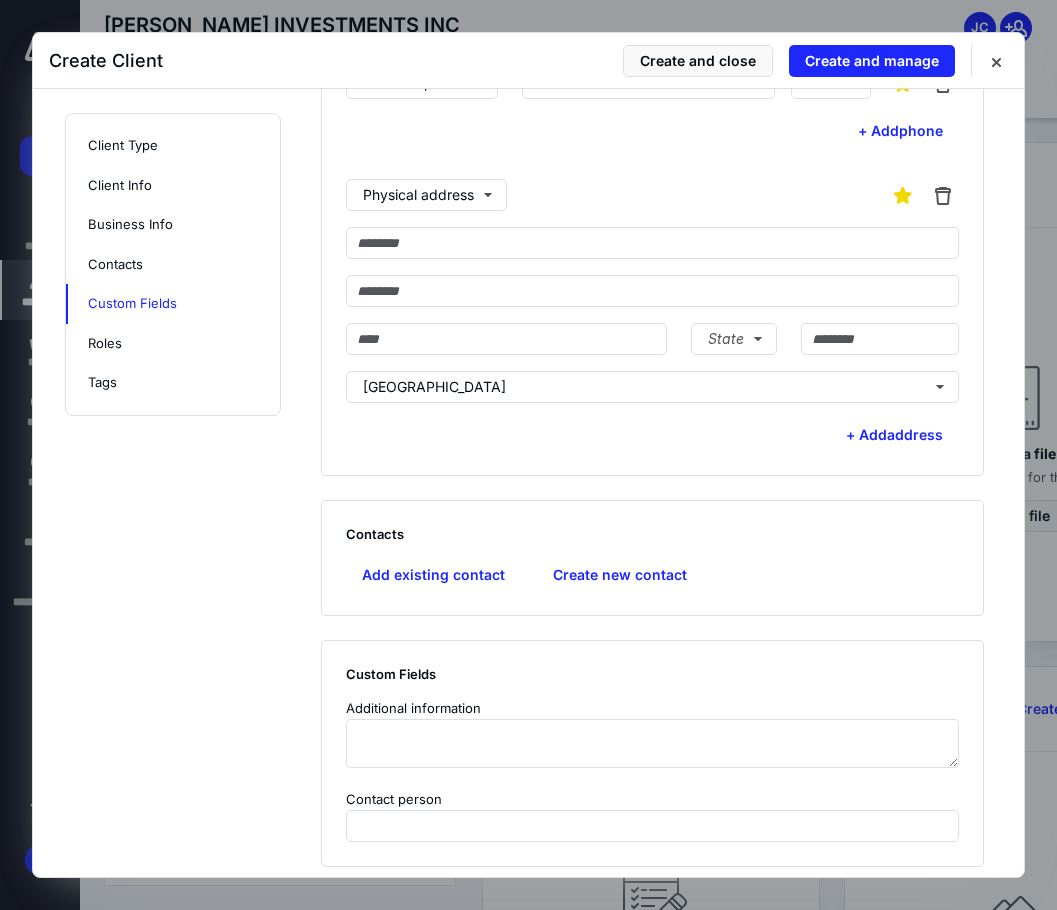 scroll, scrollTop: 1200, scrollLeft: 0, axis: vertical 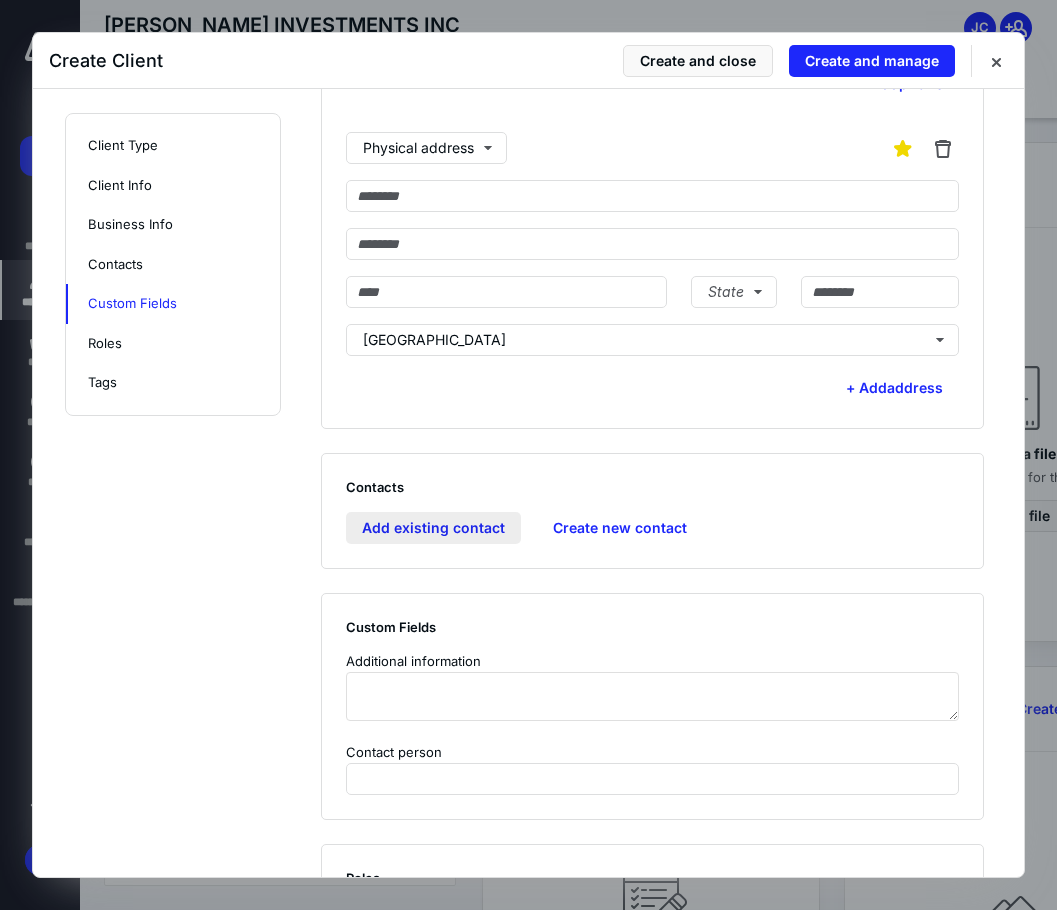 click on "Add existing contact" at bounding box center (433, 528) 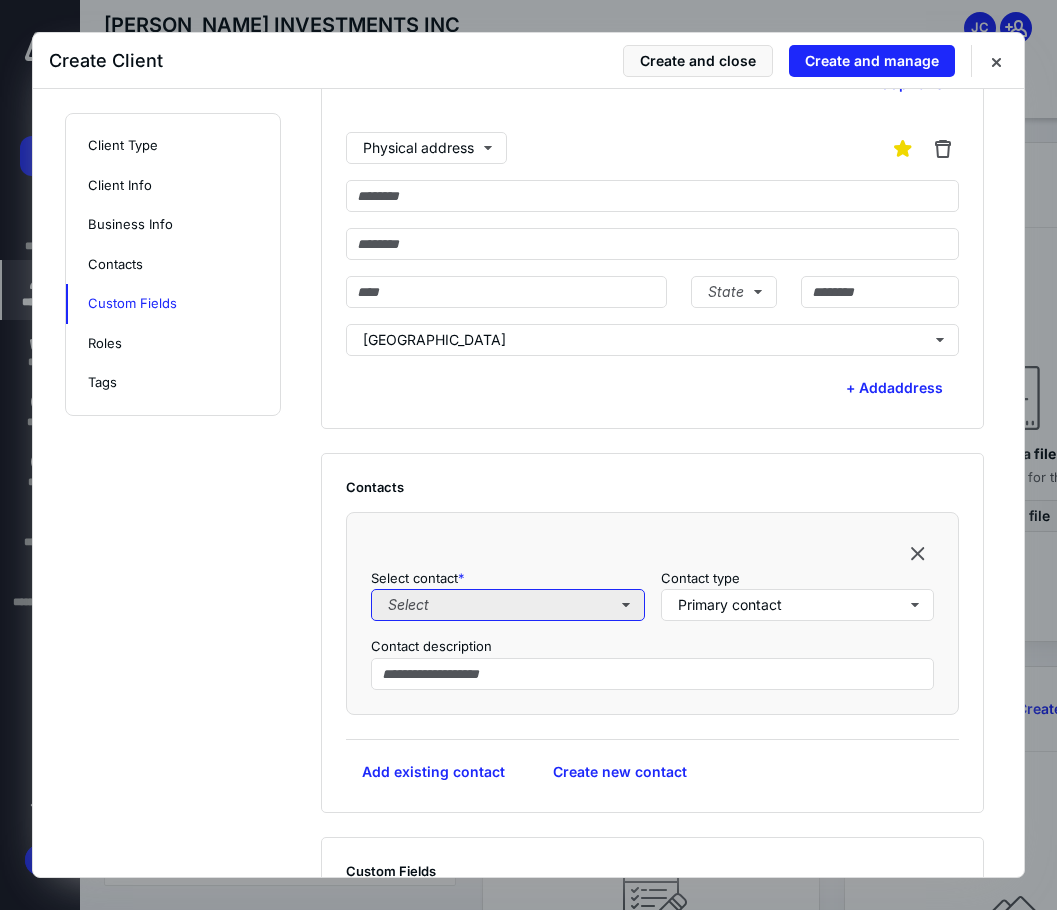 click on "Select" at bounding box center (508, 605) 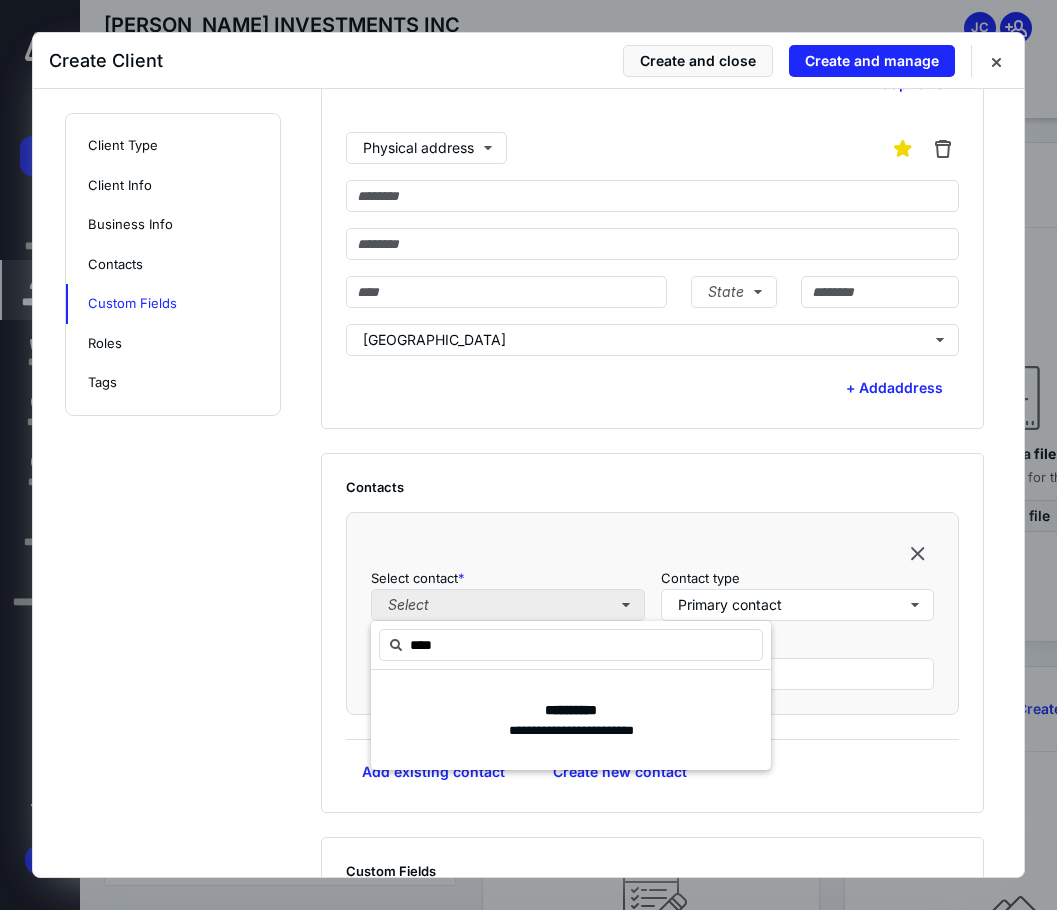 type on "*****" 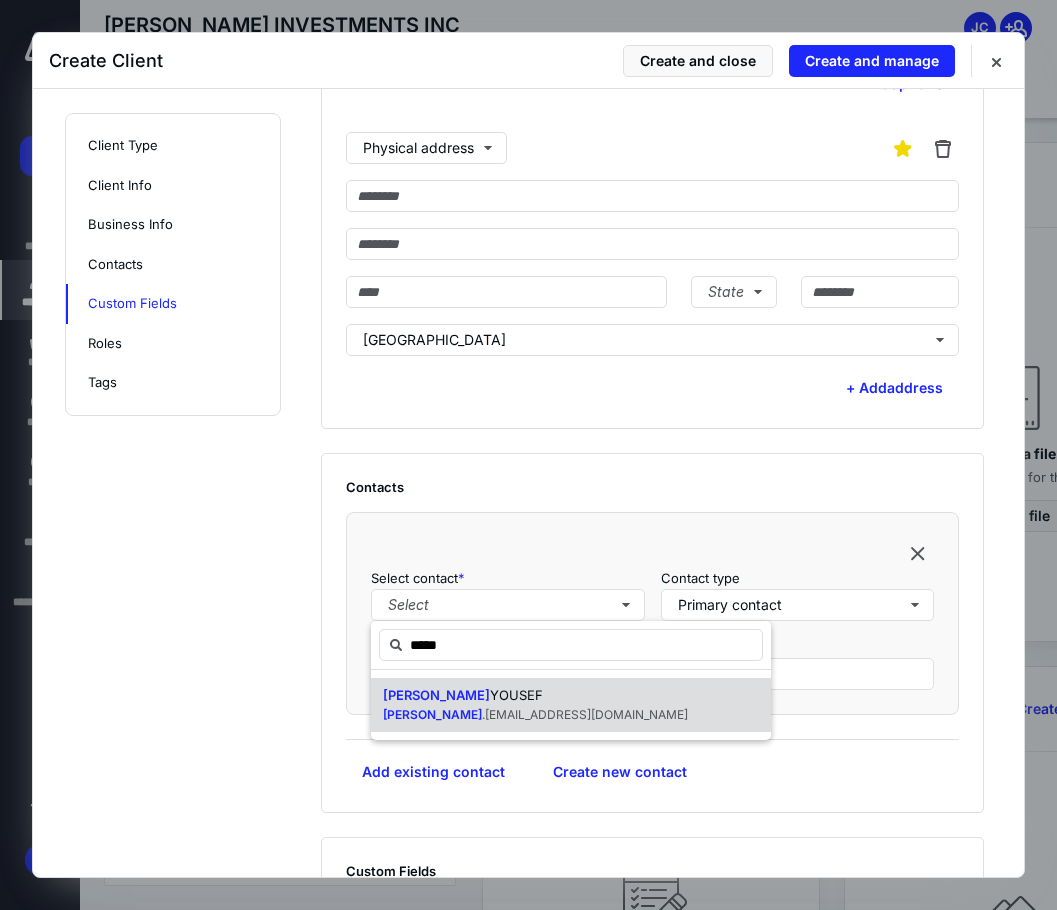 click on ".[EMAIL_ADDRESS][DOMAIN_NAME]" at bounding box center [585, 714] 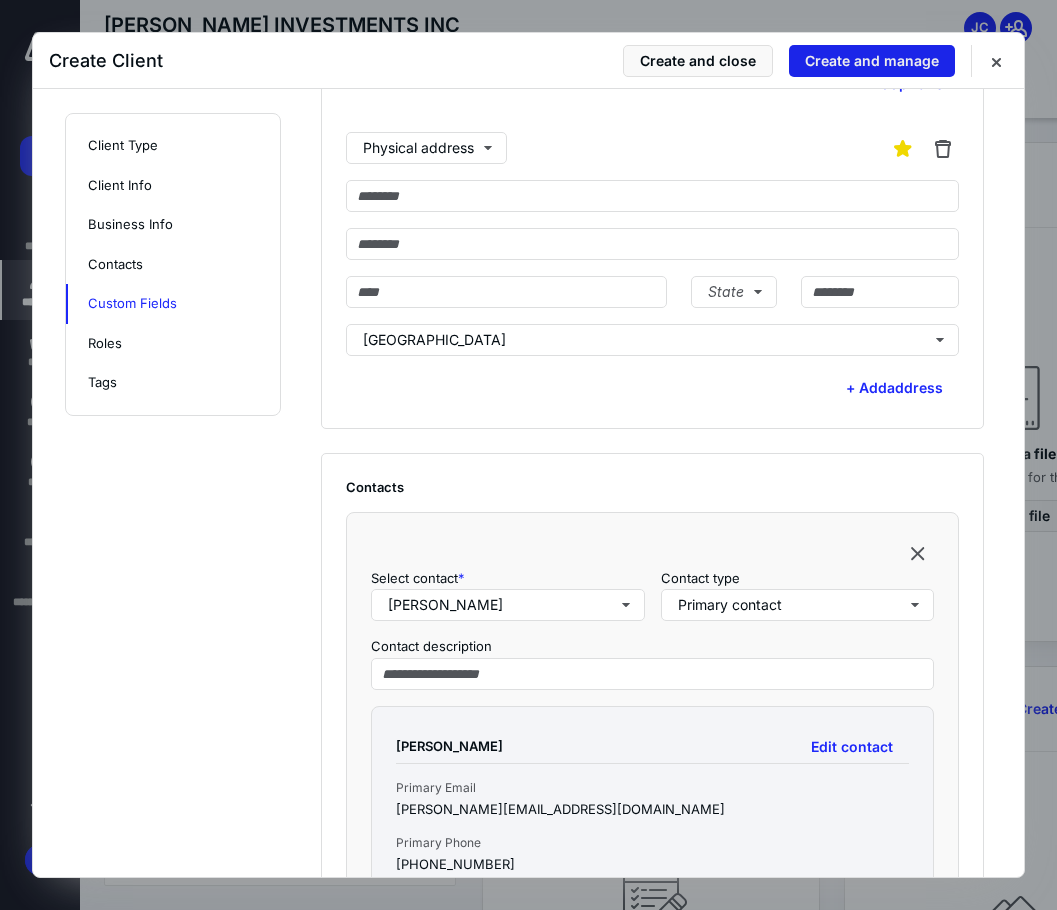 click on "Create and manage" at bounding box center (872, 61) 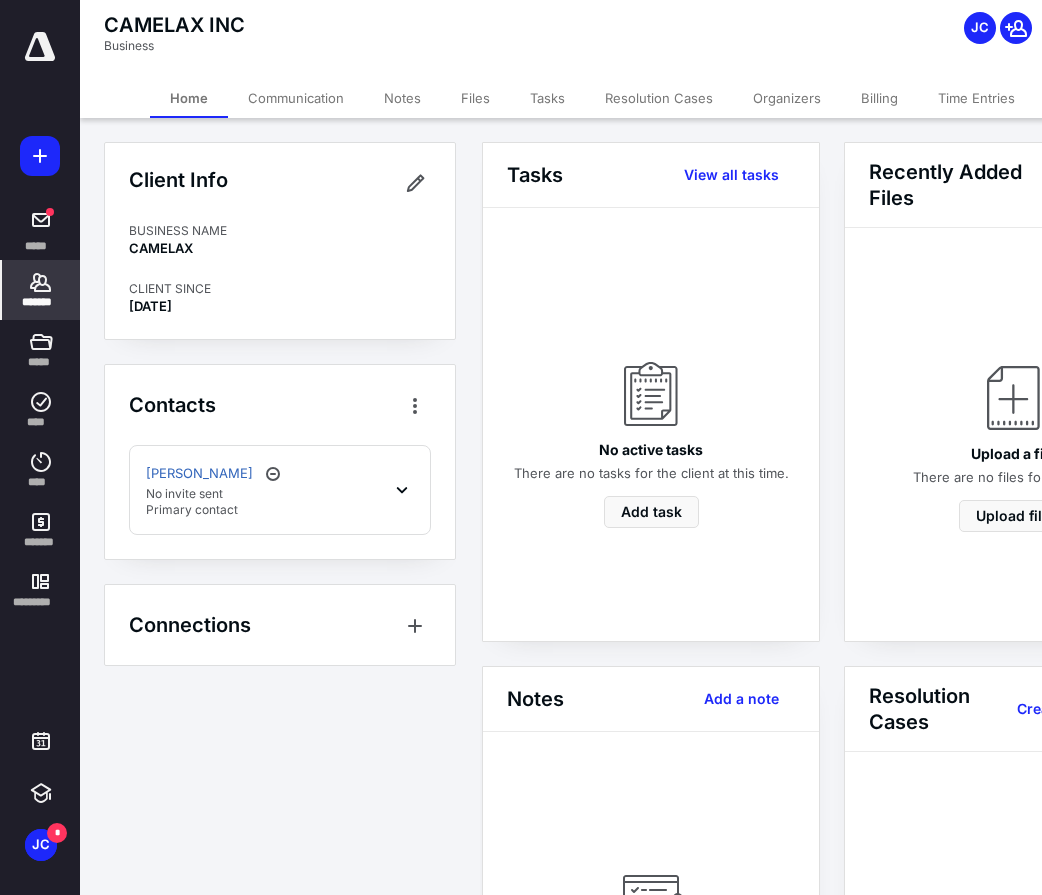 click on "[PERSON_NAME] No invite sent Primary contact" at bounding box center [280, 490] 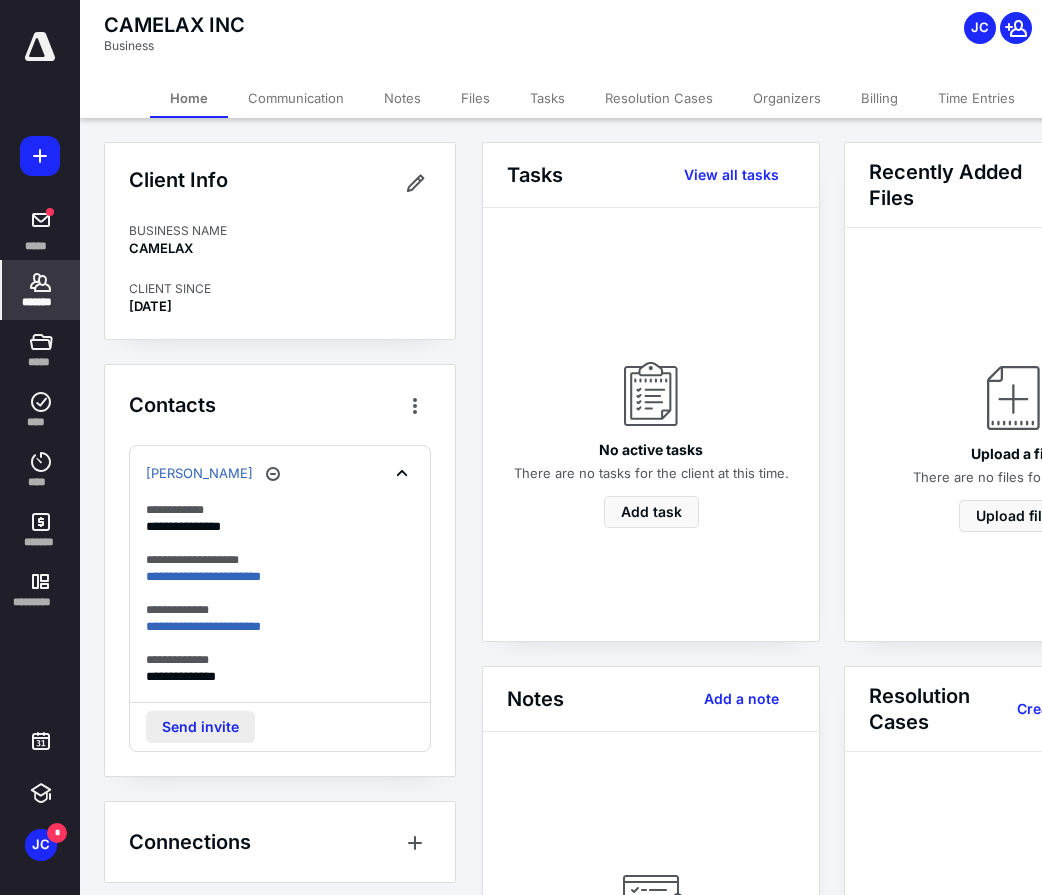 click on "Send invite" at bounding box center [200, 727] 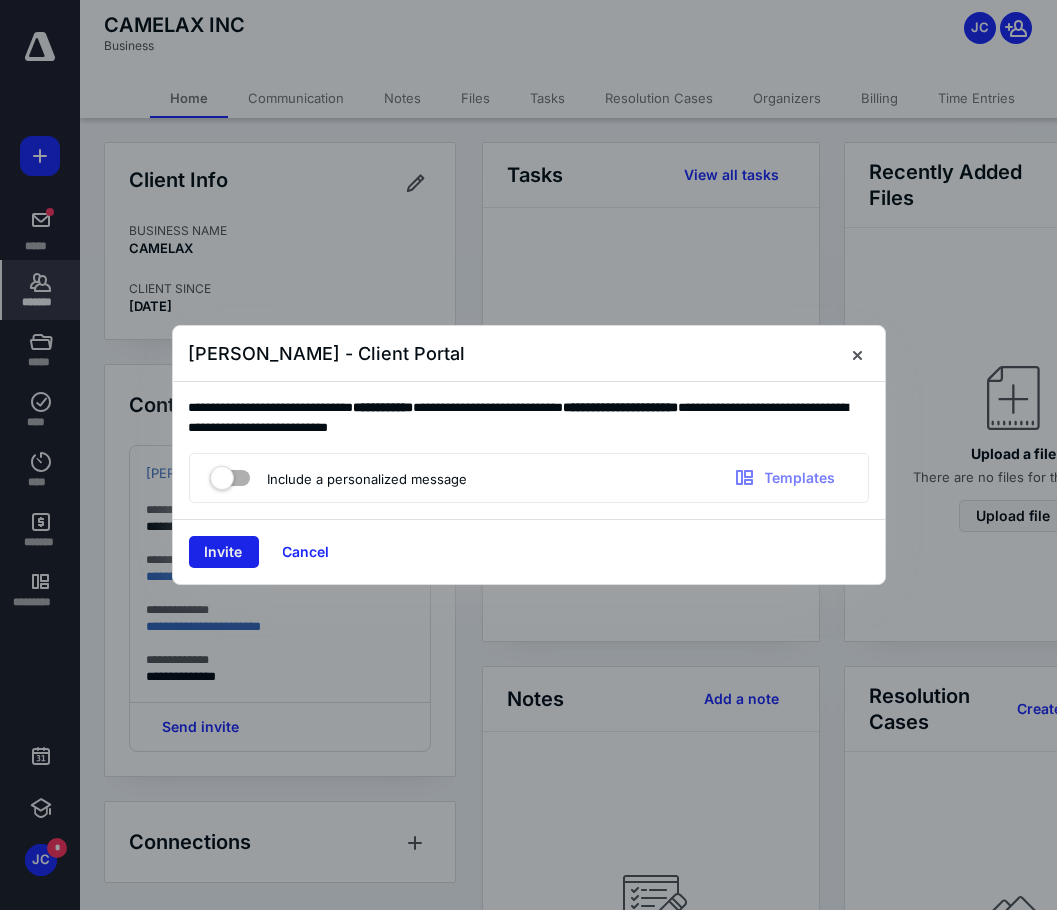 click on "Invite" at bounding box center [224, 552] 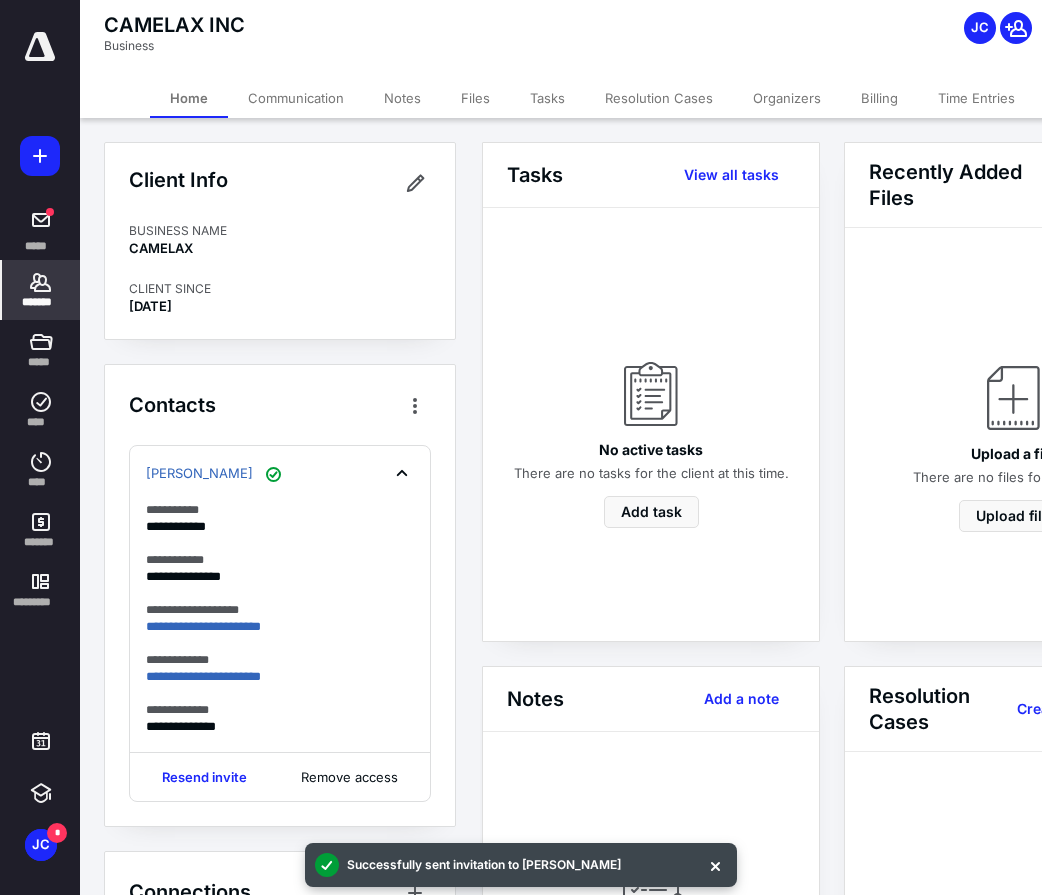 click at bounding box center (40, 156) 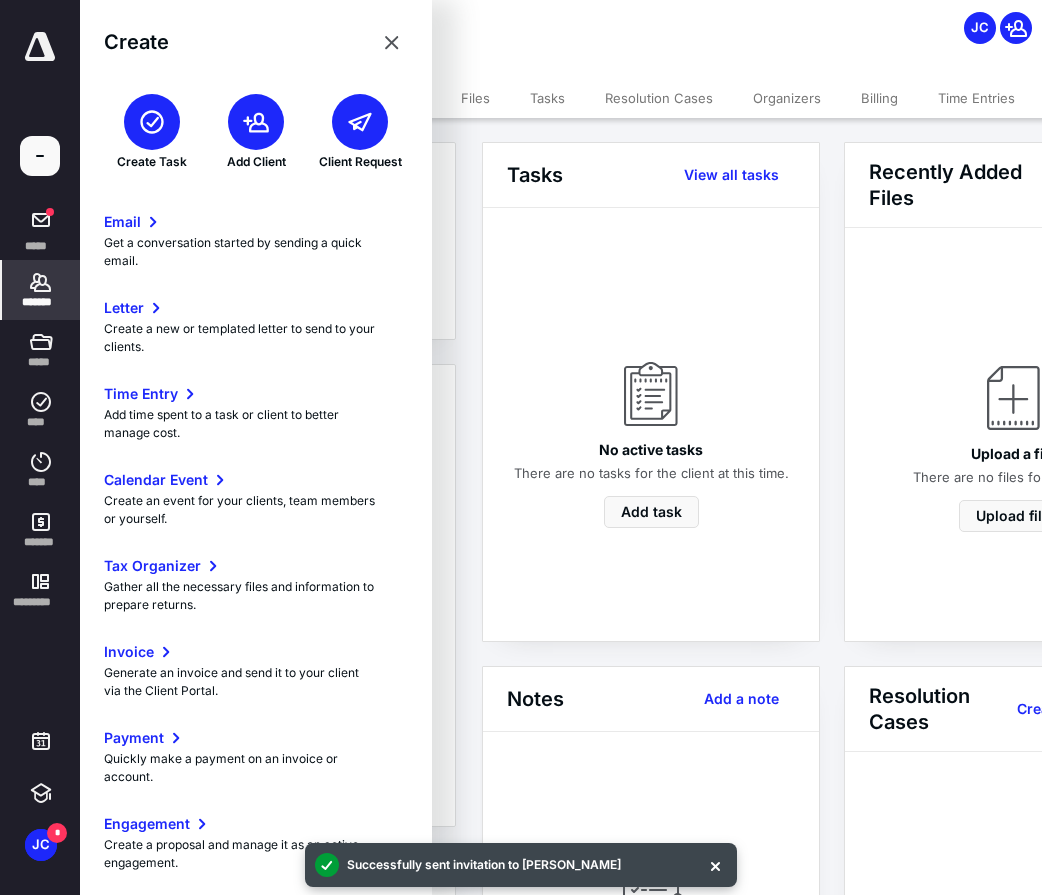 click at bounding box center (256, 122) 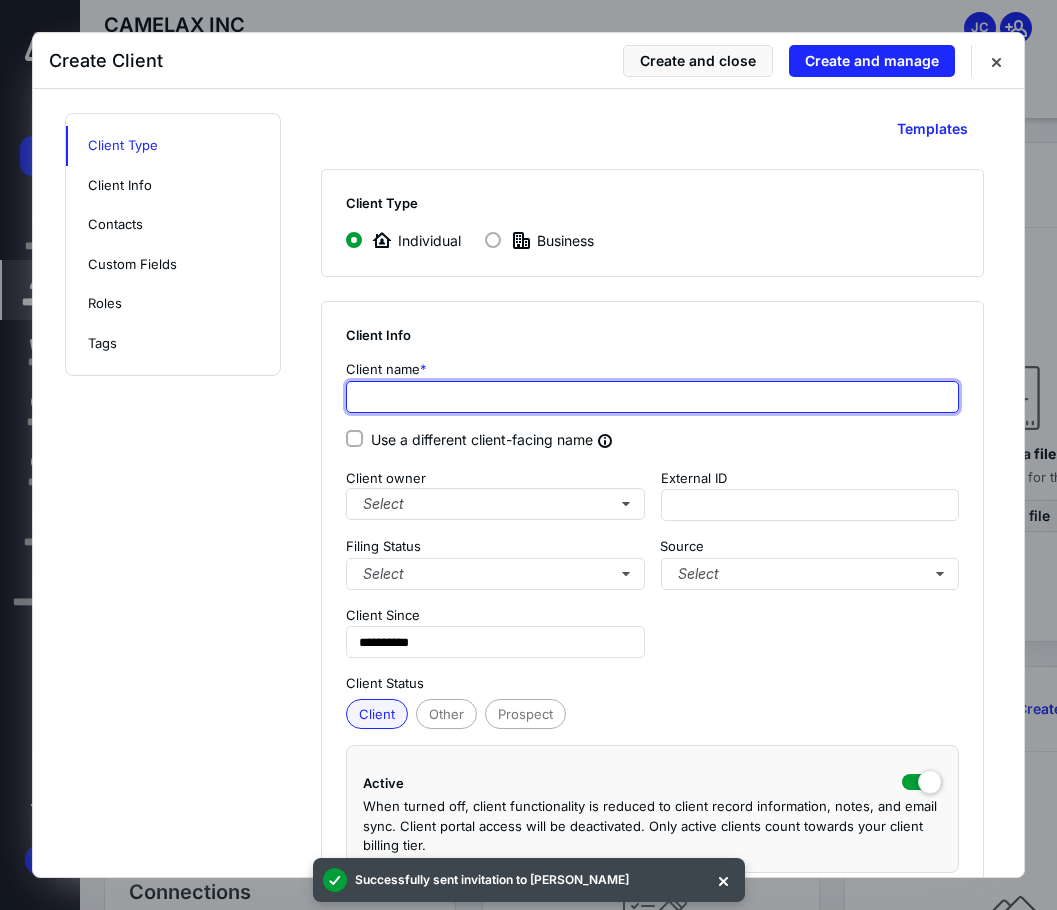click at bounding box center [652, 397] 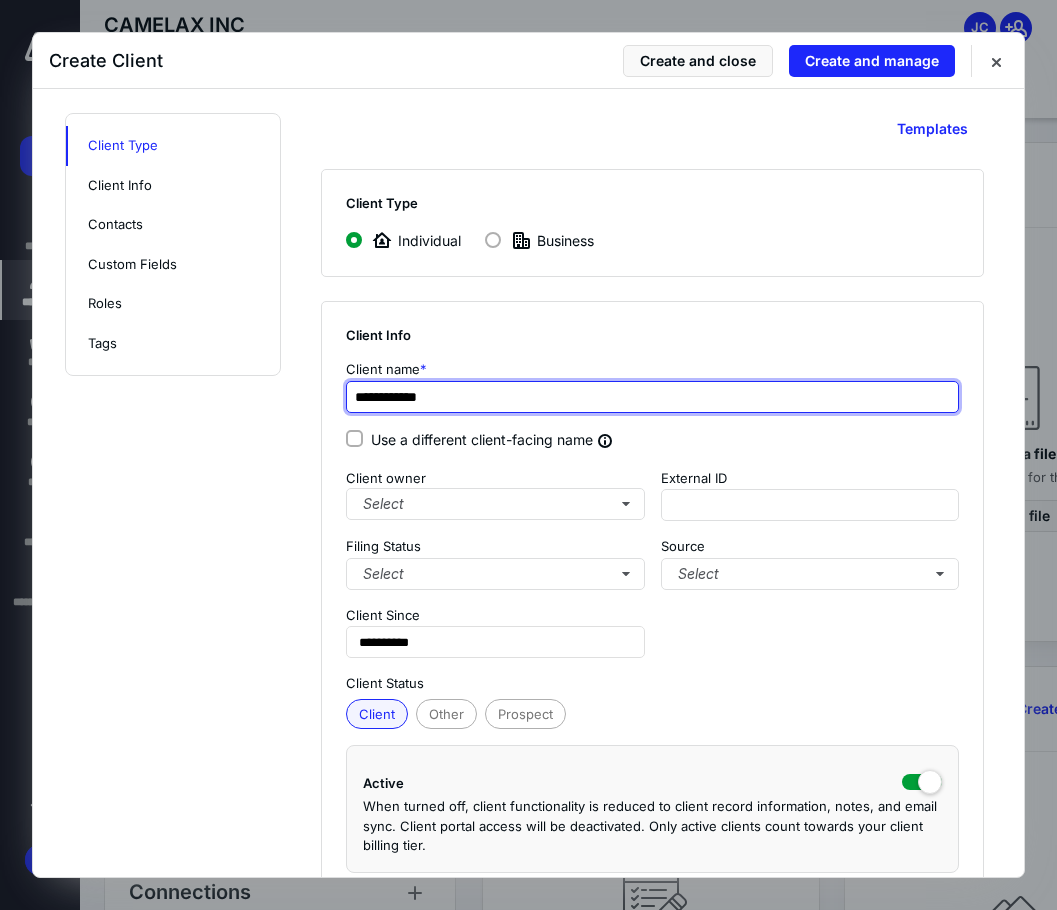 scroll, scrollTop: 400, scrollLeft: 0, axis: vertical 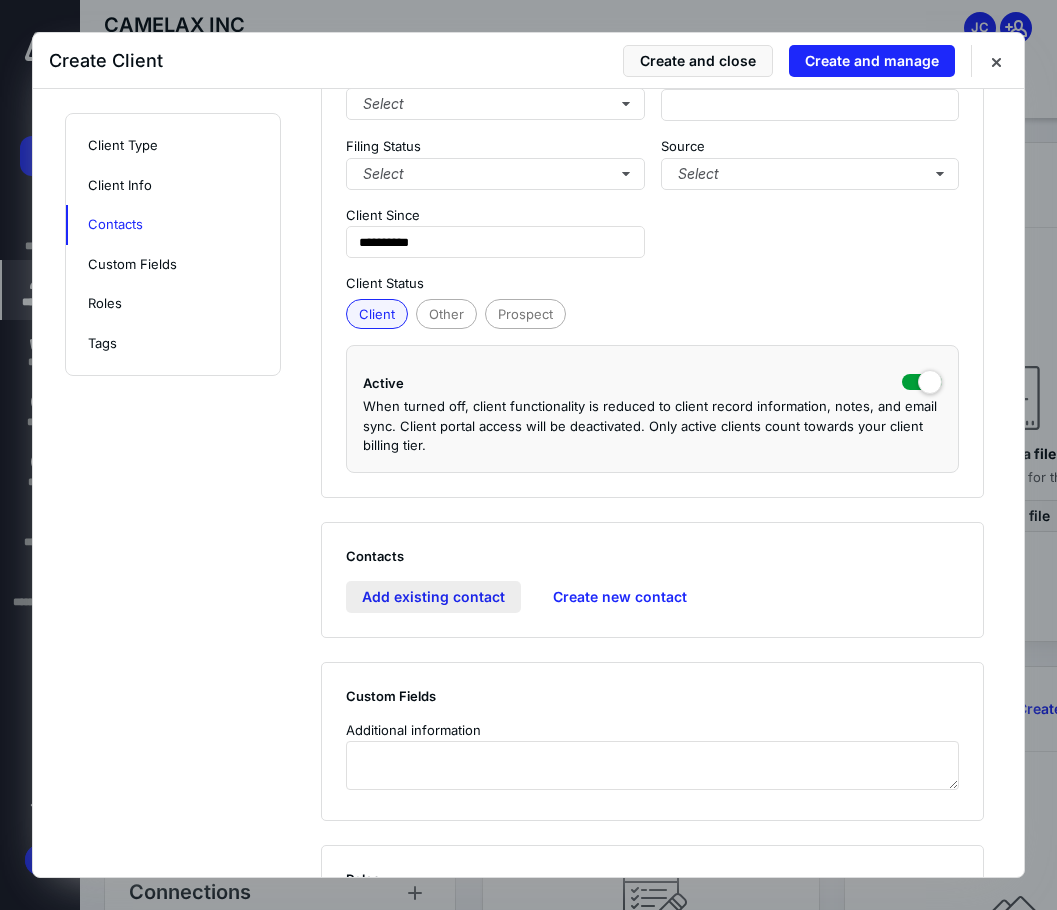 type on "**********" 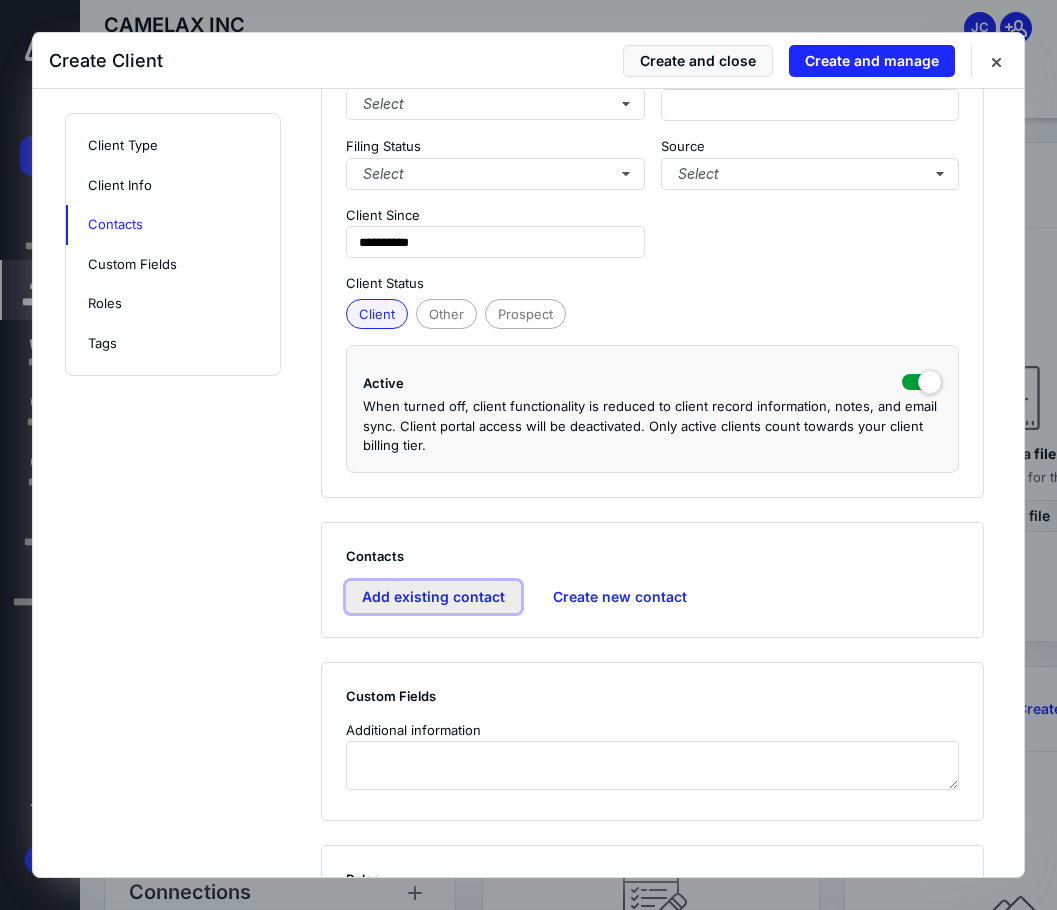 click on "Add existing contact" at bounding box center [433, 597] 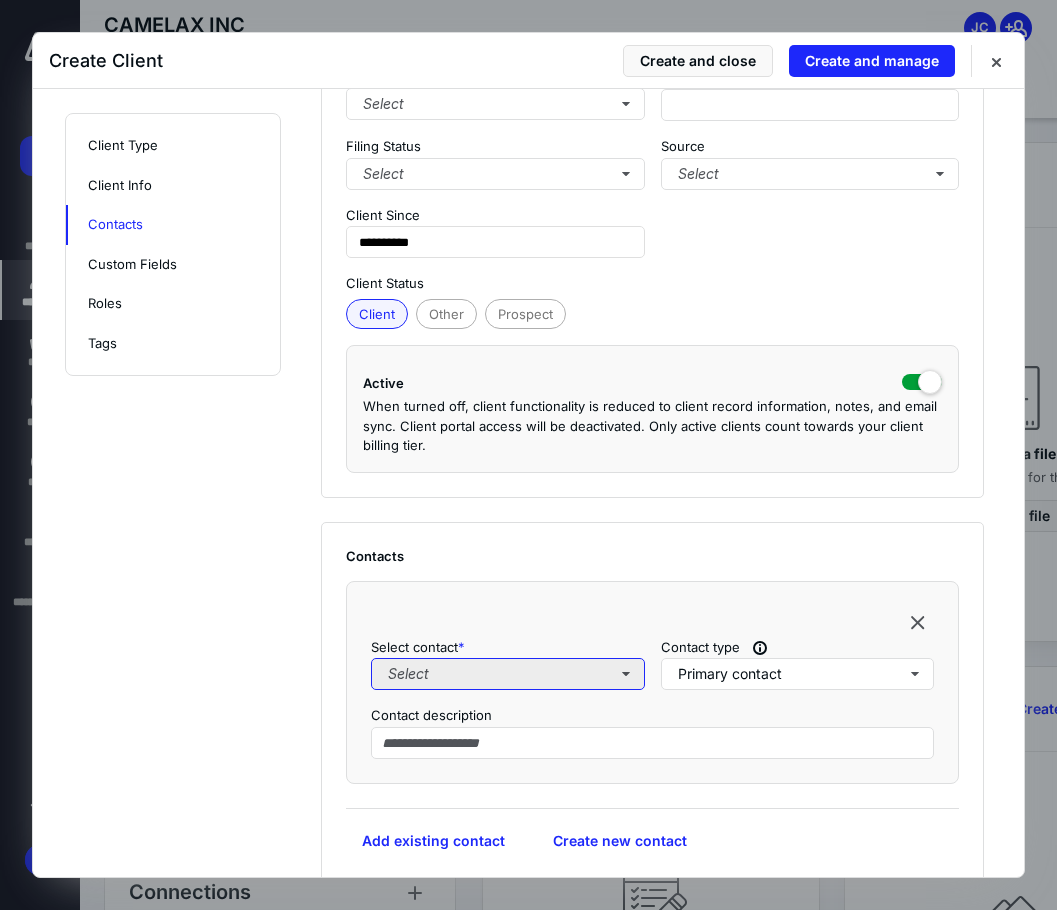 click on "Select" at bounding box center [508, 674] 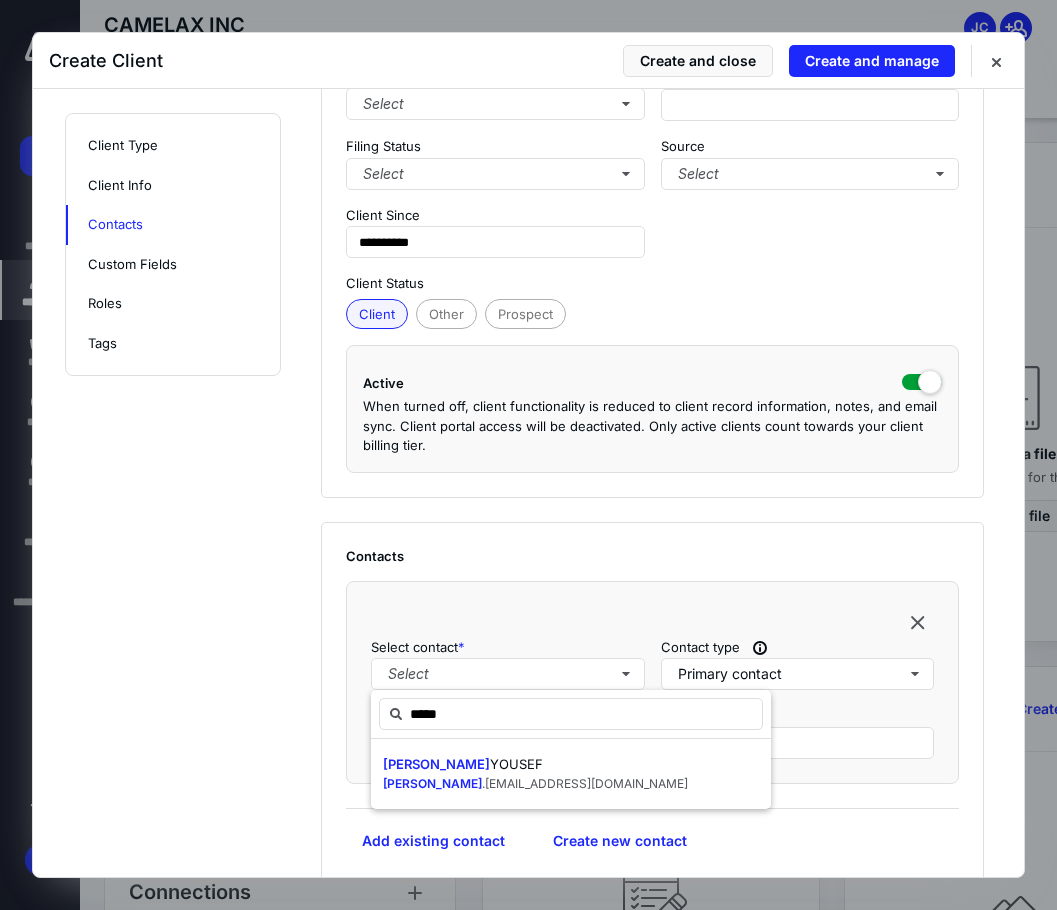 type on "*****" 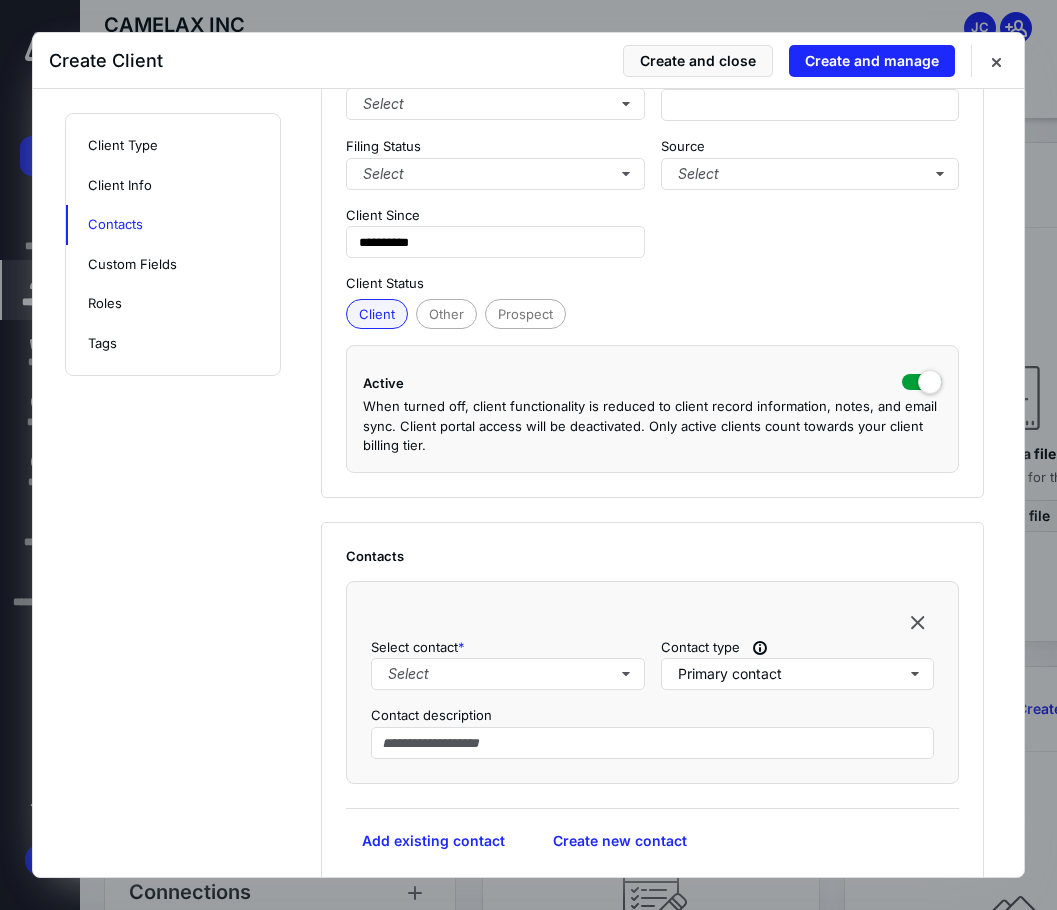 click on "Contacts Select contact  * Select Contact type Primary contact Contact description Add existing contact Create new contact" at bounding box center (652, 702) 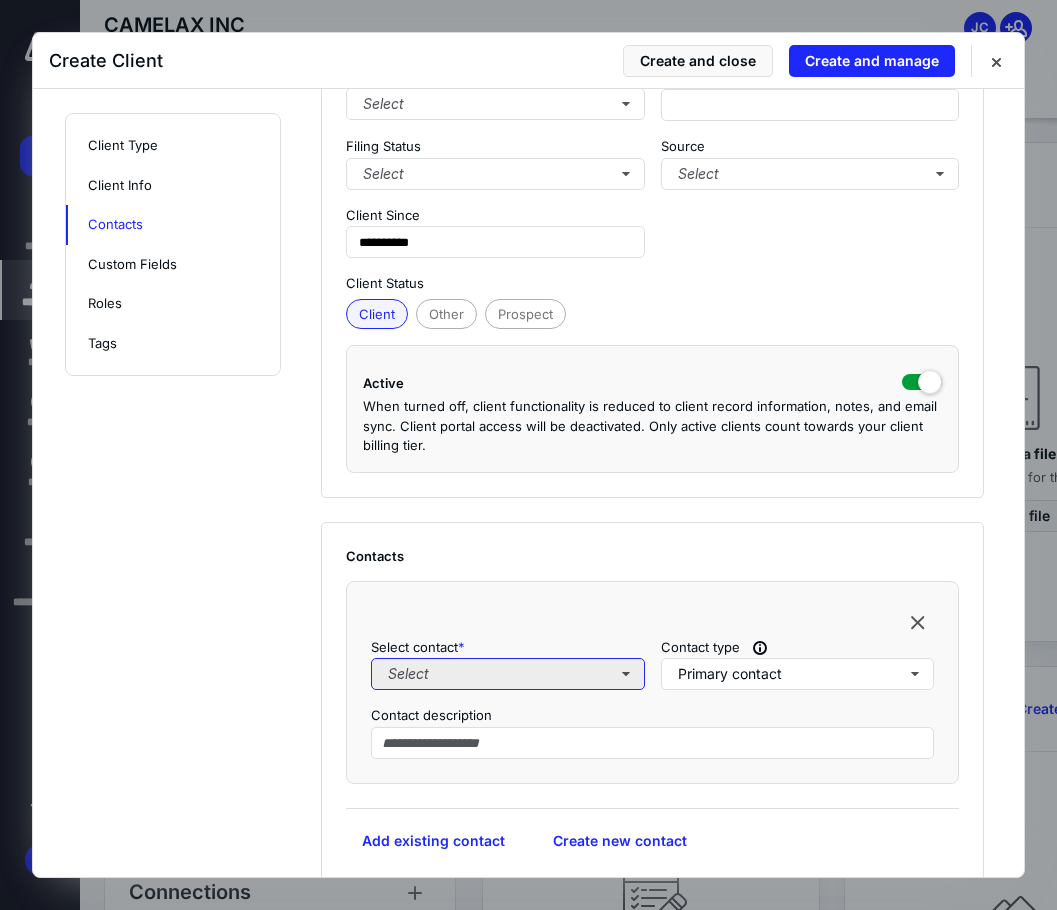 click on "Select" at bounding box center [508, 674] 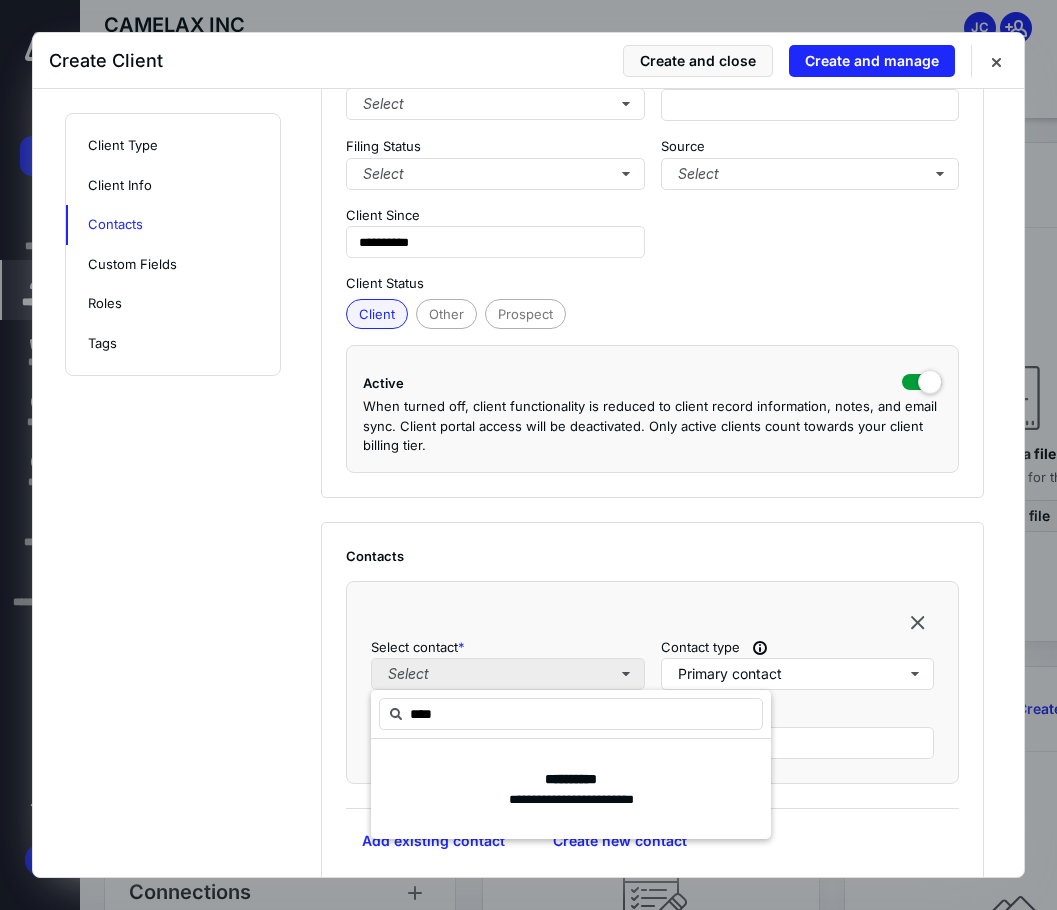 type on "*****" 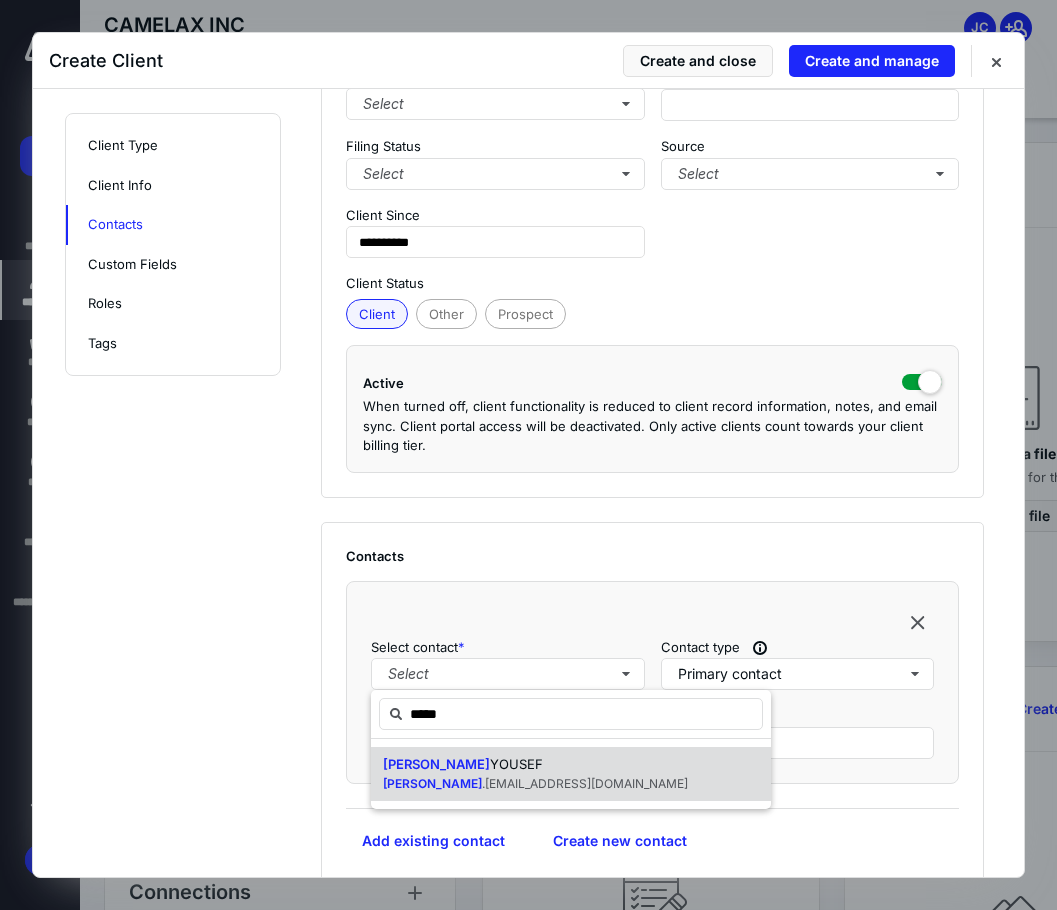 click on "YOUSEF" at bounding box center [516, 764] 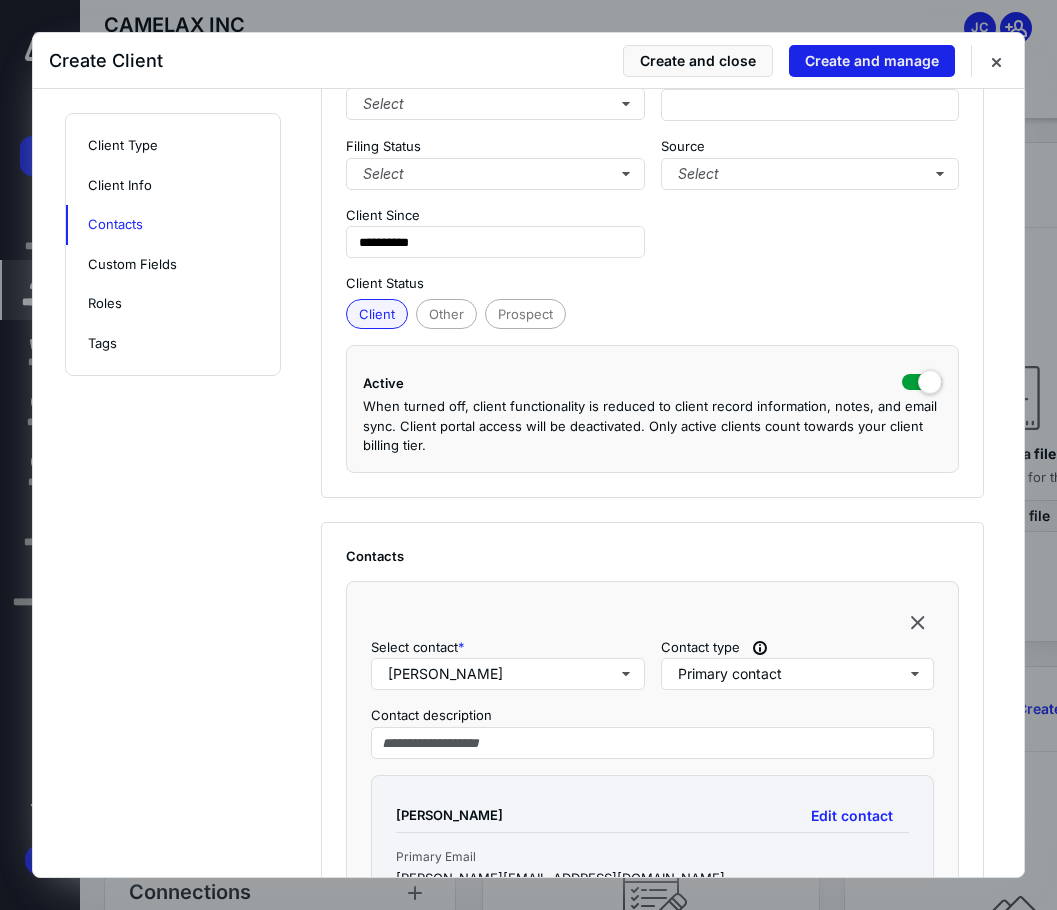 click on "Create and manage" at bounding box center [872, 61] 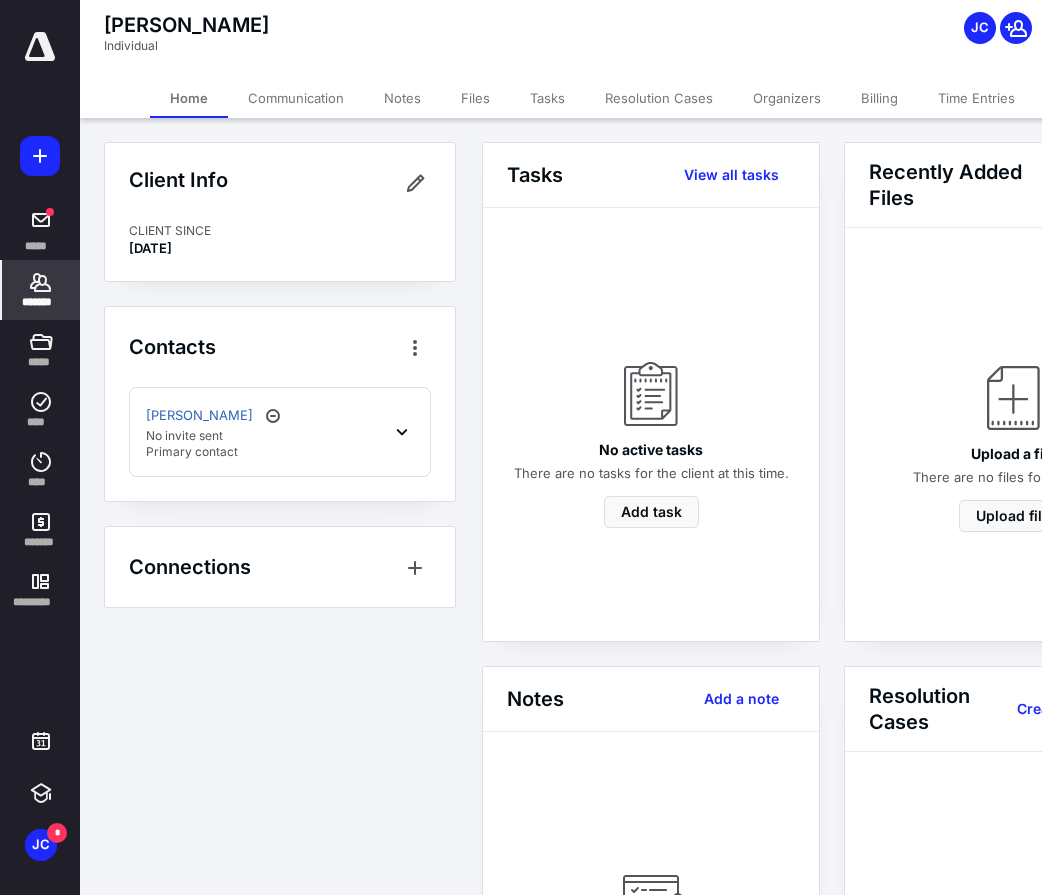 click on "[PERSON_NAME] No invite sent Primary contact" at bounding box center (280, 432) 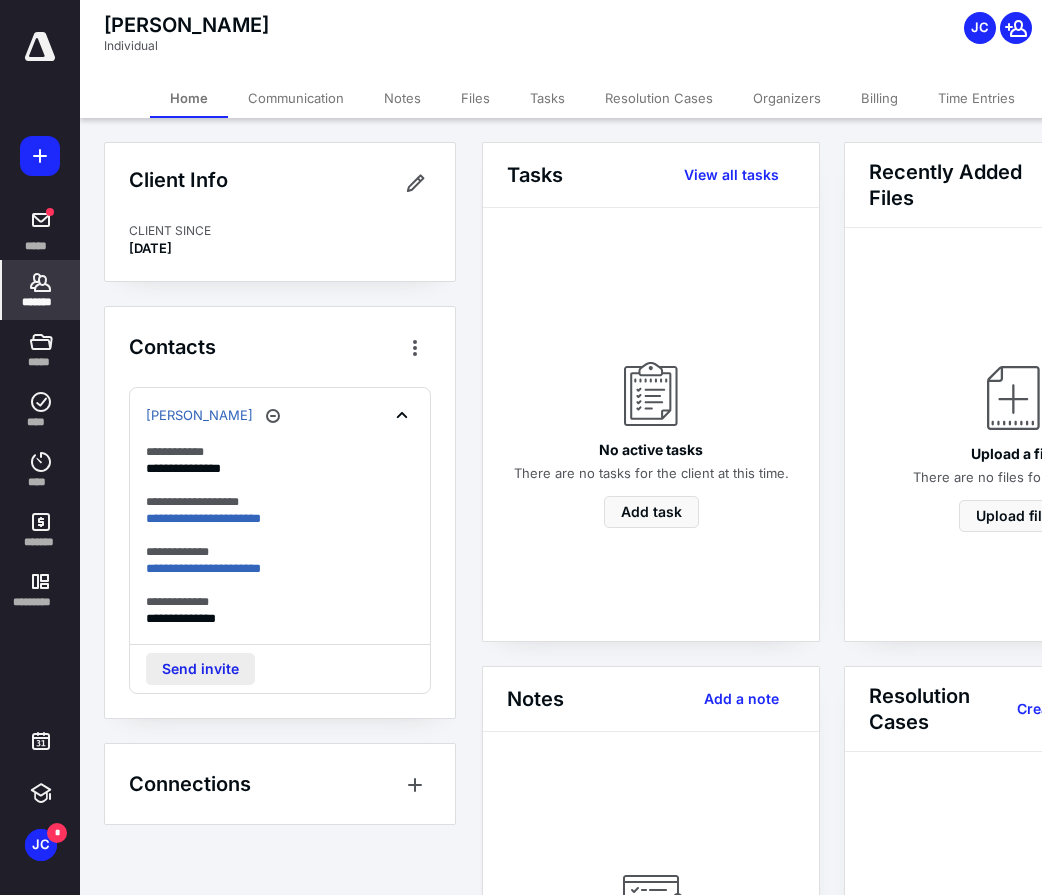 click on "Send invite" at bounding box center (200, 669) 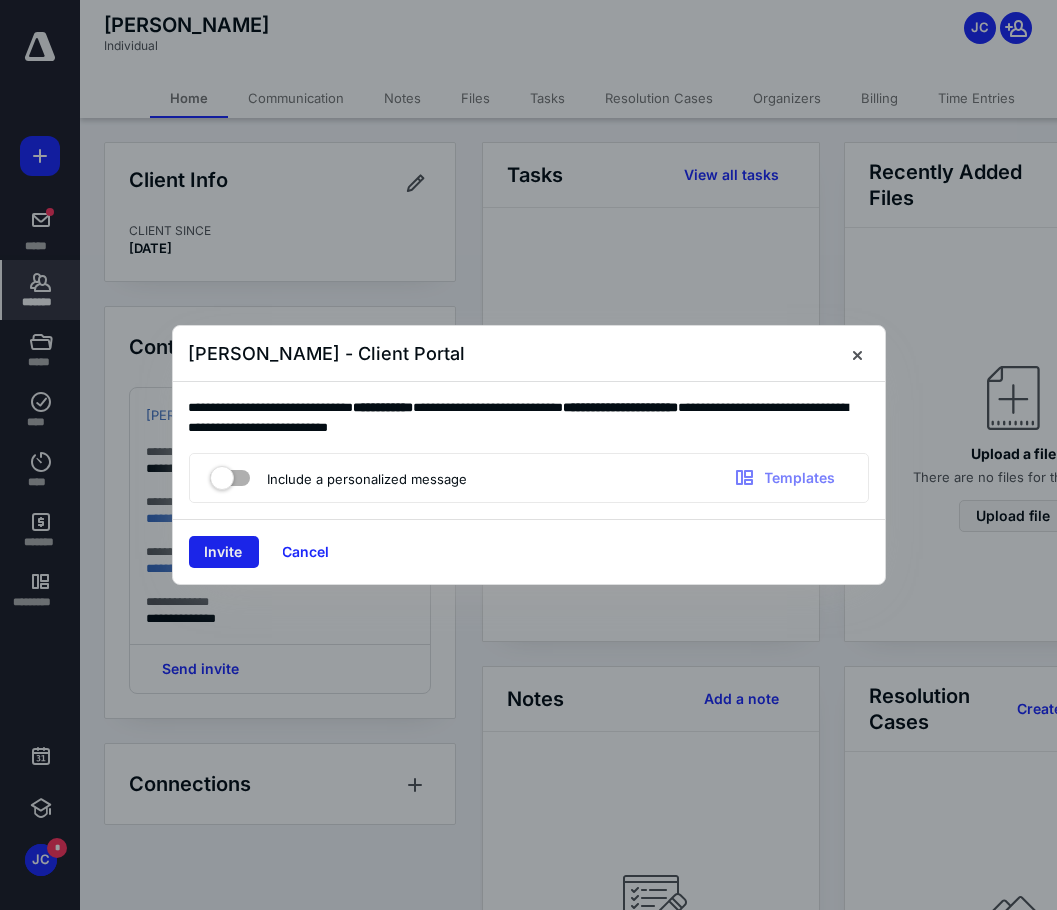 click on "Invite" at bounding box center (224, 552) 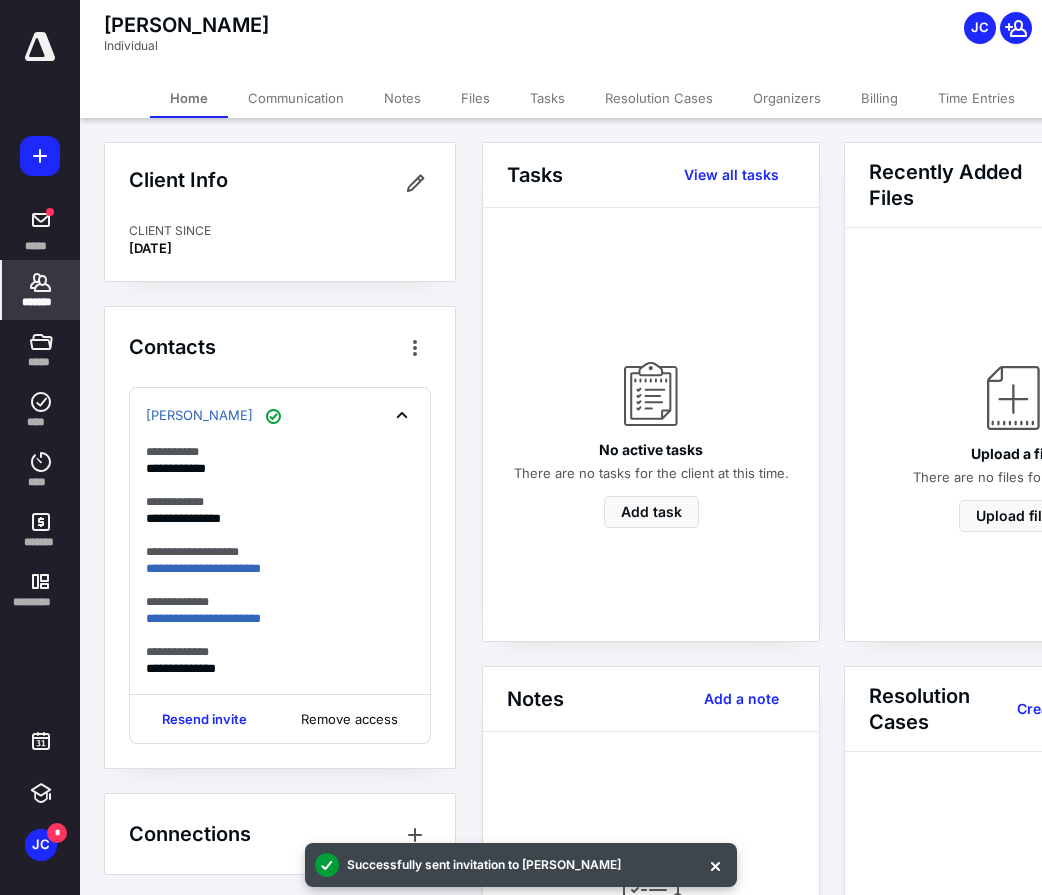 click 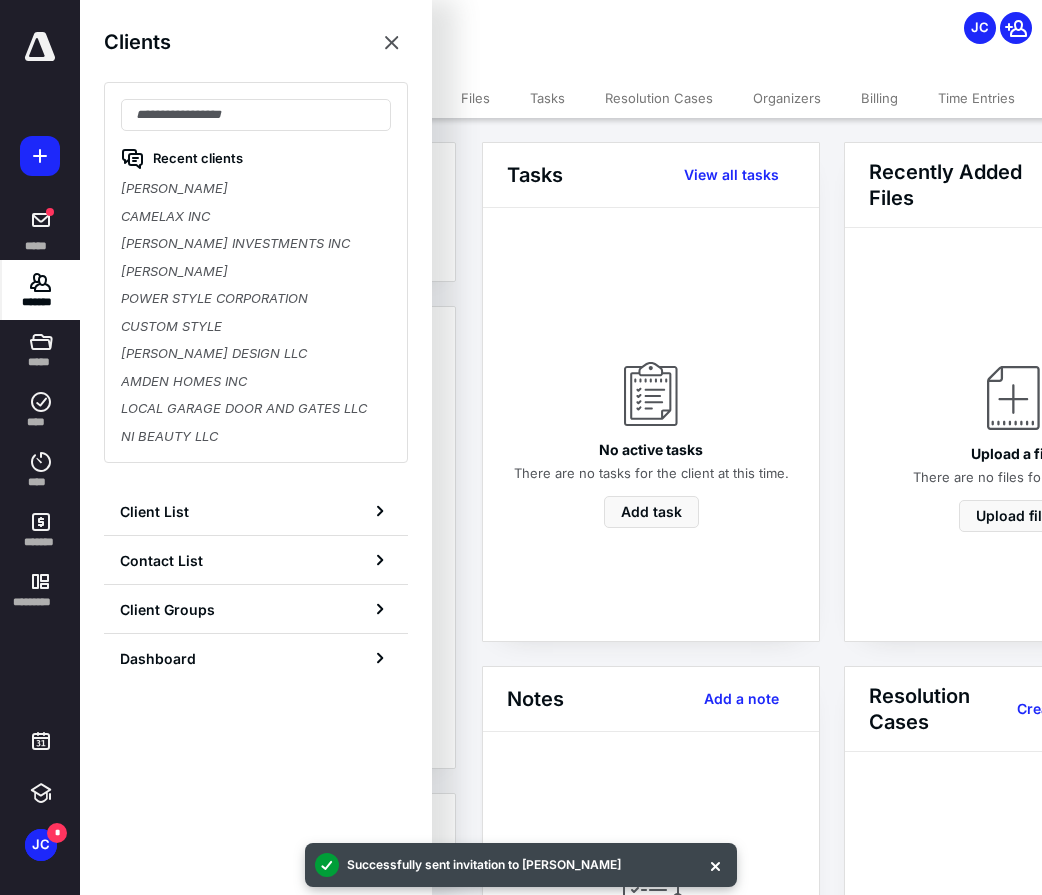 click on "Recent clients [PERSON_NAME] CAMELAX INC [PERSON_NAME] INVESTMENTS INC [PERSON_NAME] POWER STYLE CORPORATION CUSTOM STYLE [PERSON_NAME] DESIGN LLC AMDEN HOMES INC LOCAL GARAGE DOOR AND GATES LLC NI BEAUTY LLC" at bounding box center (256, 272) 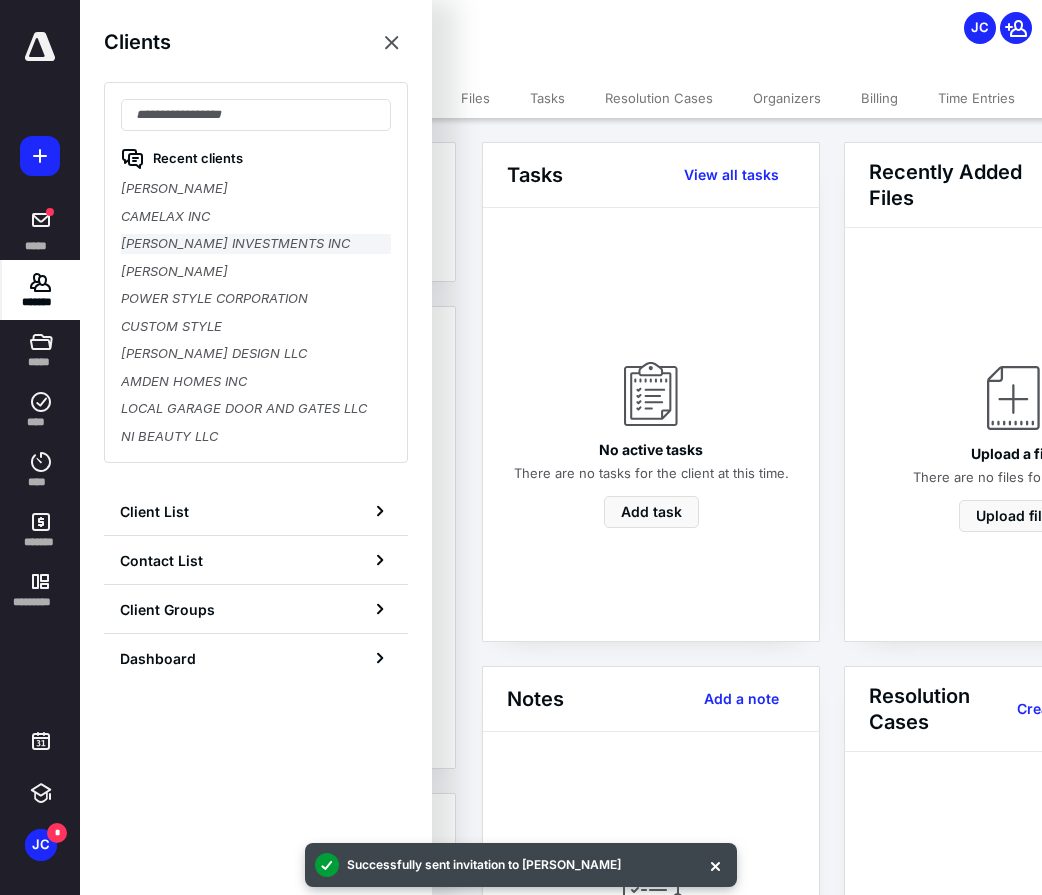 click on "[PERSON_NAME] INVESTMENTS INC" at bounding box center [256, 244] 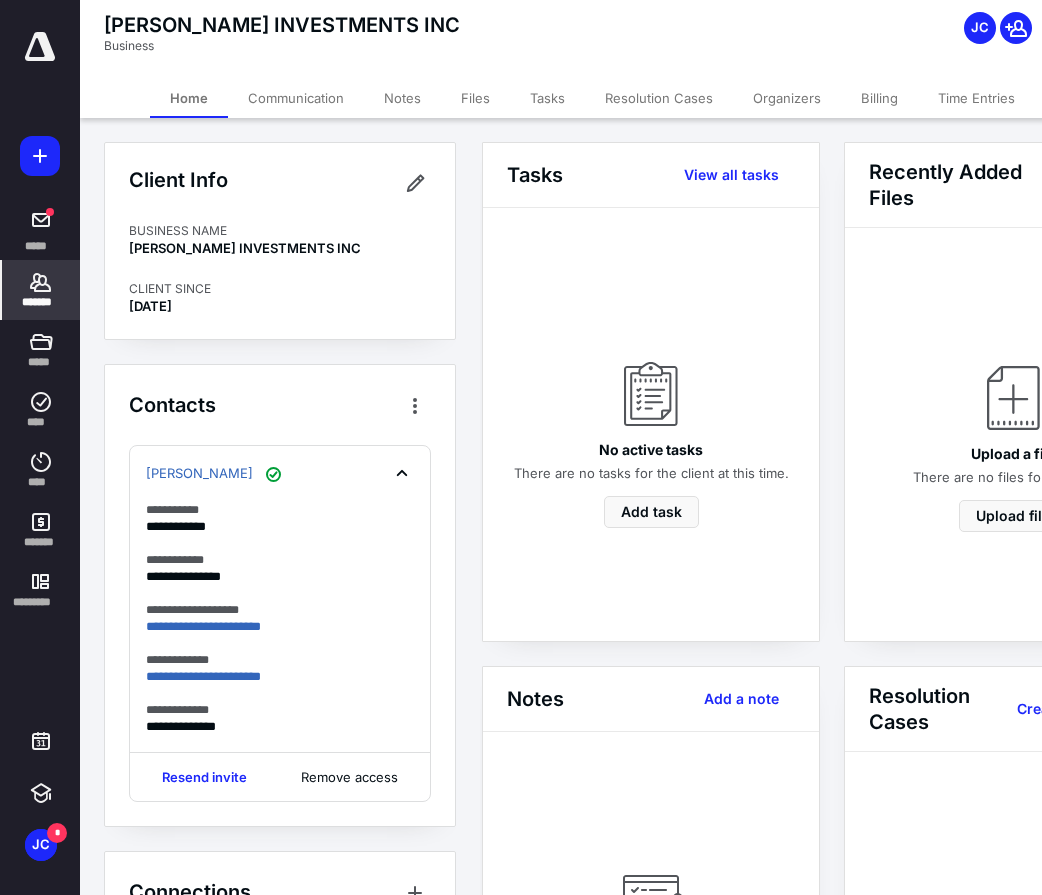 click on "Tasks" at bounding box center (547, 98) 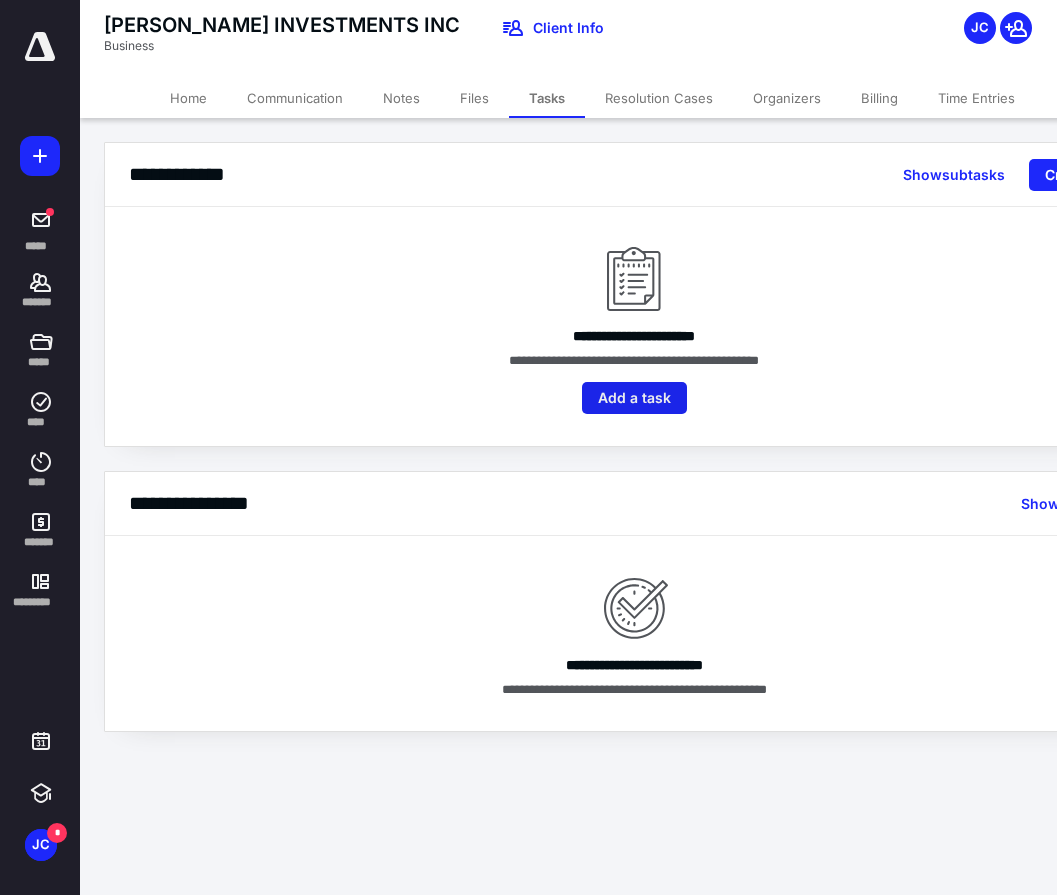 click on "Add a task" at bounding box center [634, 398] 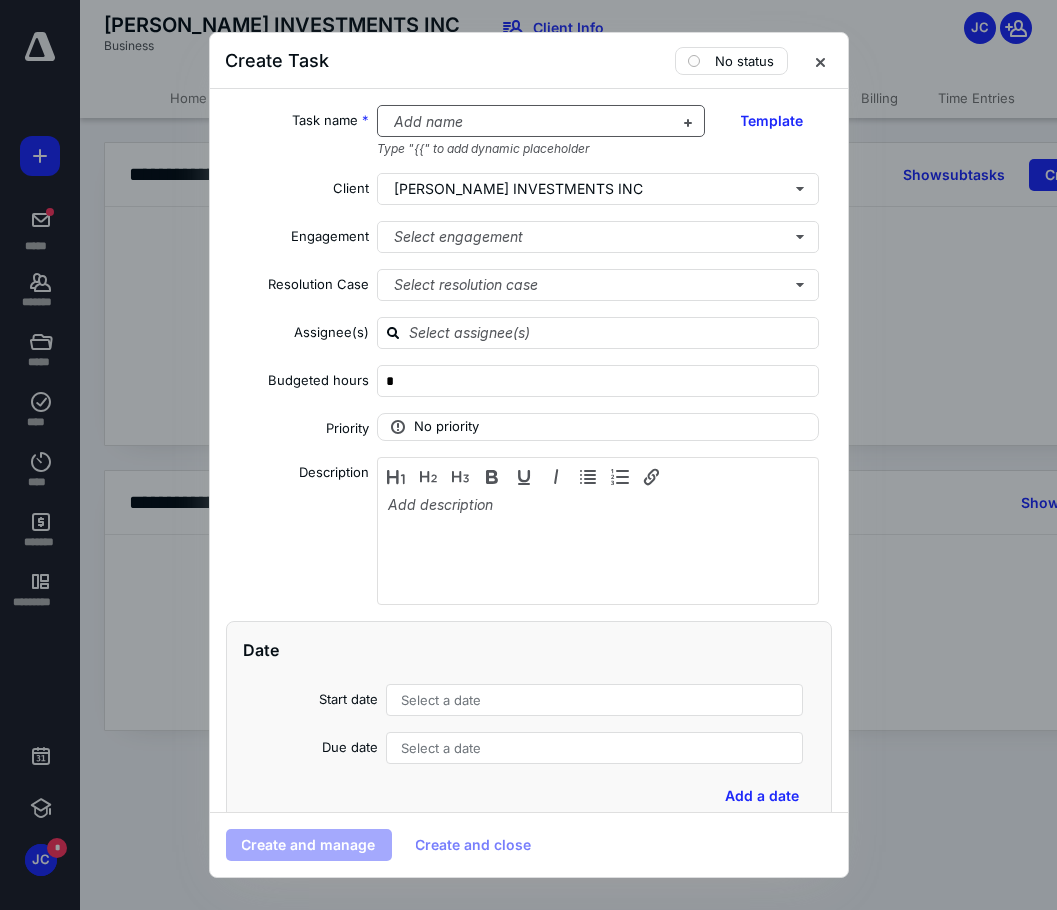 click at bounding box center [529, 122] 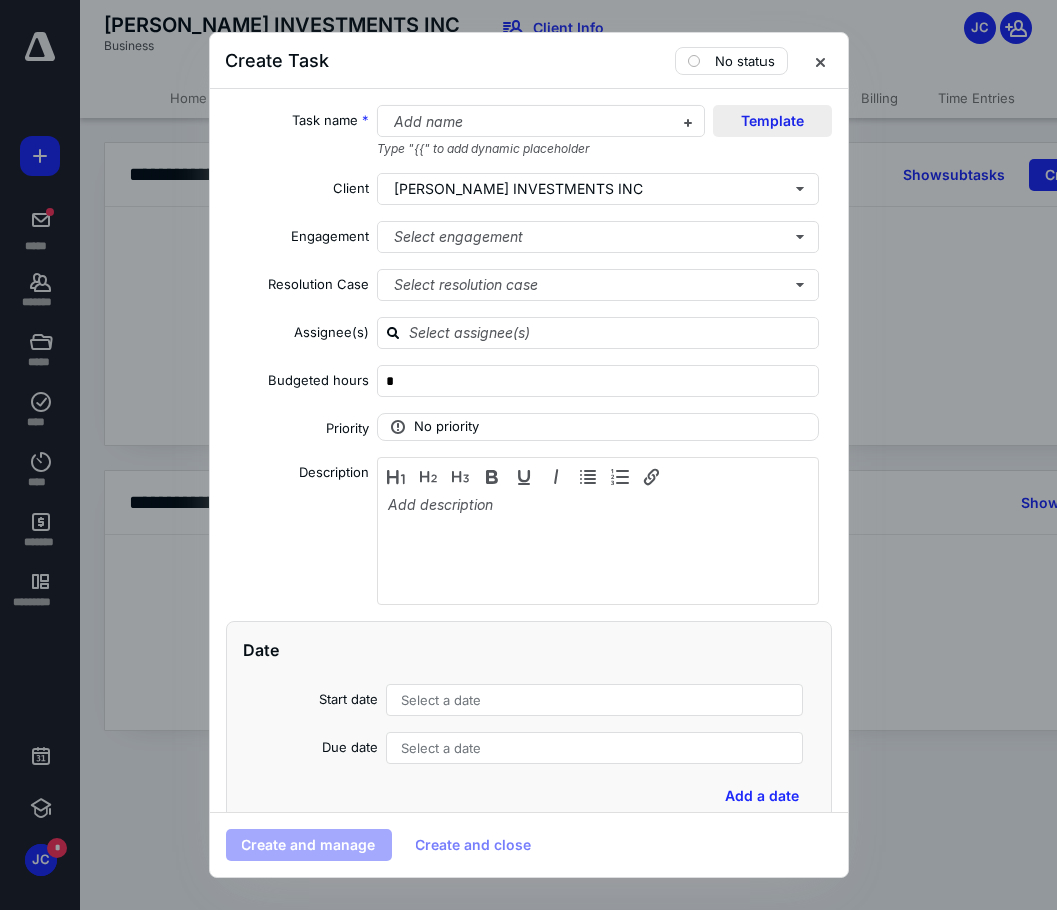click on "Template" at bounding box center [772, 121] 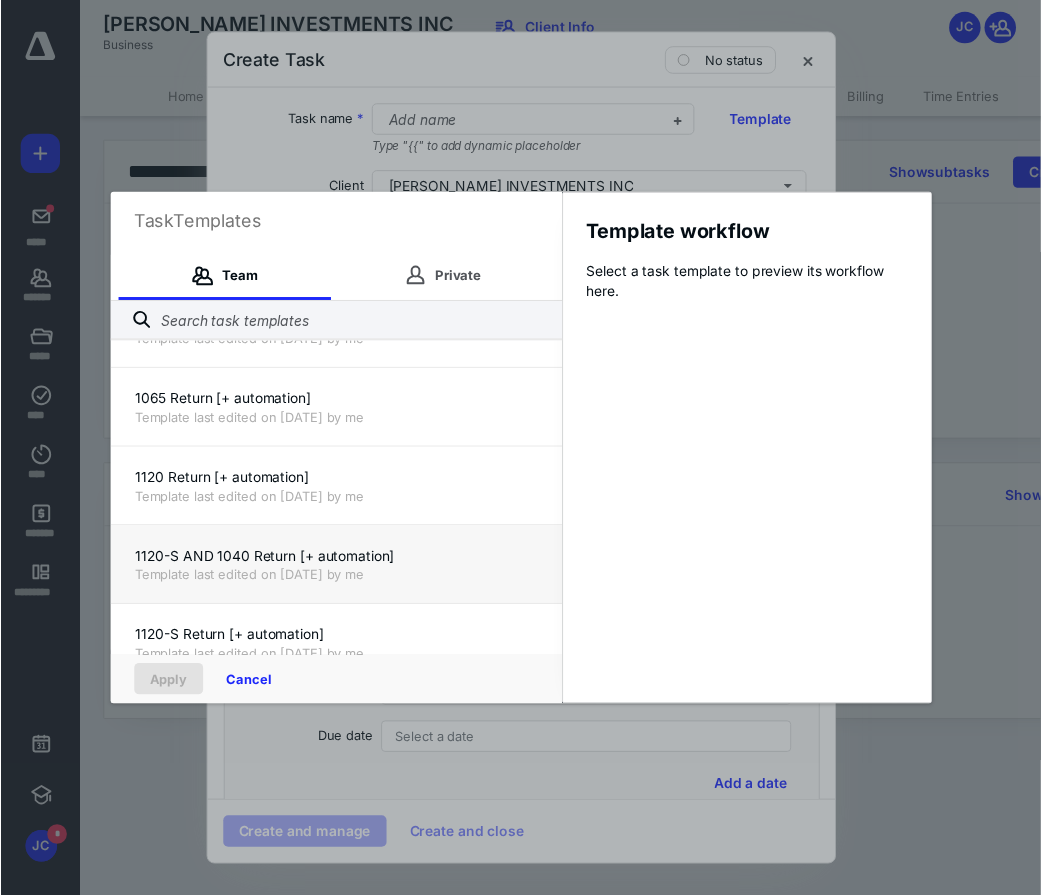 scroll, scrollTop: 100, scrollLeft: 0, axis: vertical 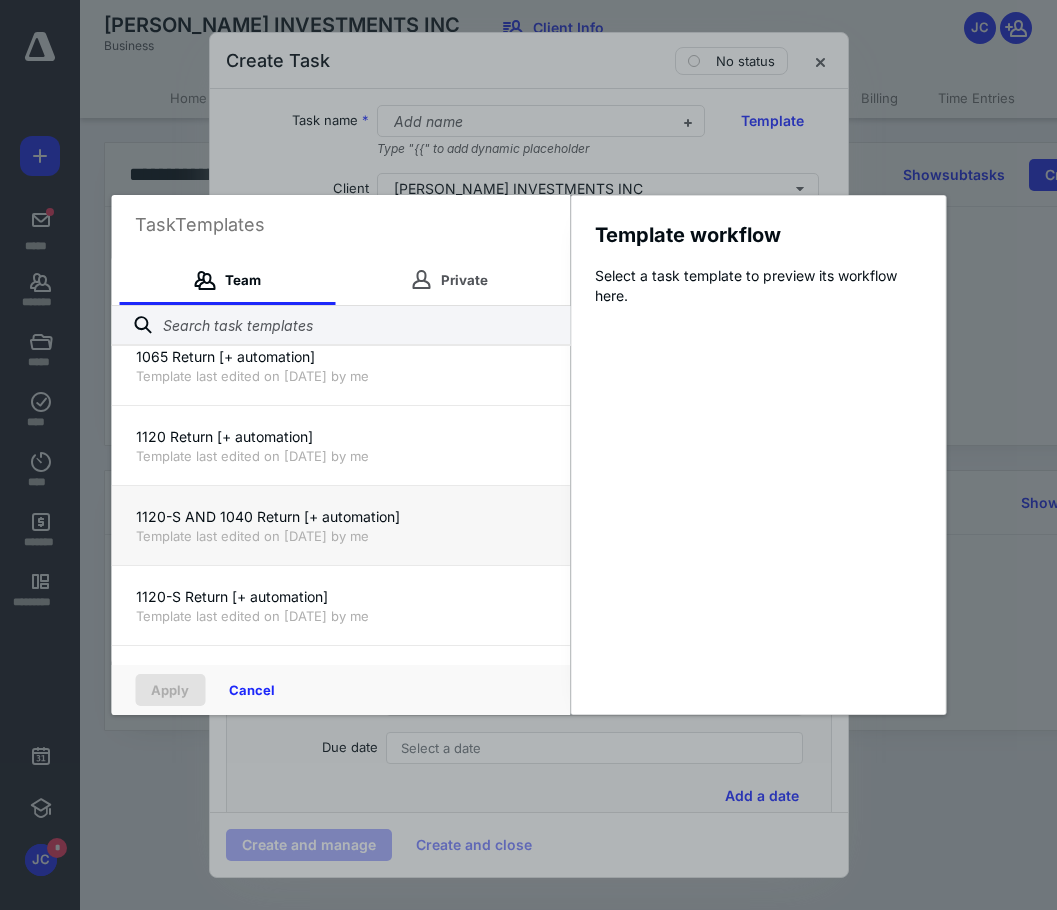click on "1120-S AND 1040 Return [+ automation] Template last edited on [DATE] by me" at bounding box center [340, 525] 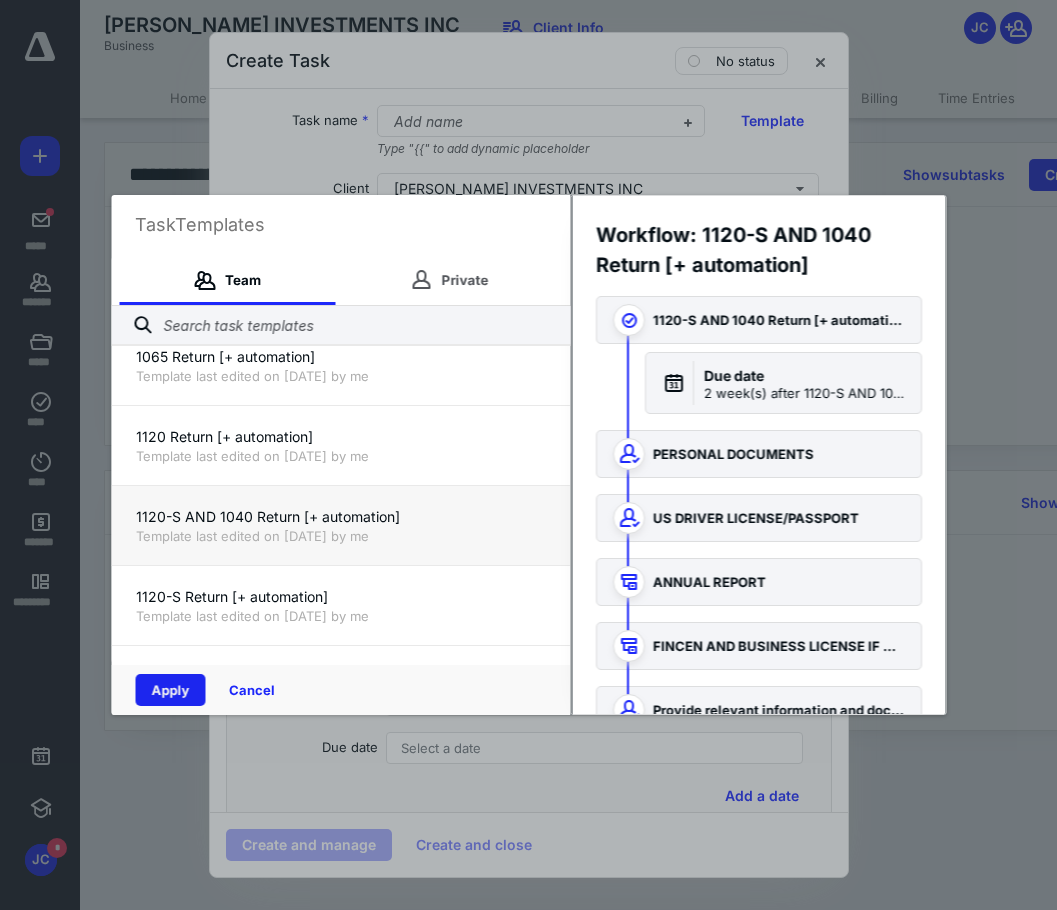 click on "Apply" at bounding box center [170, 690] 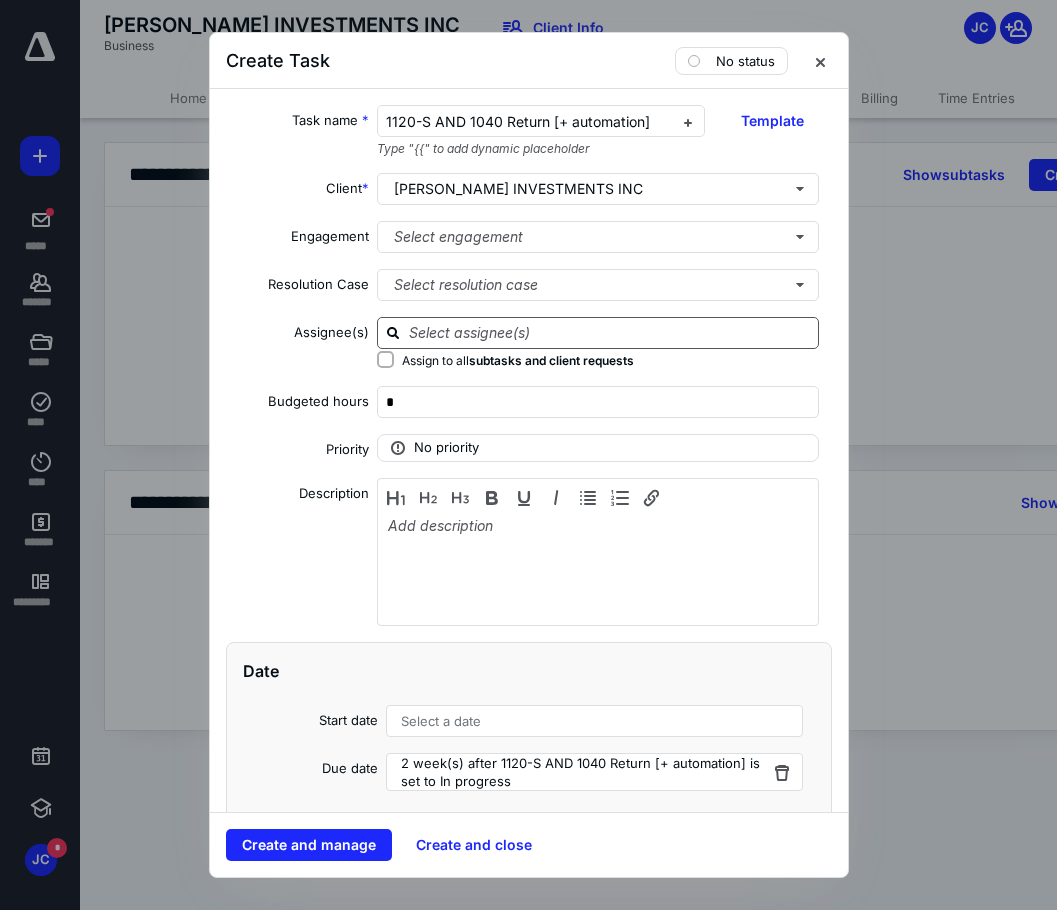click at bounding box center (610, 332) 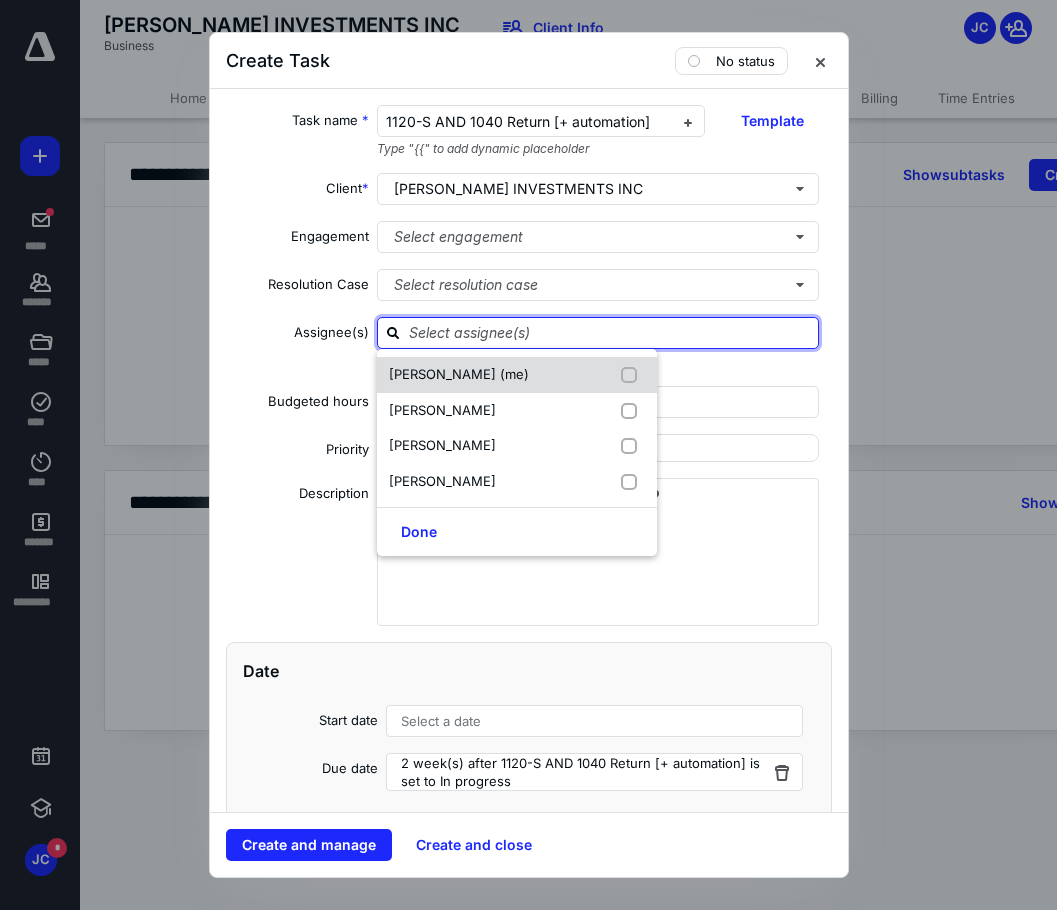 click on "[PERSON_NAME] (me)" at bounding box center [459, 374] 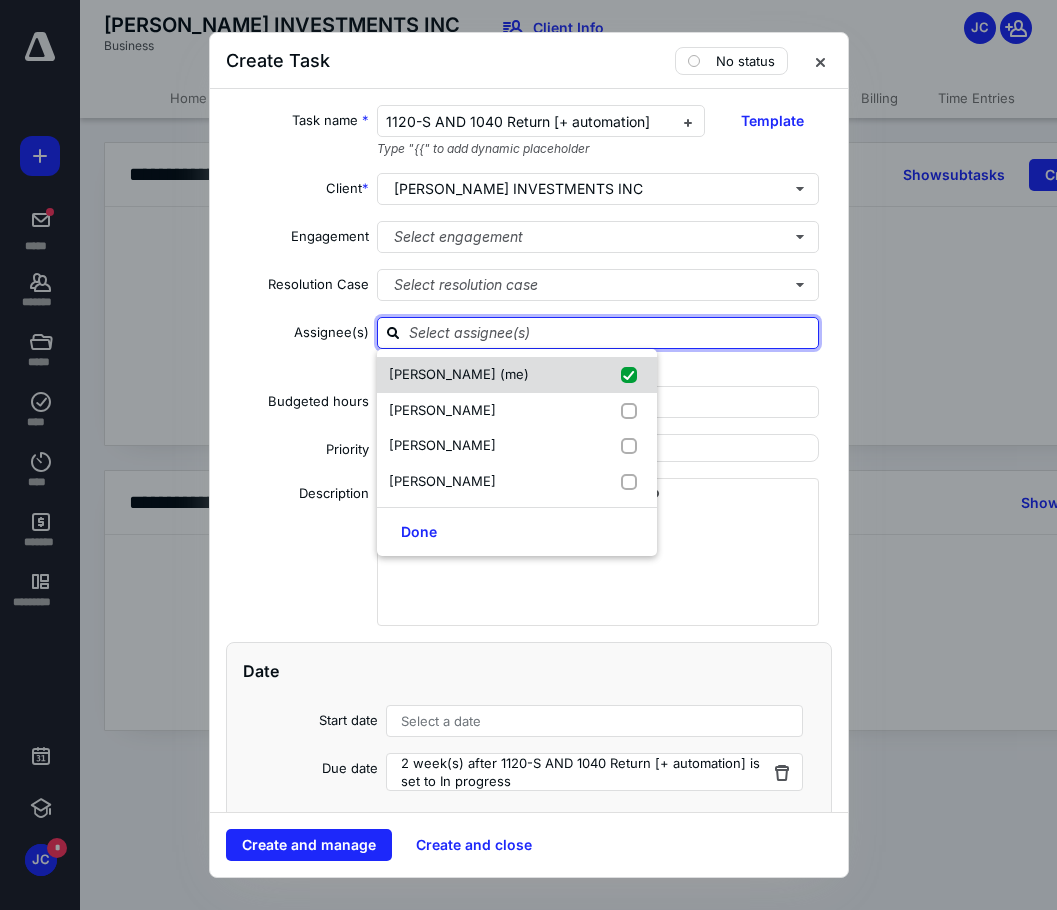 checkbox on "true" 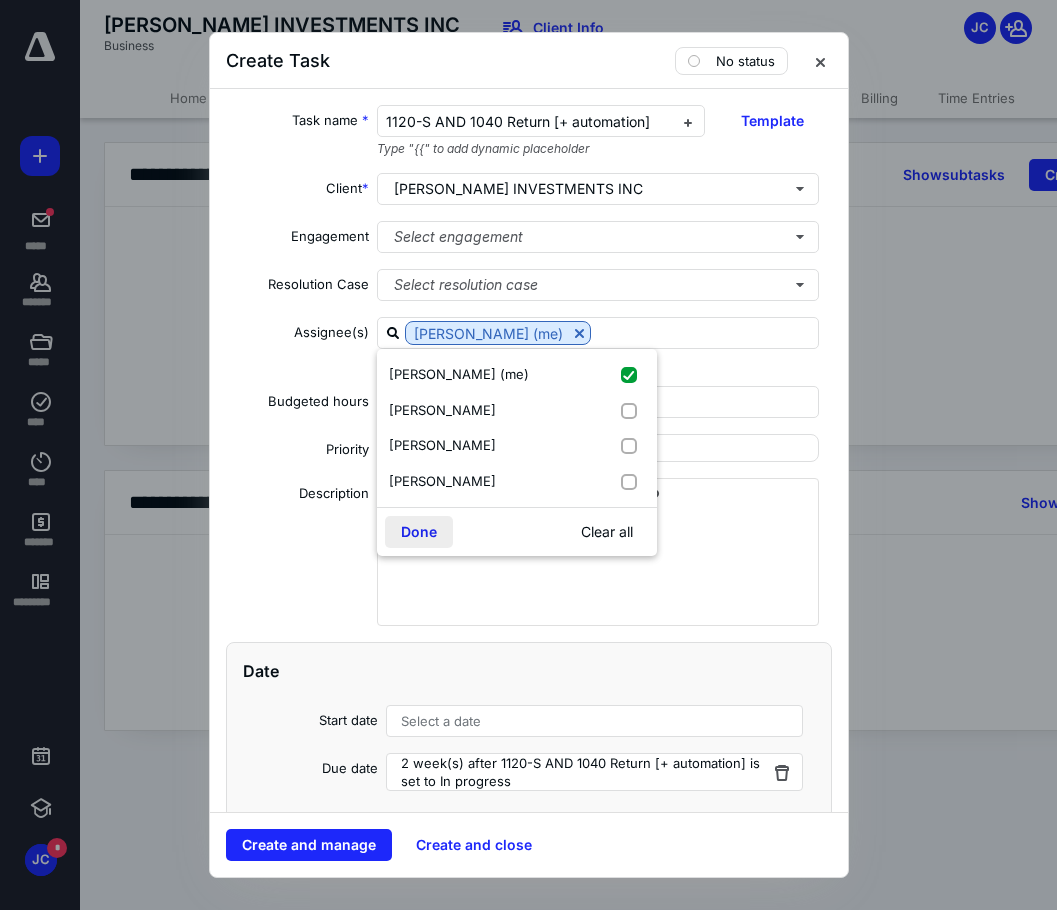 click on "Done" at bounding box center (419, 532) 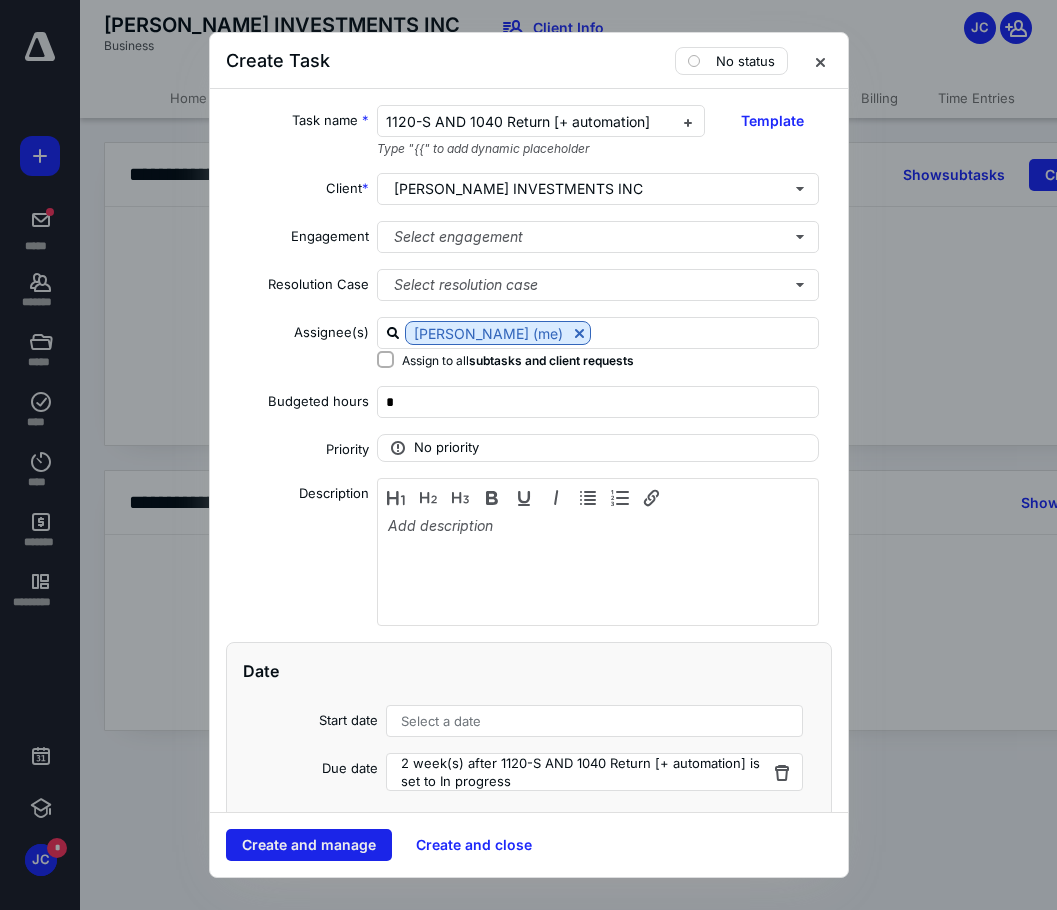 click on "Create and manage" at bounding box center (309, 845) 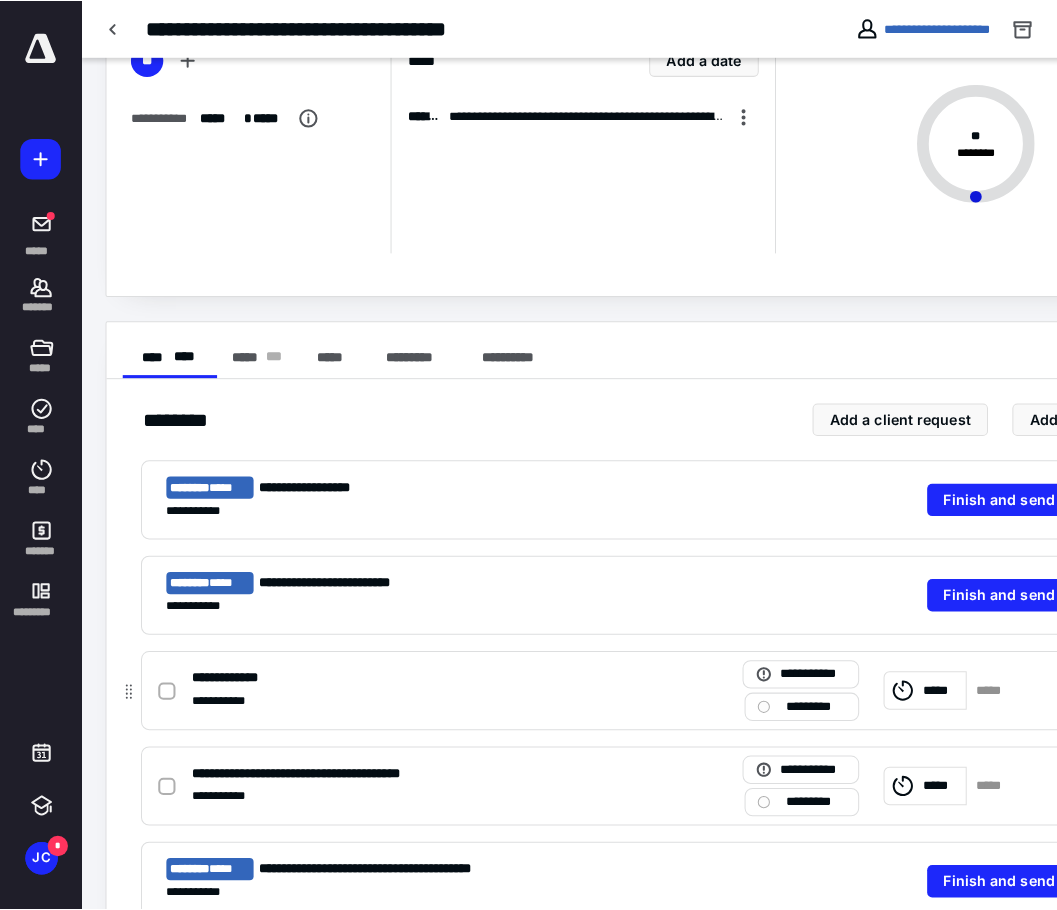 scroll, scrollTop: 300, scrollLeft: 0, axis: vertical 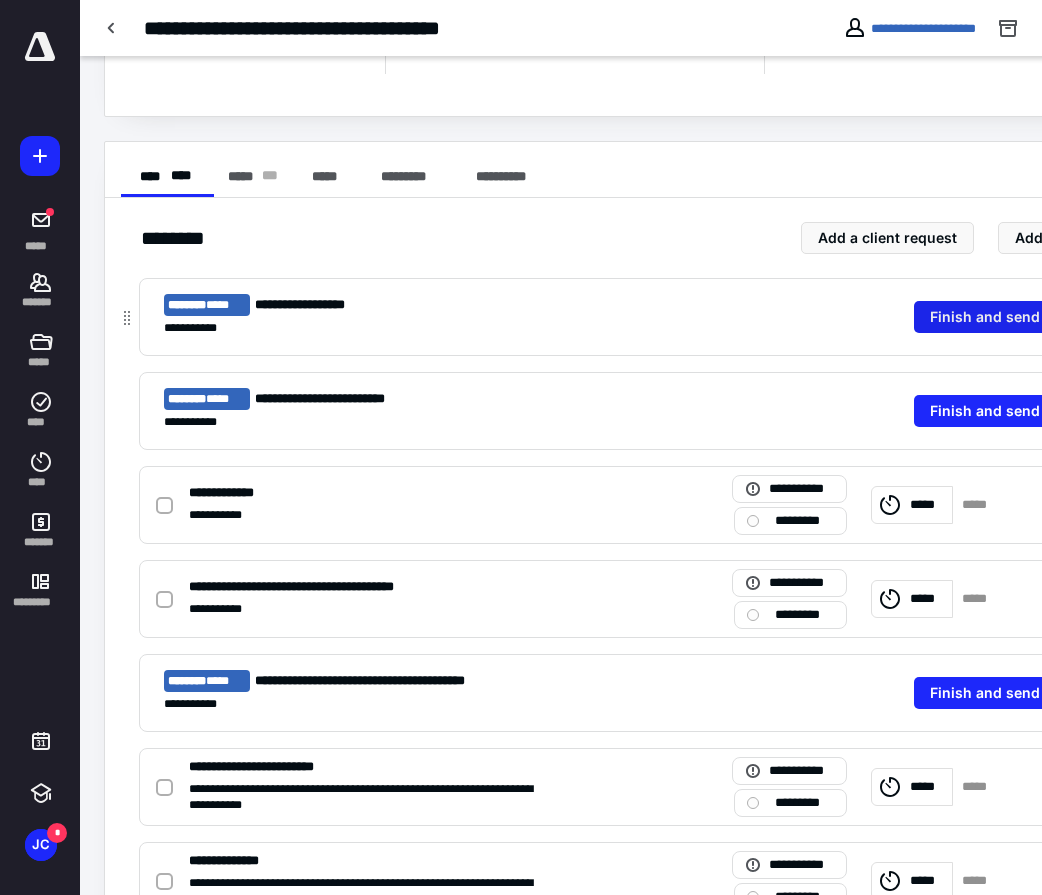click on "Finish and send" at bounding box center (985, 317) 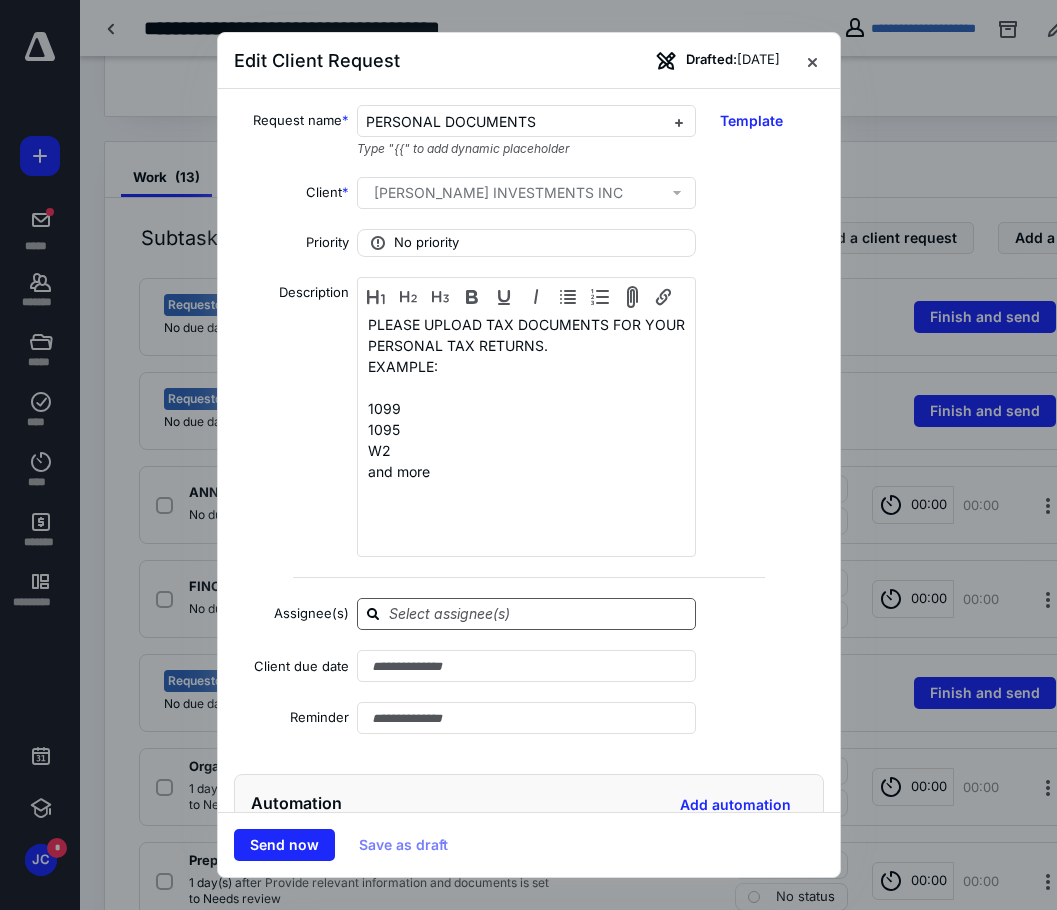 click at bounding box center [538, 613] 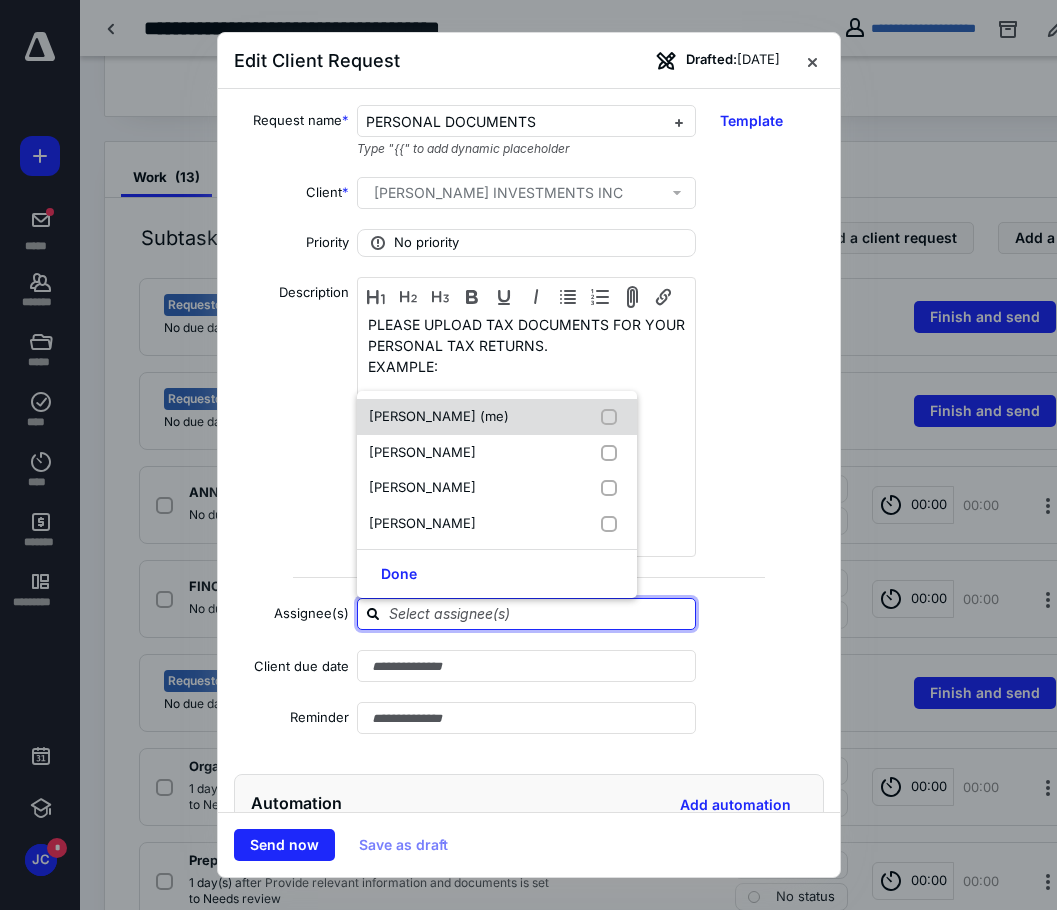 click on "[PERSON_NAME] (me)" at bounding box center [439, 416] 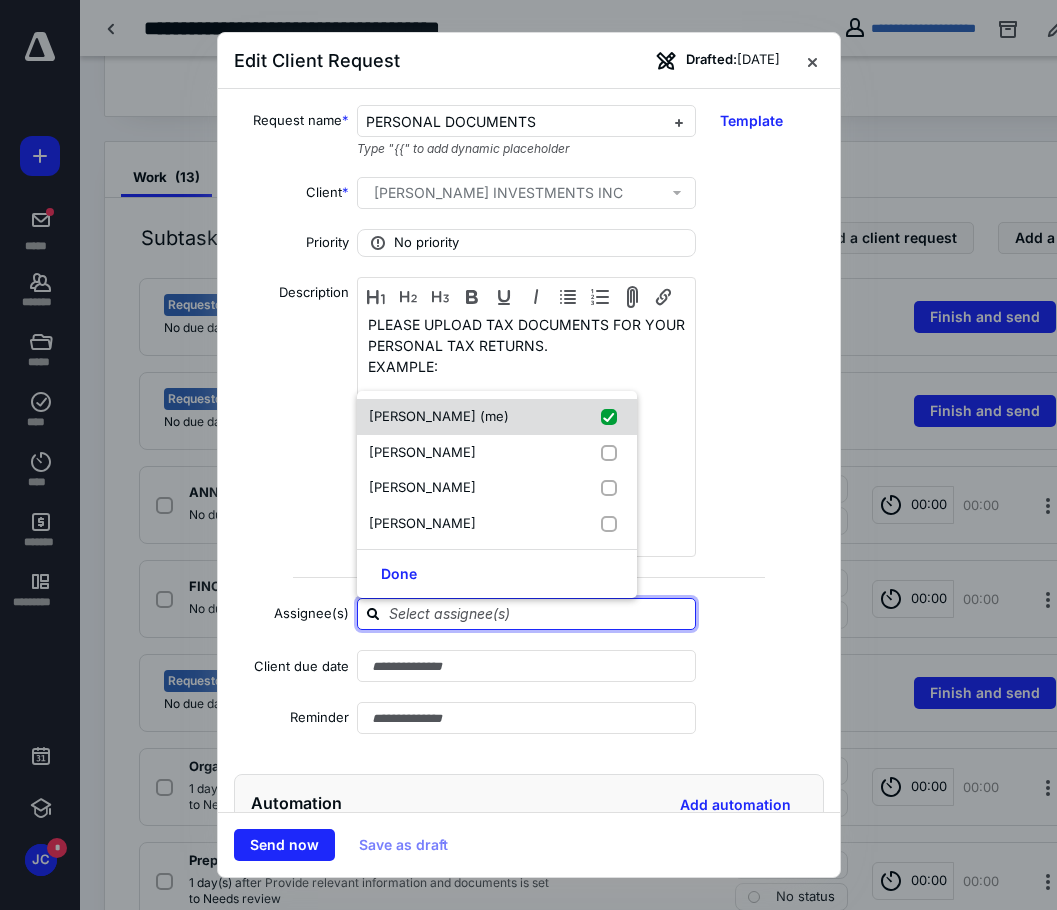 checkbox on "true" 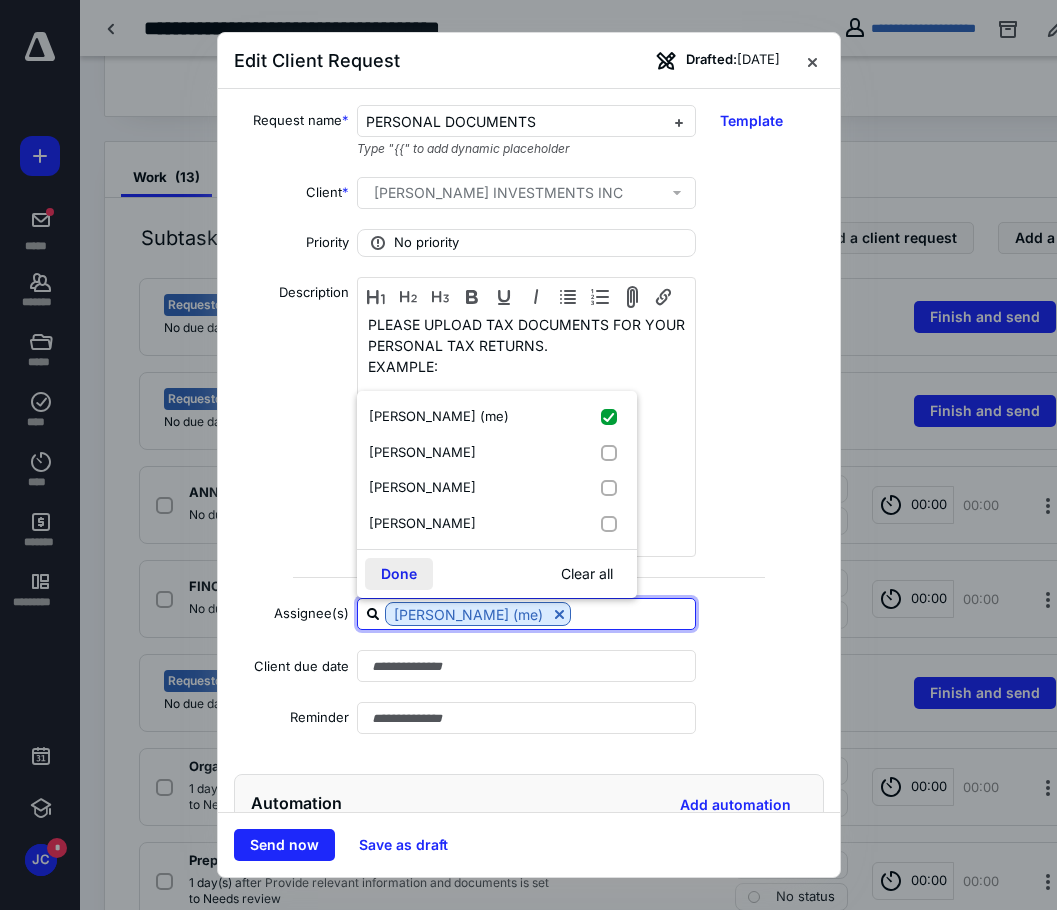 click on "Done" at bounding box center (399, 574) 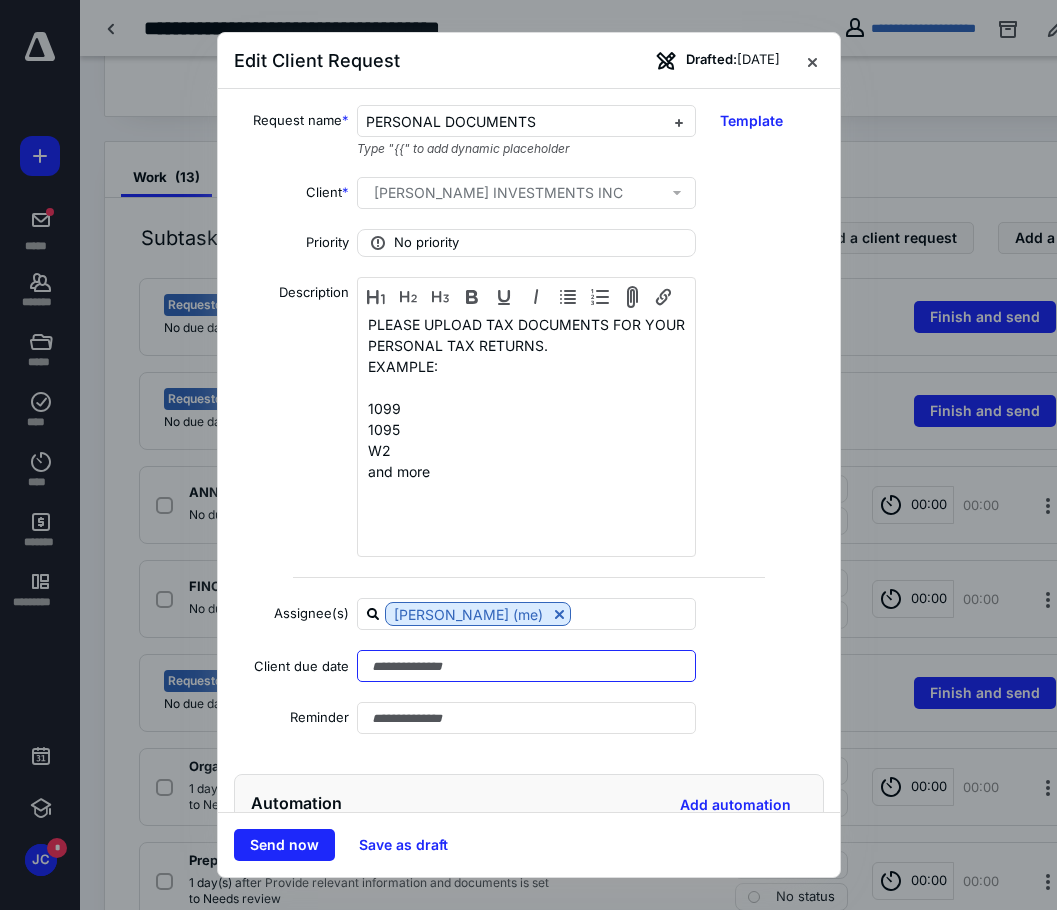 click at bounding box center [526, 666] 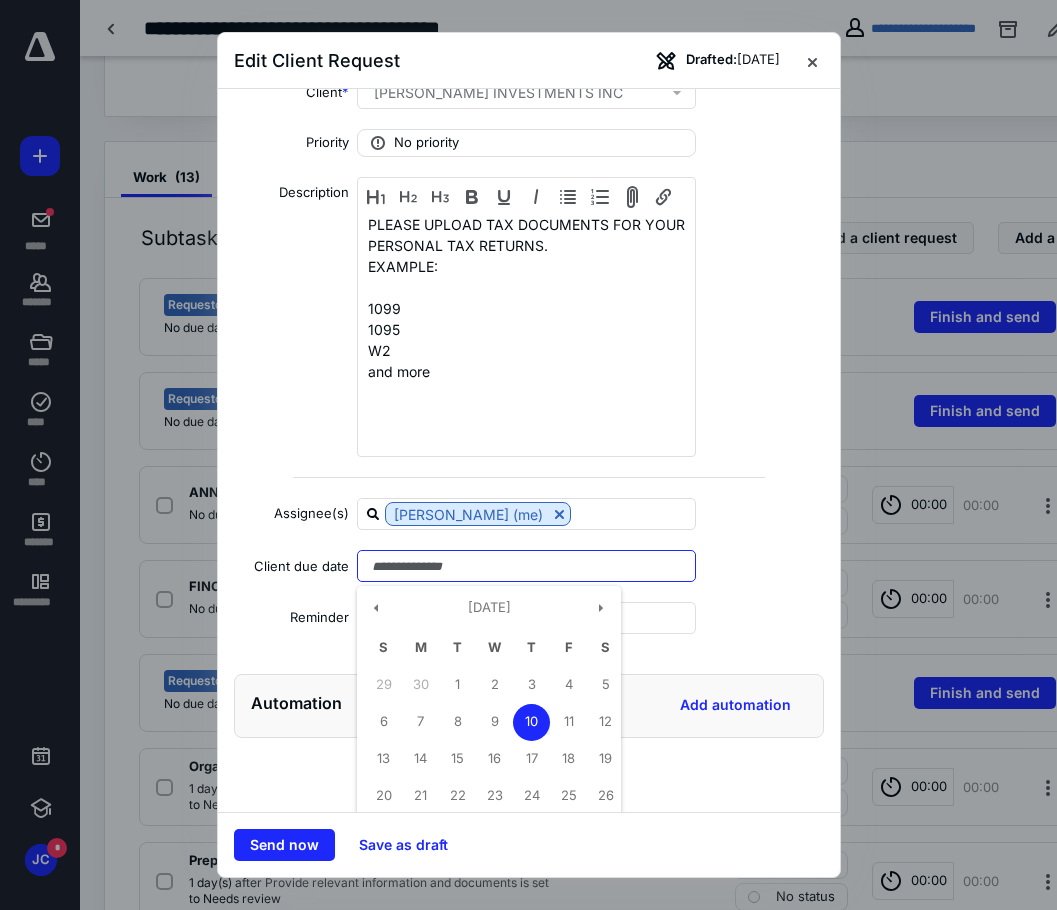 click on "10" at bounding box center [531, 722] 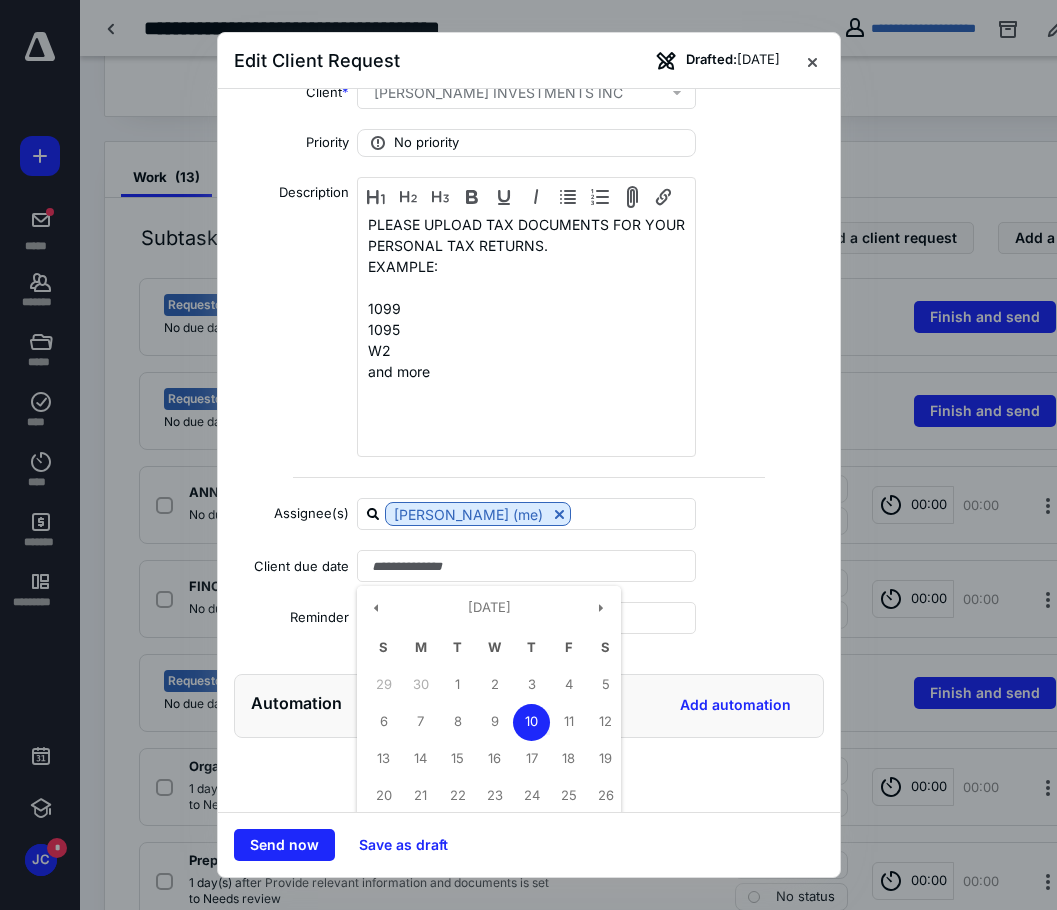 type on "**********" 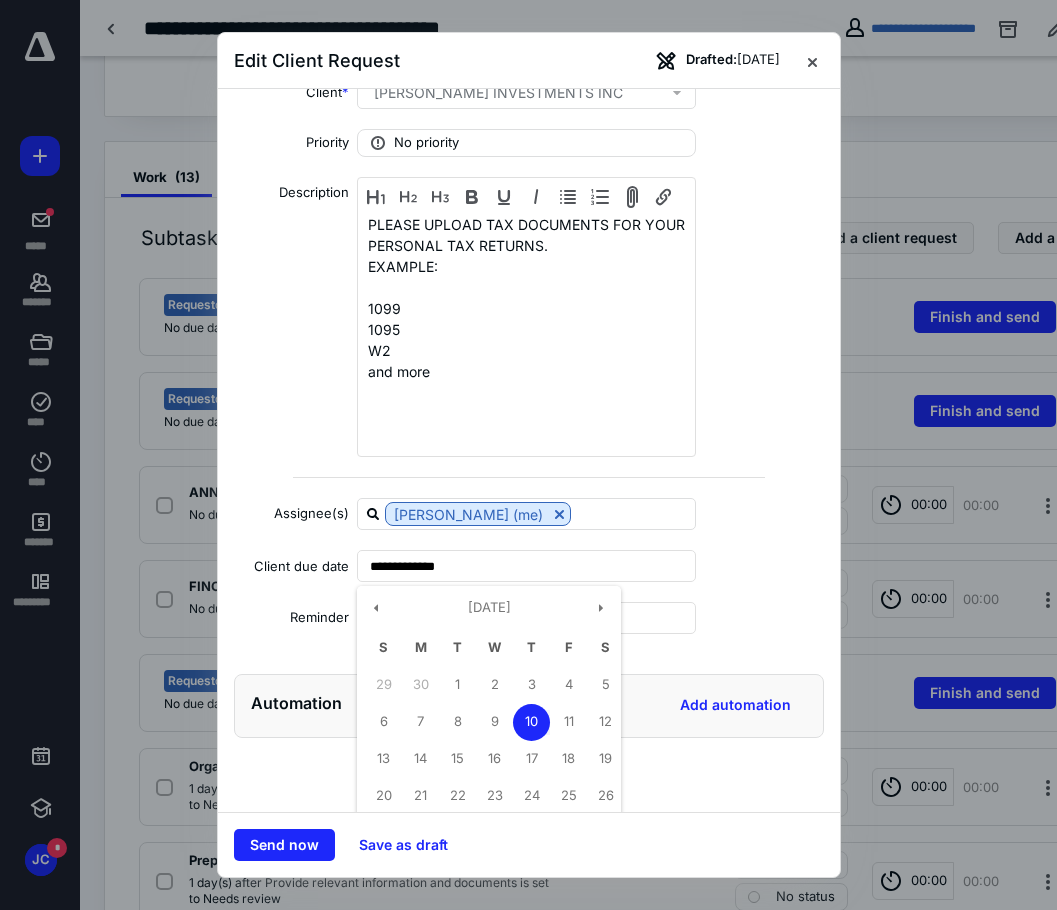 scroll, scrollTop: 58, scrollLeft: 0, axis: vertical 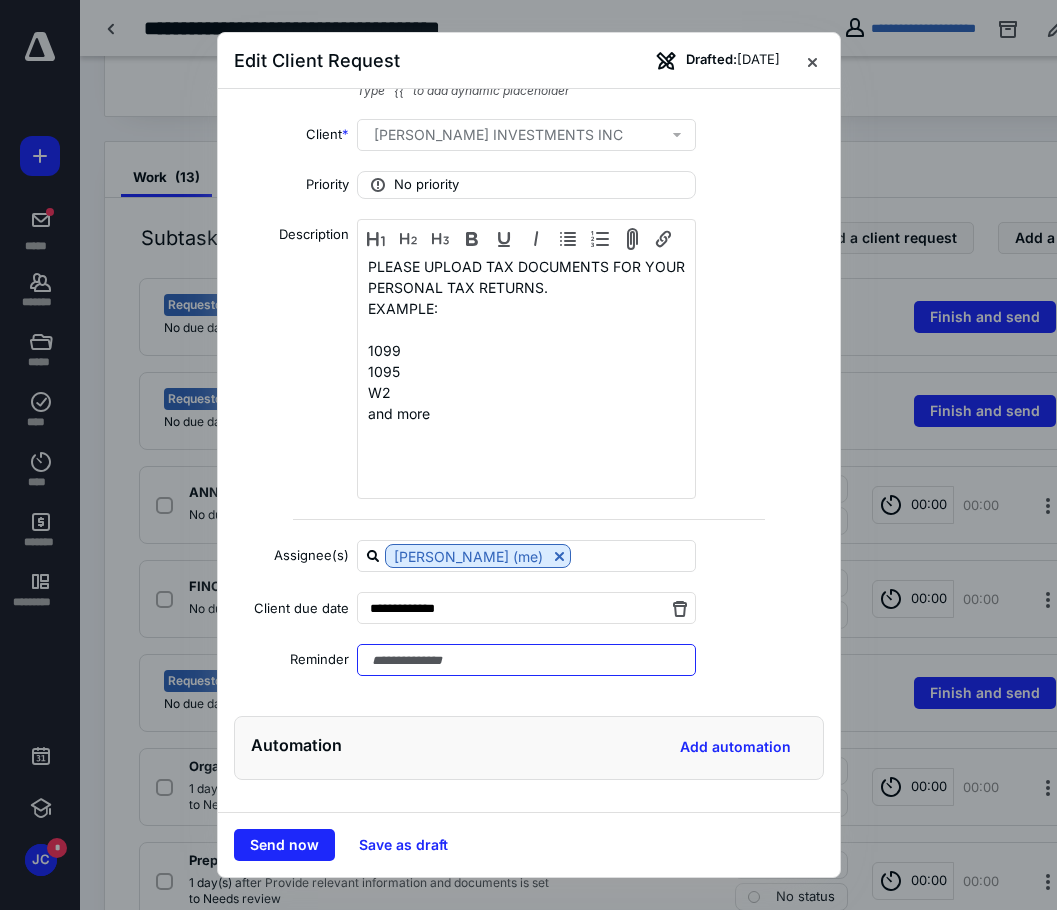 click at bounding box center (526, 660) 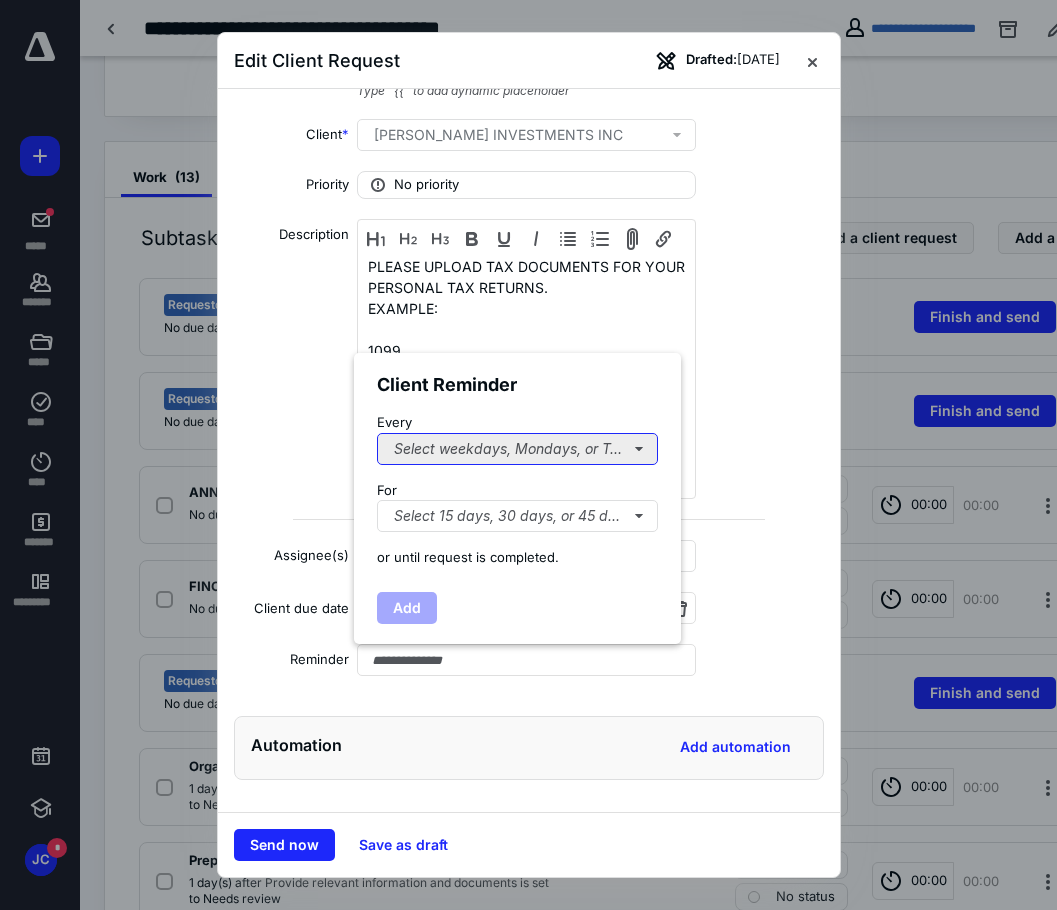 click on "Select weekdays, Mondays, or Tues..." at bounding box center [517, 449] 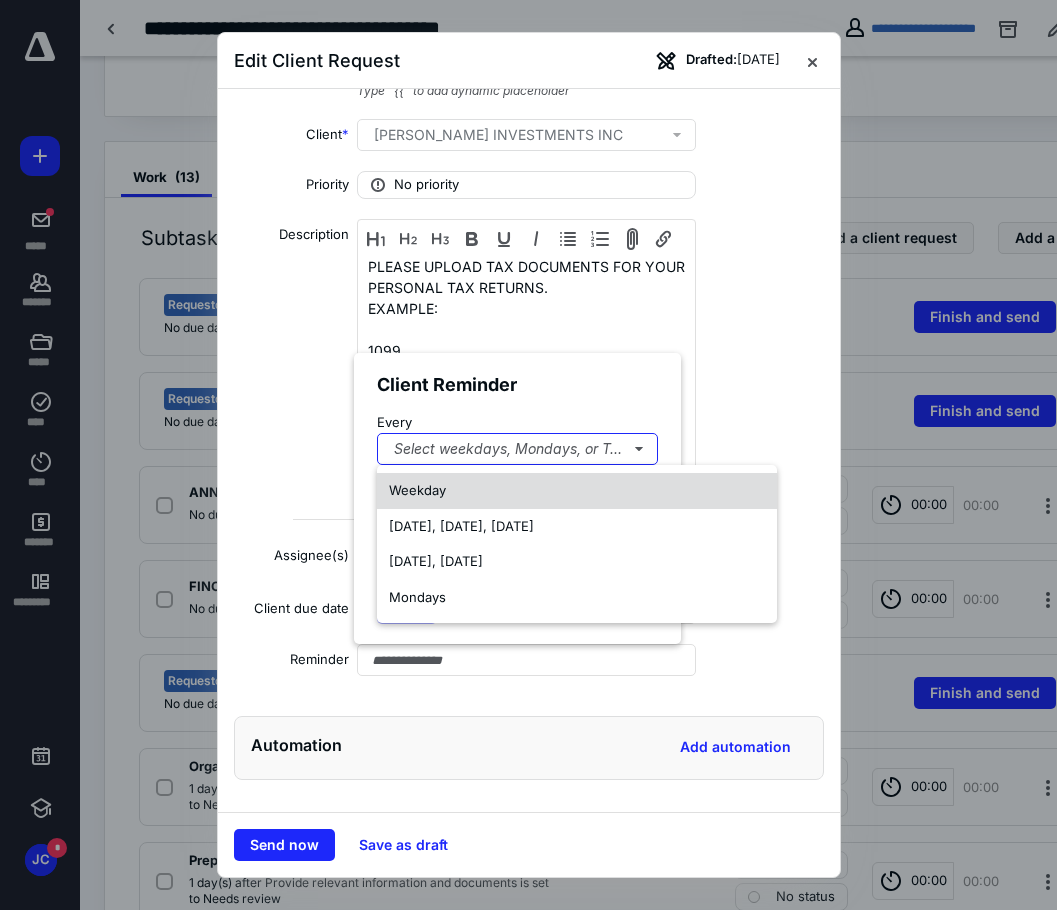 click on "Weekday" at bounding box center [577, 491] 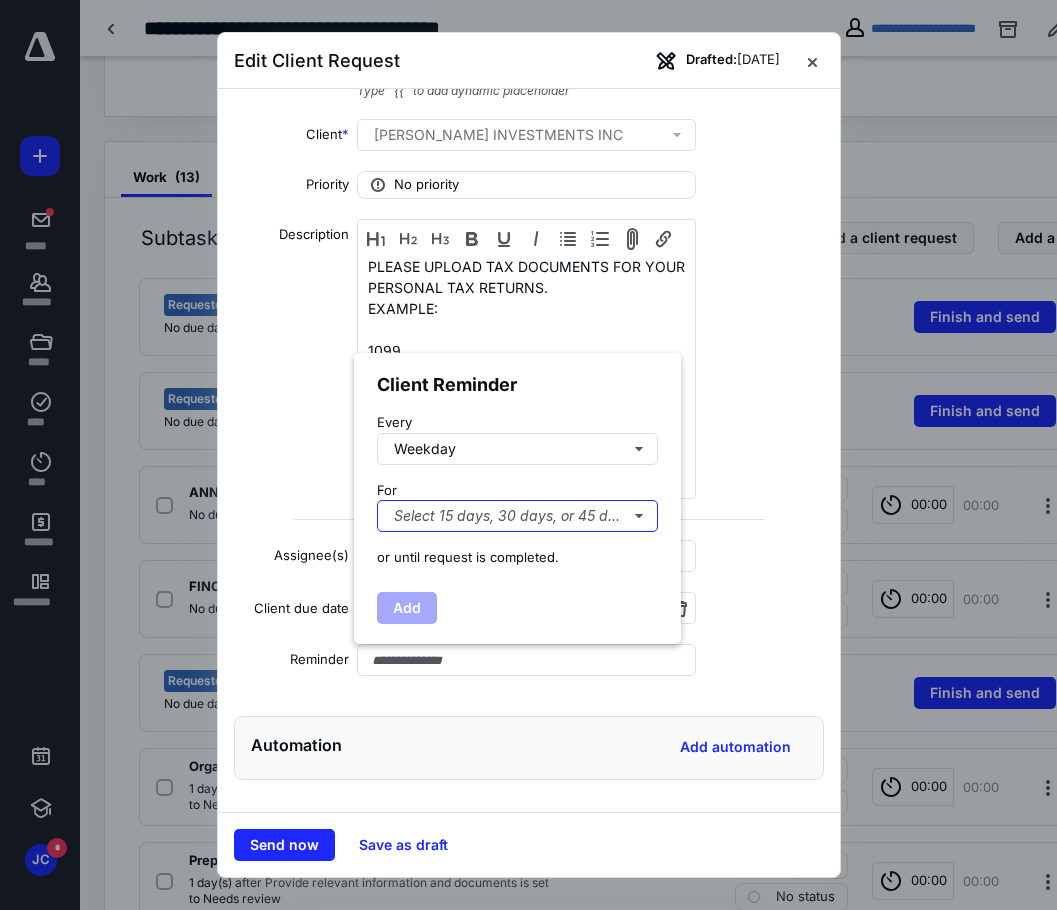 click on "Select 15 days, 30 days, or 45 days..." at bounding box center (517, 516) 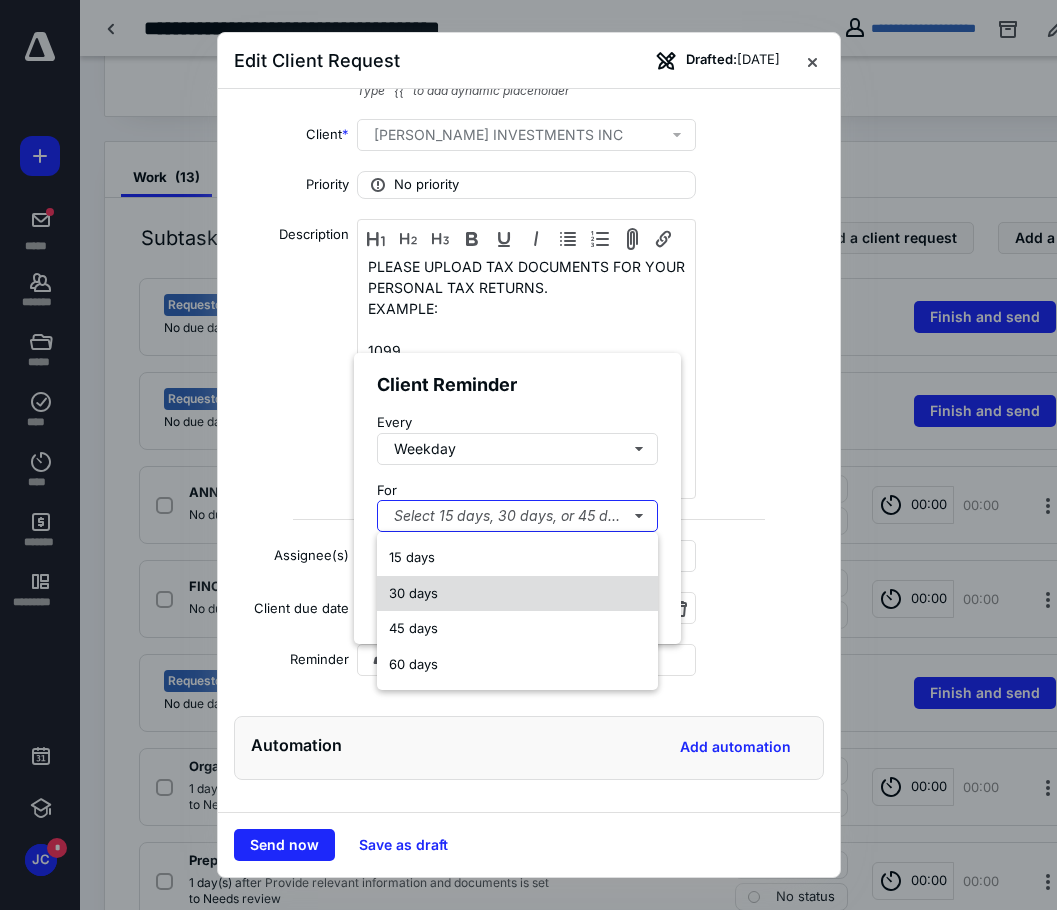 click on "30 days" at bounding box center [413, 593] 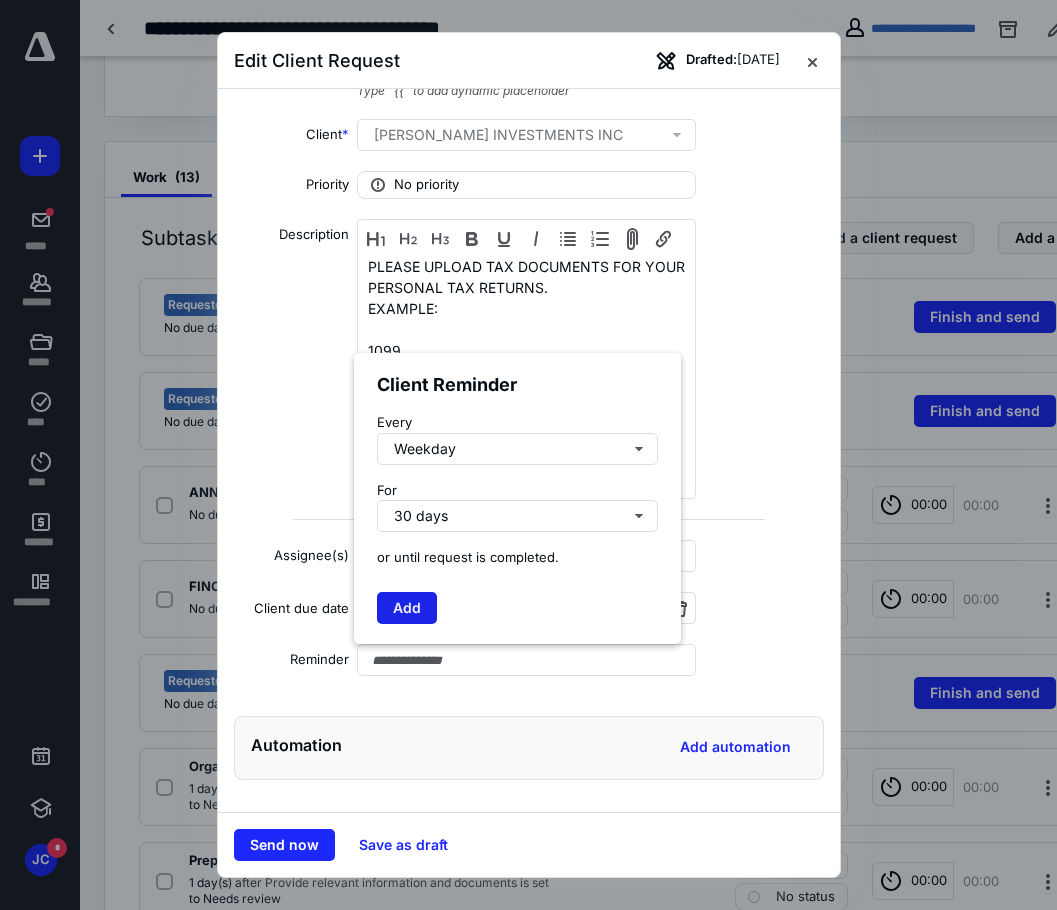 click on "Add" at bounding box center [407, 608] 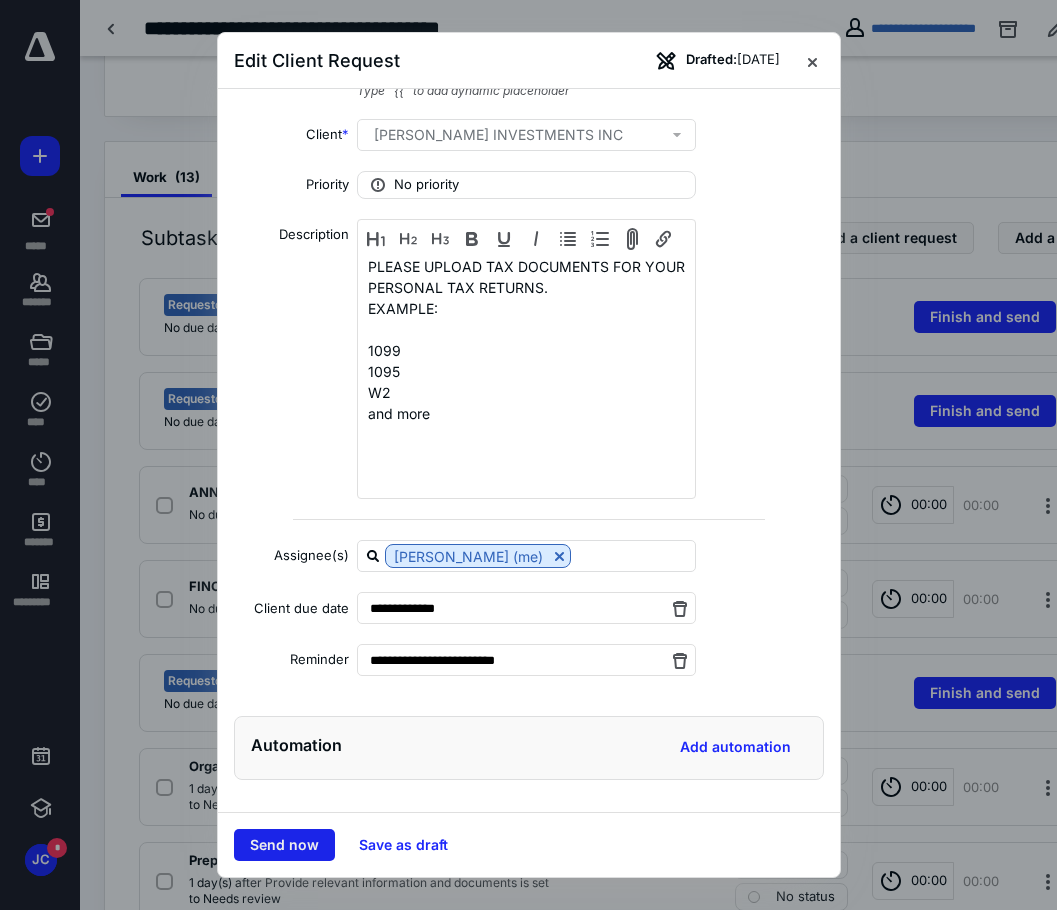 click on "Send now" at bounding box center [284, 845] 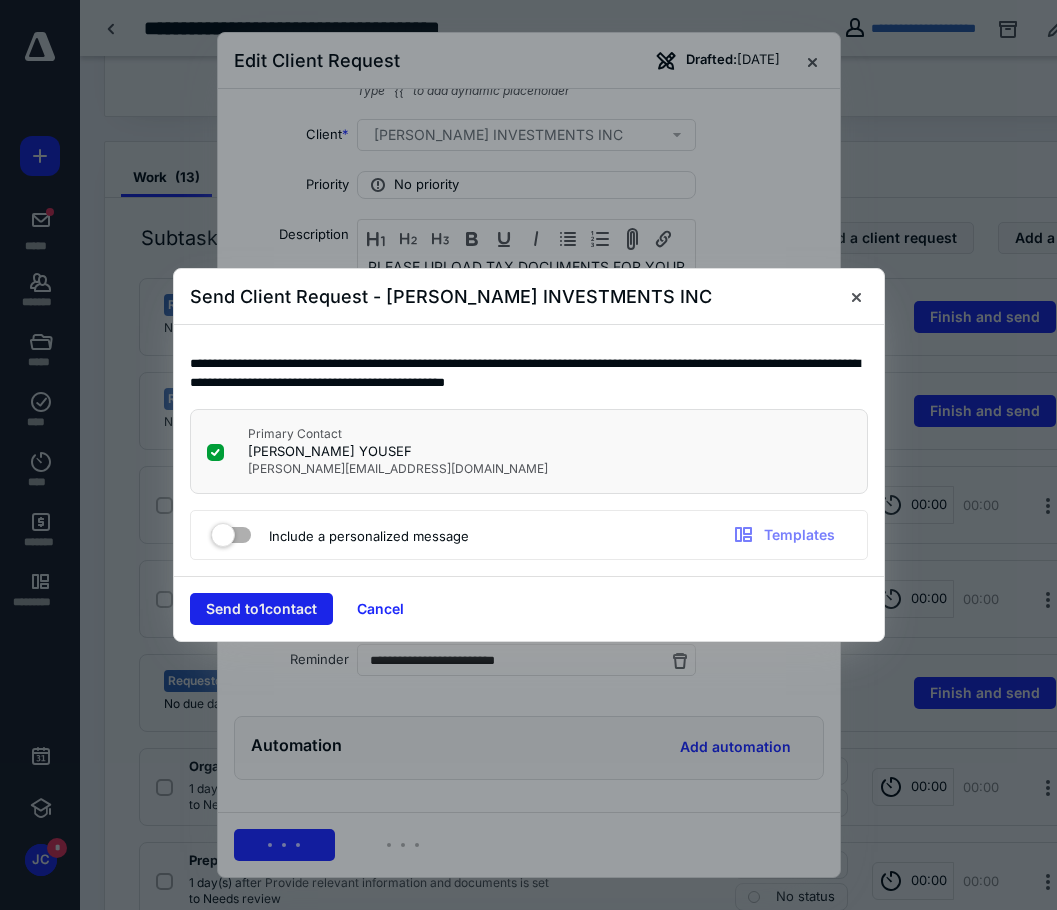 click on "Send to  1  contact" at bounding box center (261, 609) 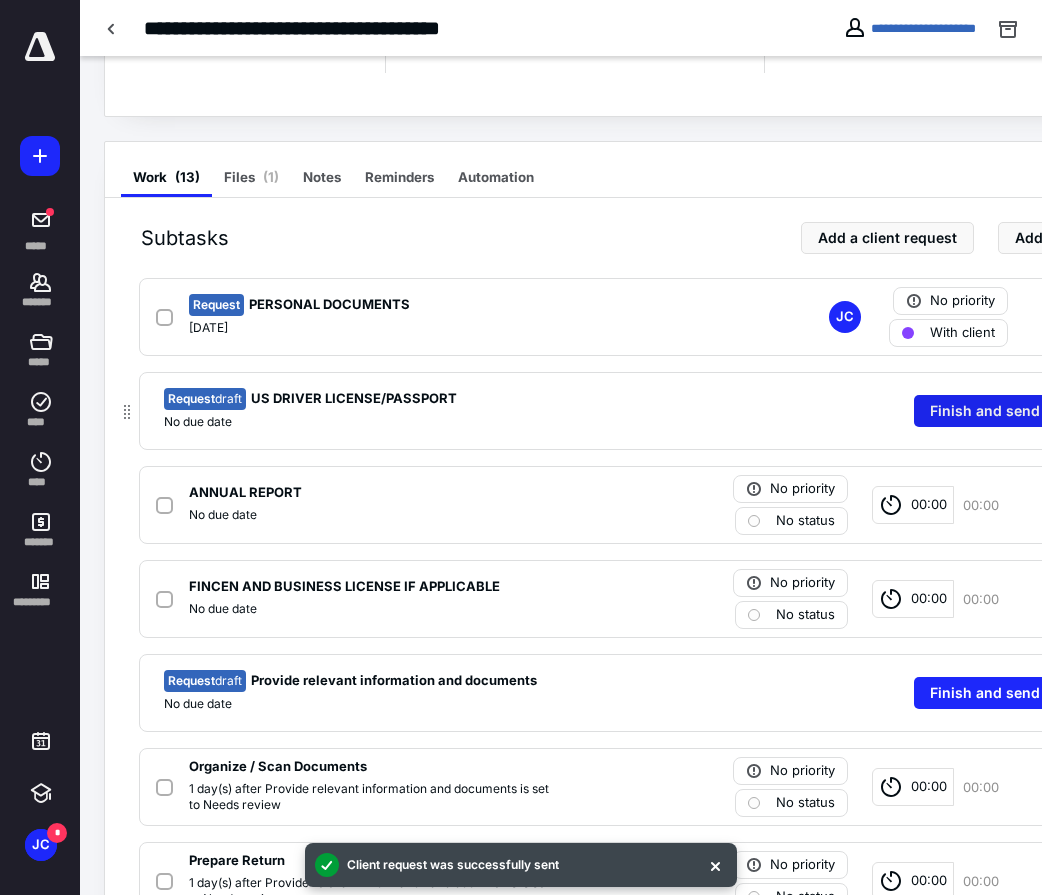 click on "Finish and send" at bounding box center [985, 411] 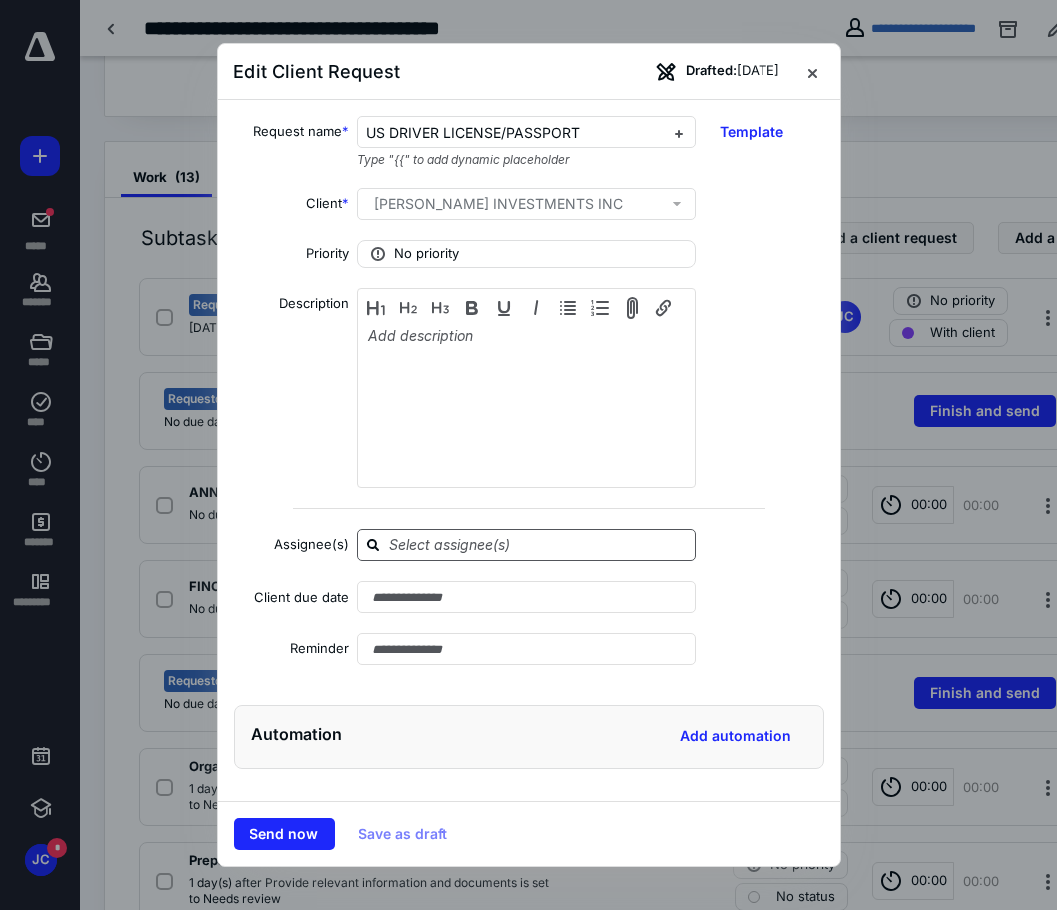 click at bounding box center (538, 544) 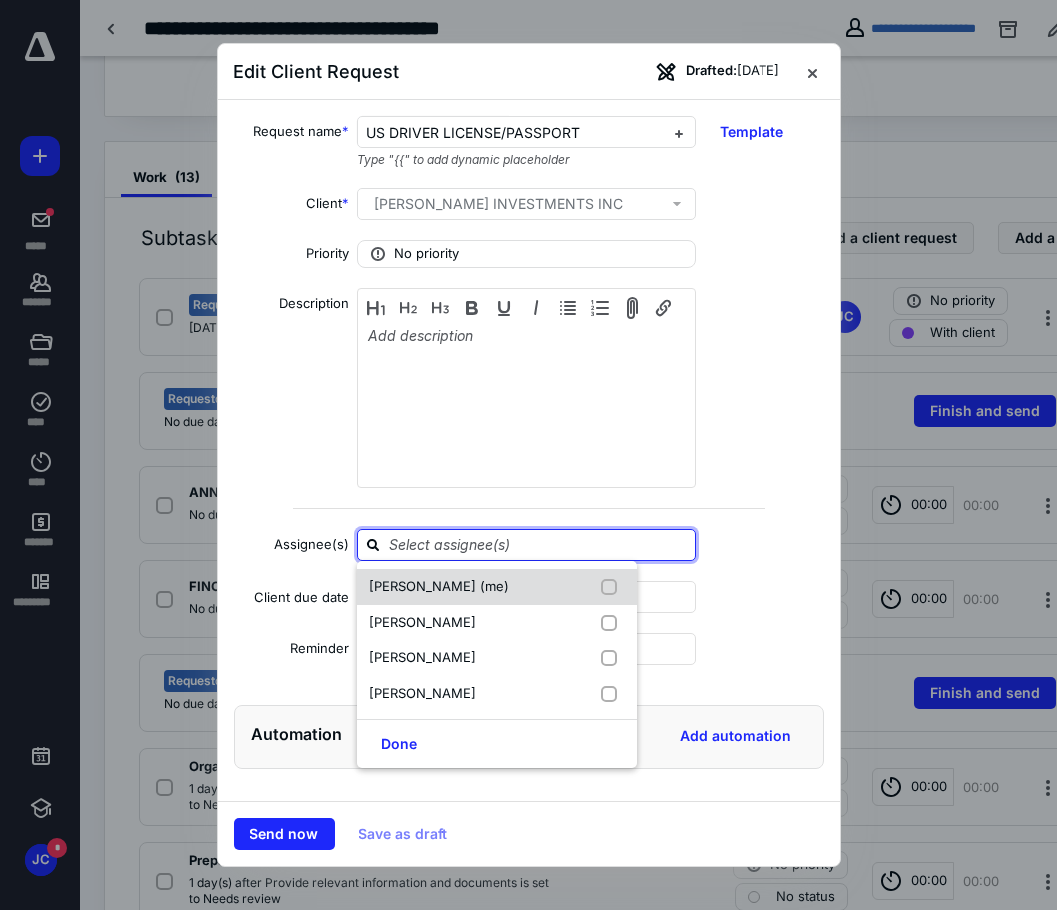 click on "[PERSON_NAME] (me)" at bounding box center (497, 587) 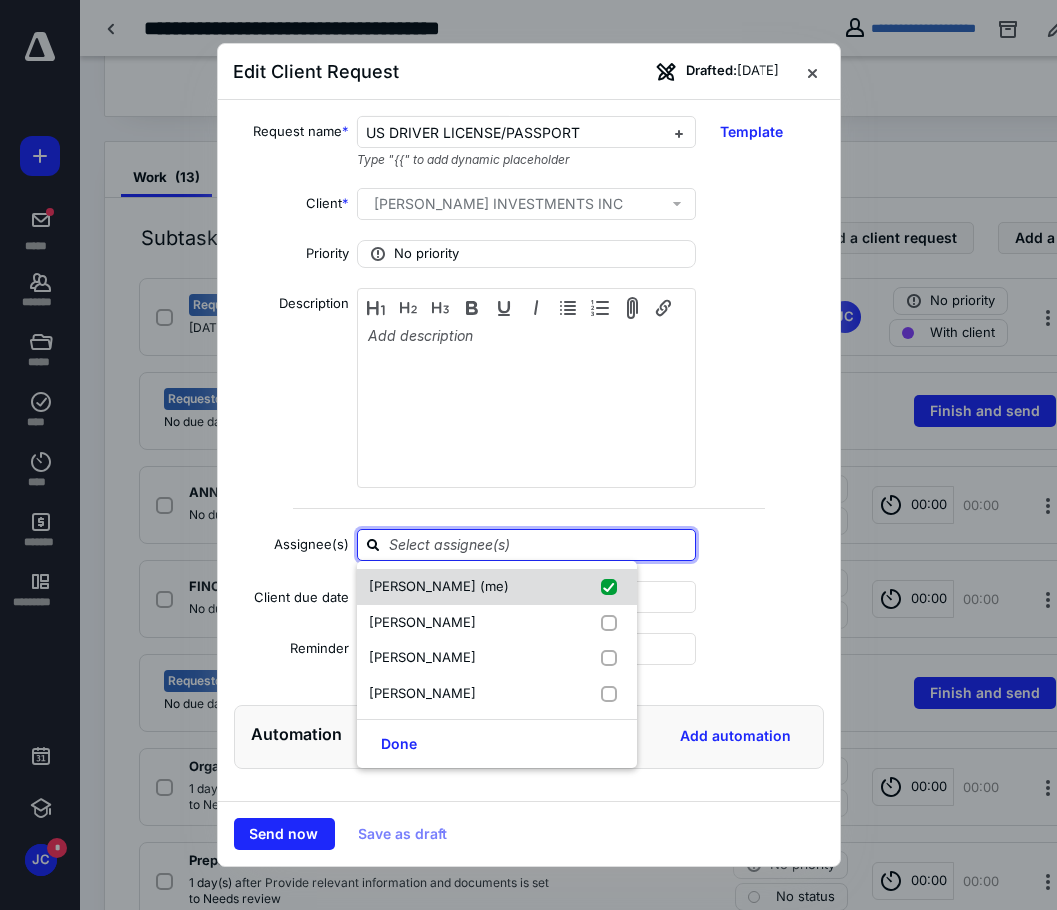 checkbox on "true" 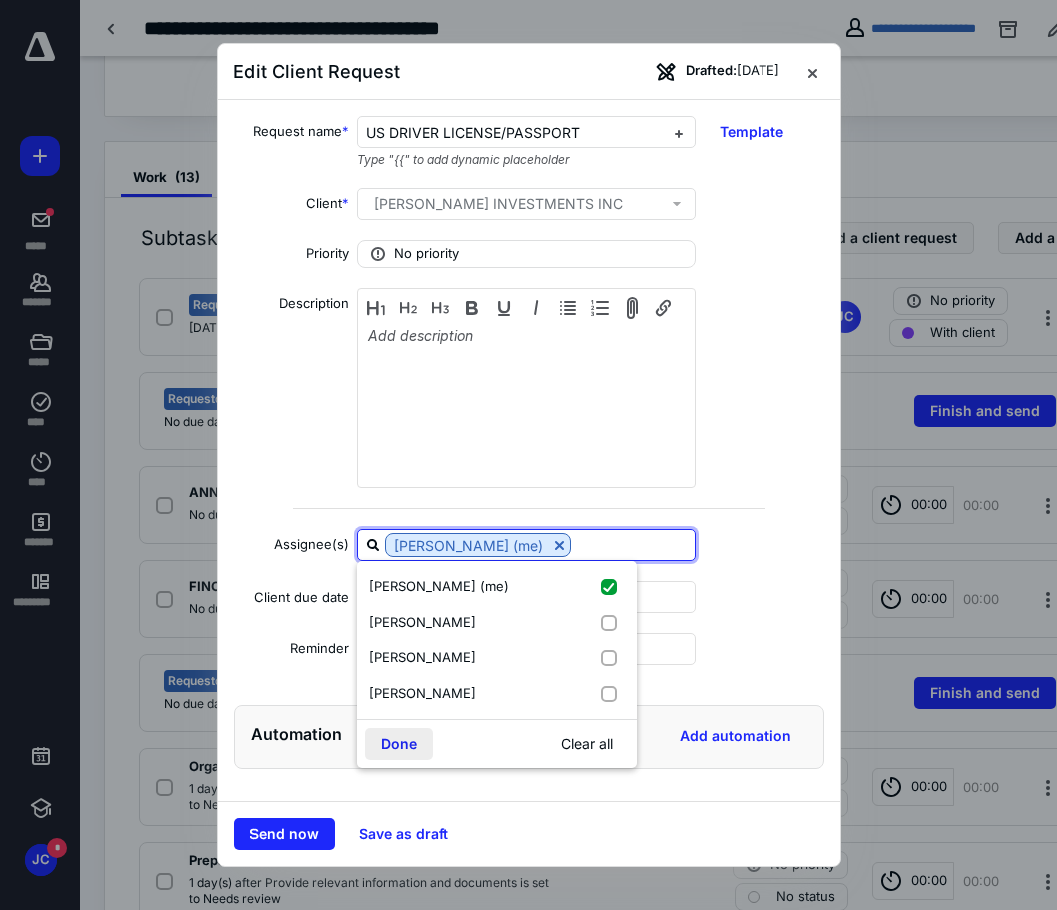 click on "Done" at bounding box center (399, 744) 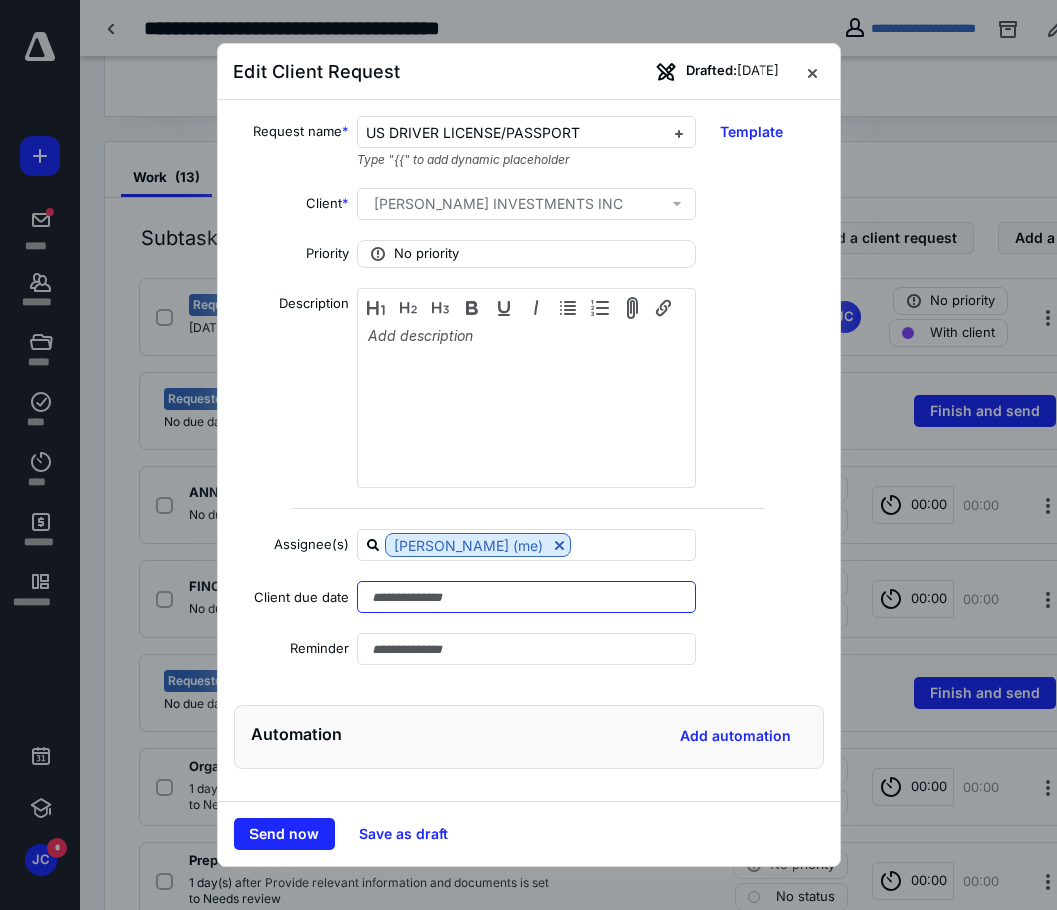 click at bounding box center [526, 597] 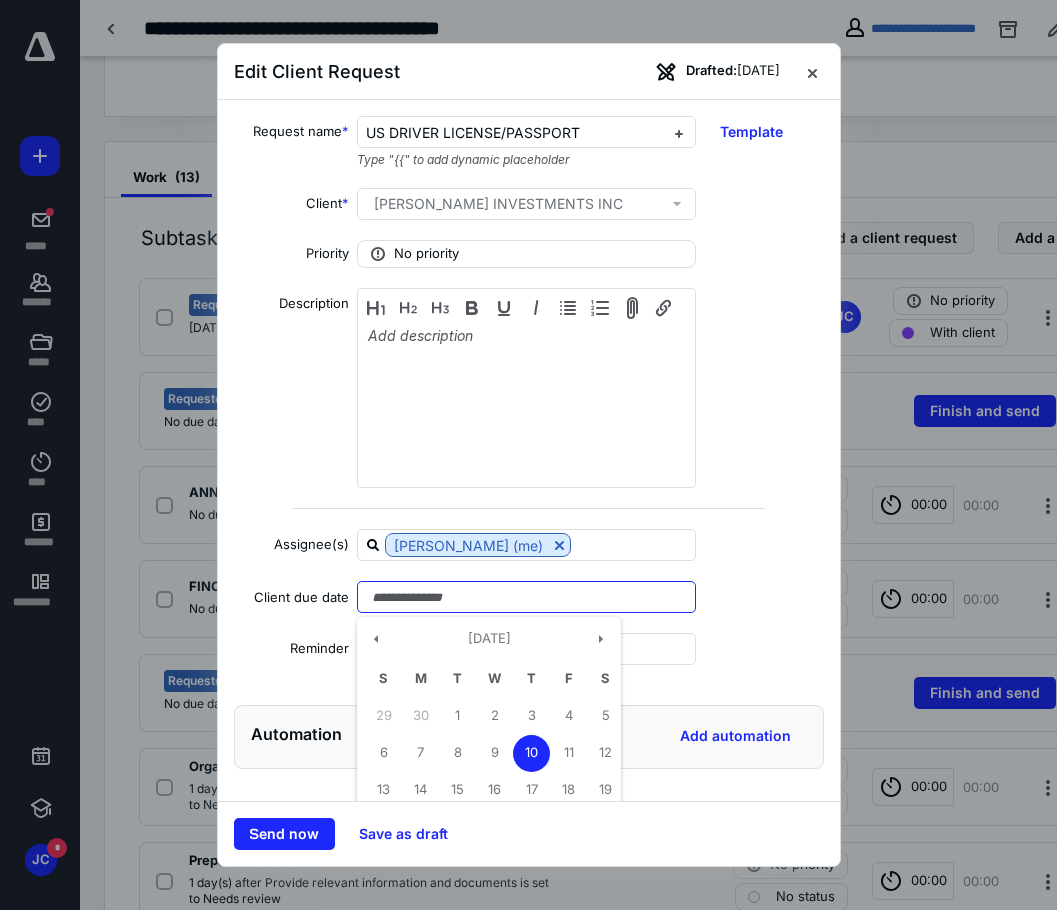 click on "10" at bounding box center (531, 753) 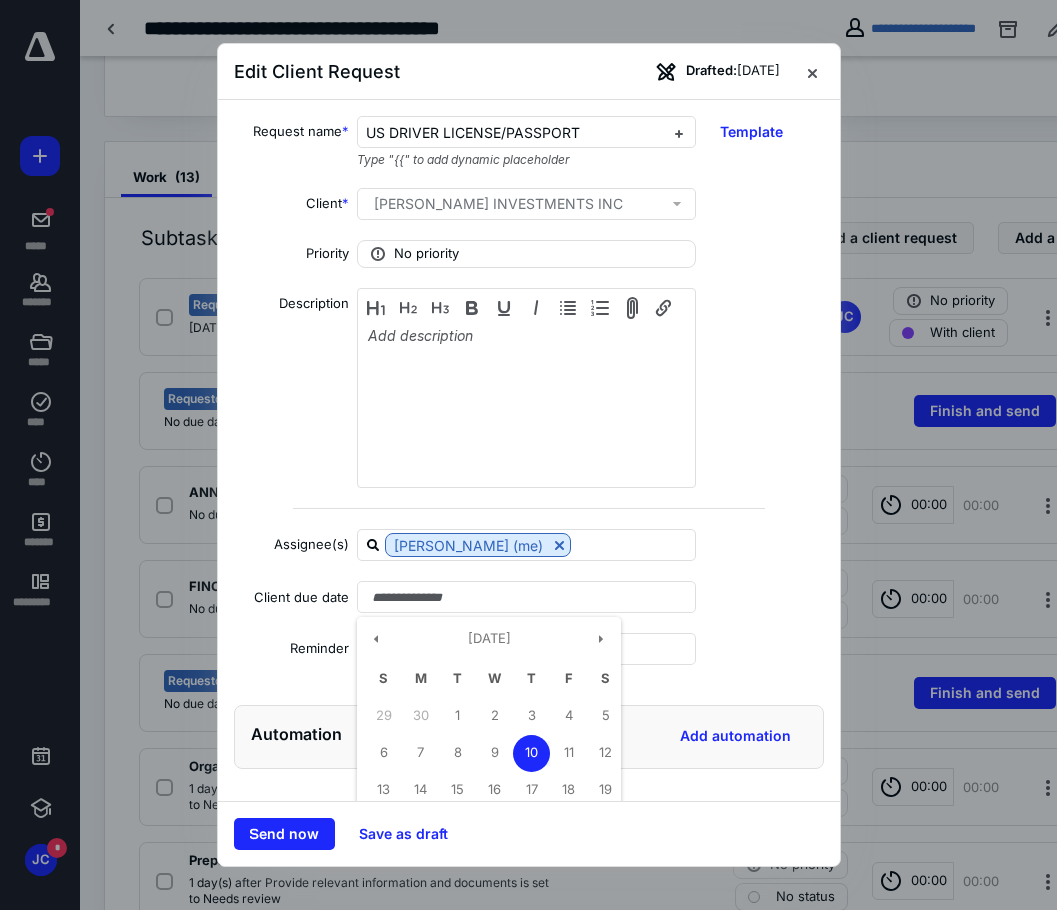 type on "**********" 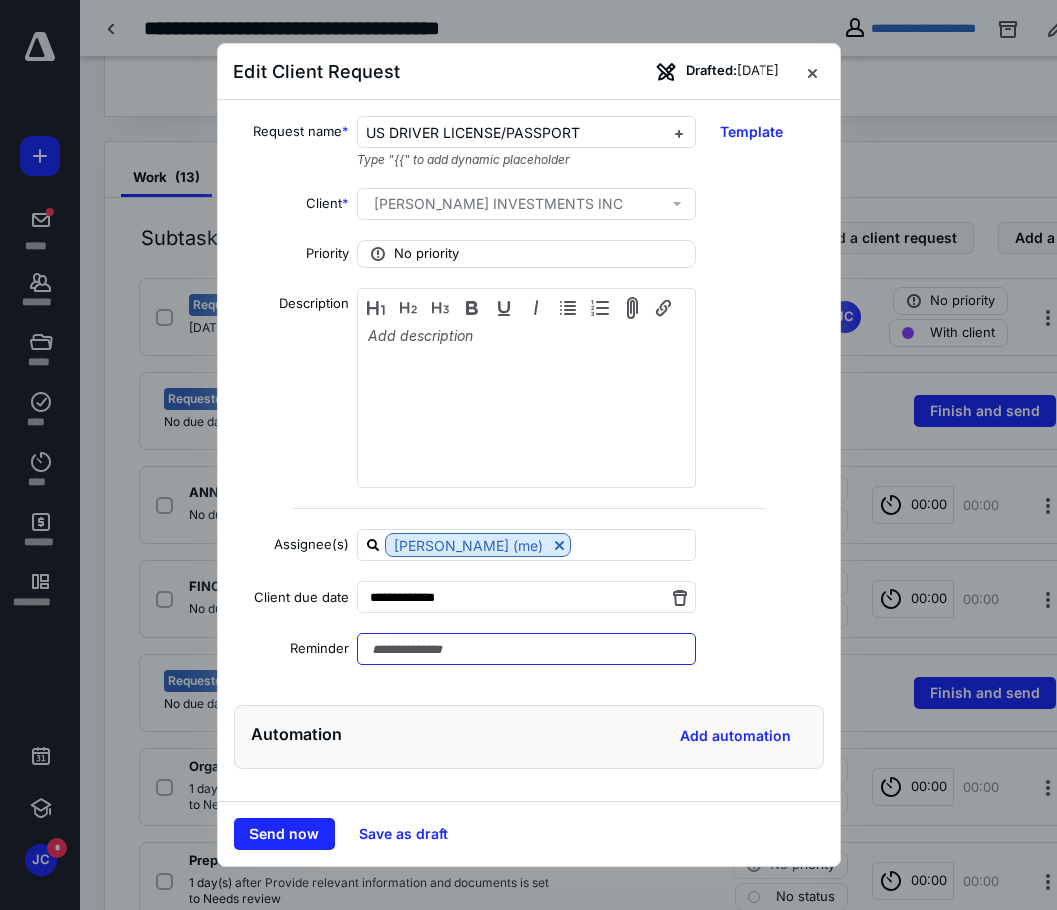 click at bounding box center (526, 649) 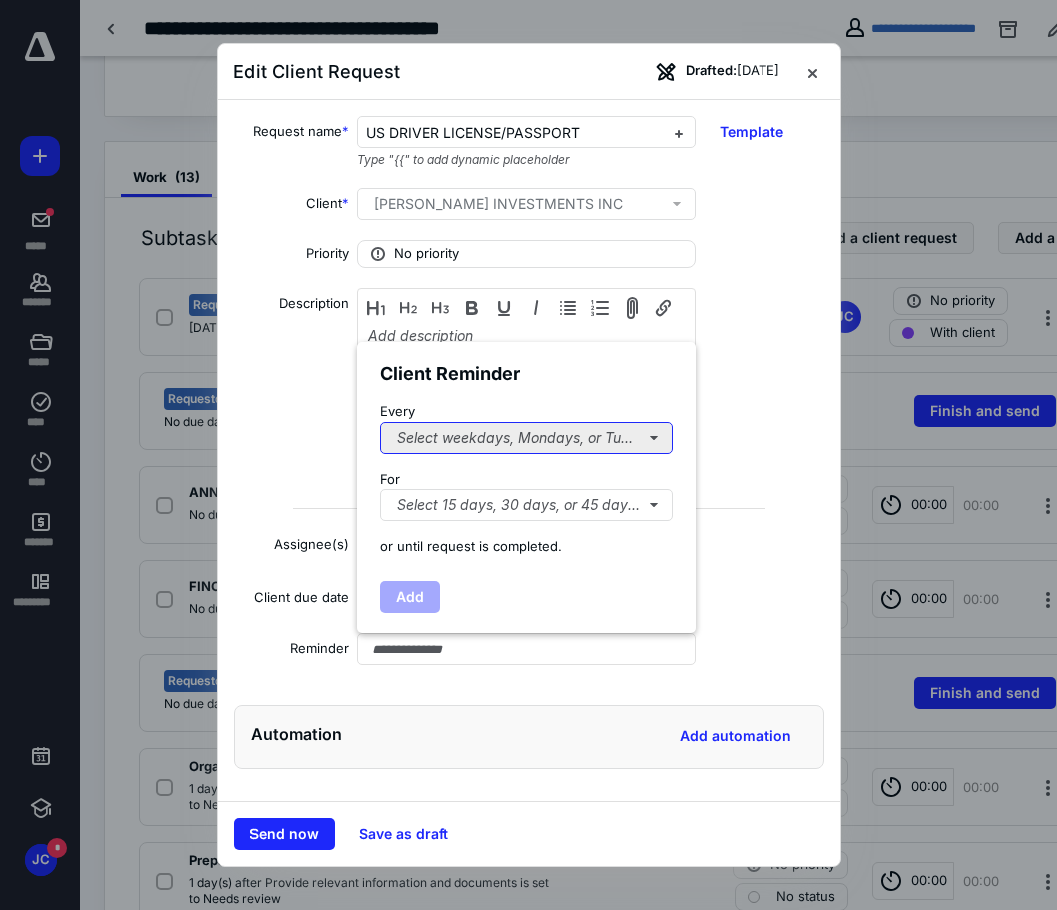 click on "Select weekdays, Mondays, or Tues..." at bounding box center [526, 438] 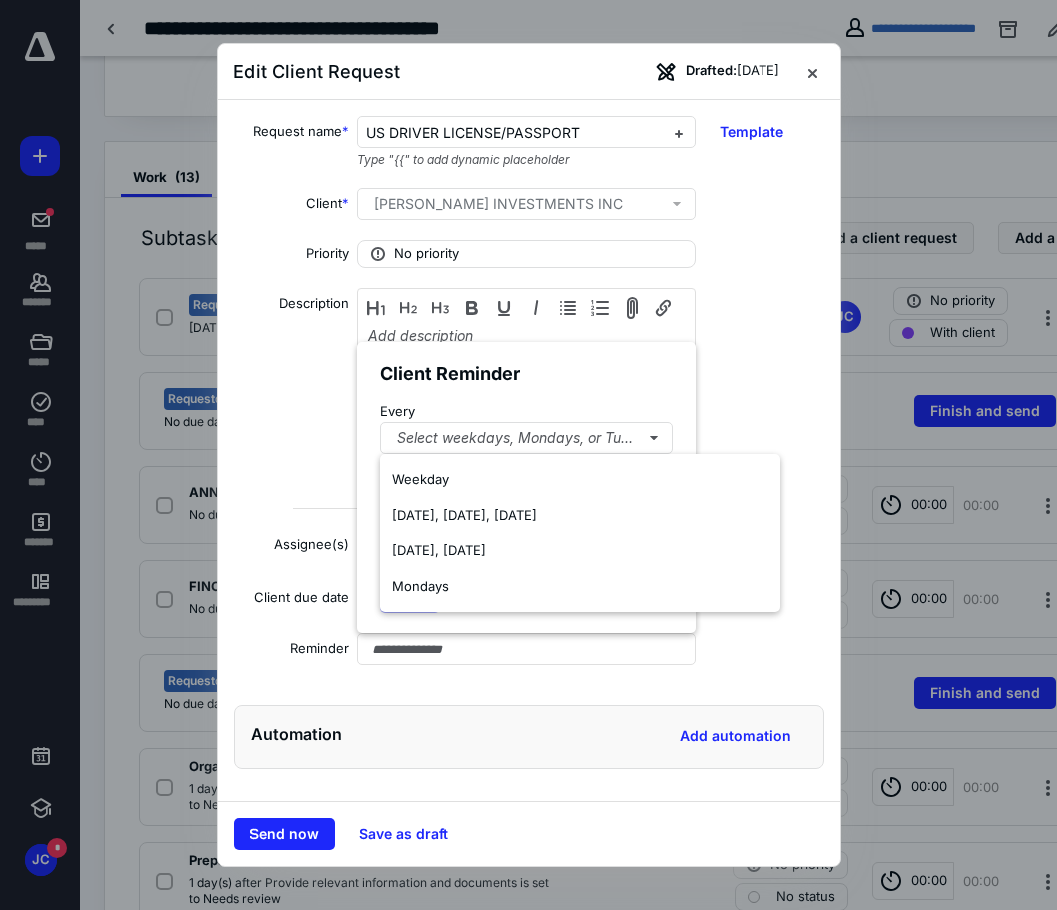 click on "Weekday [DATE], [DATE], [DATE] [DATE], [DATE] Mondays" at bounding box center (580, 533) 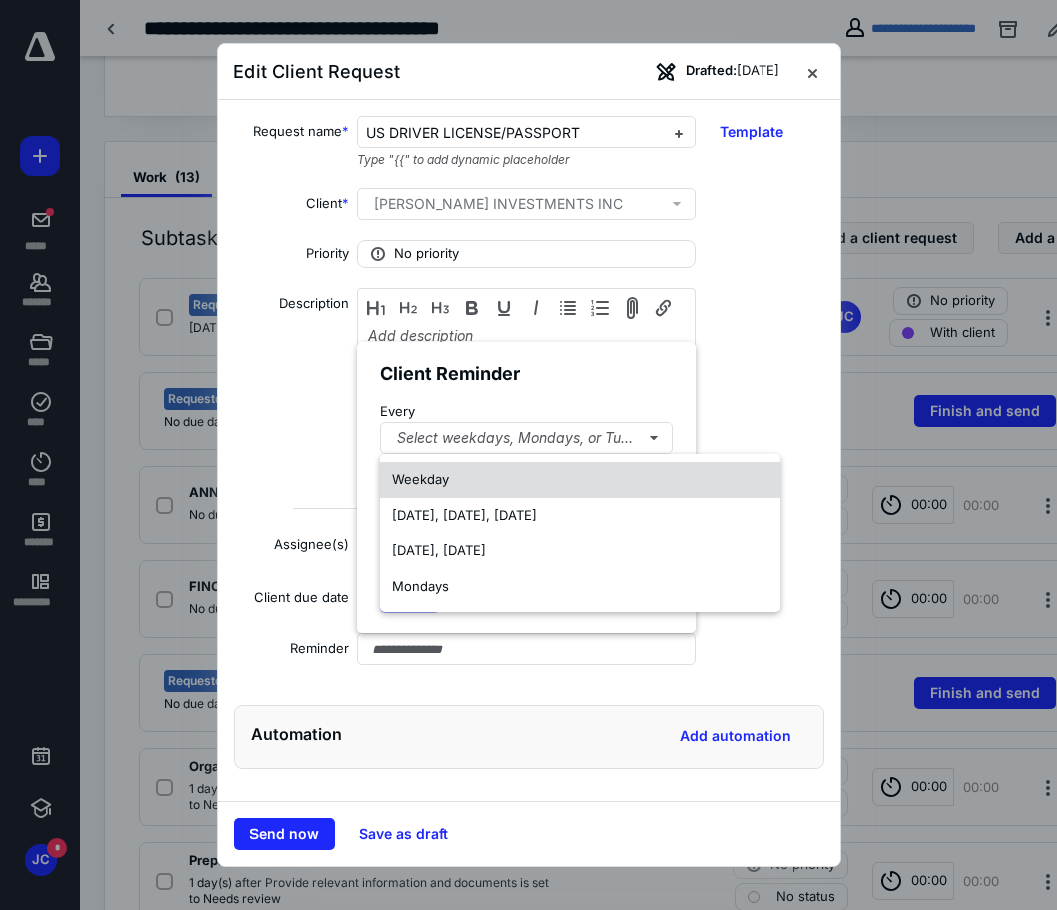 click on "Weekday" at bounding box center [580, 480] 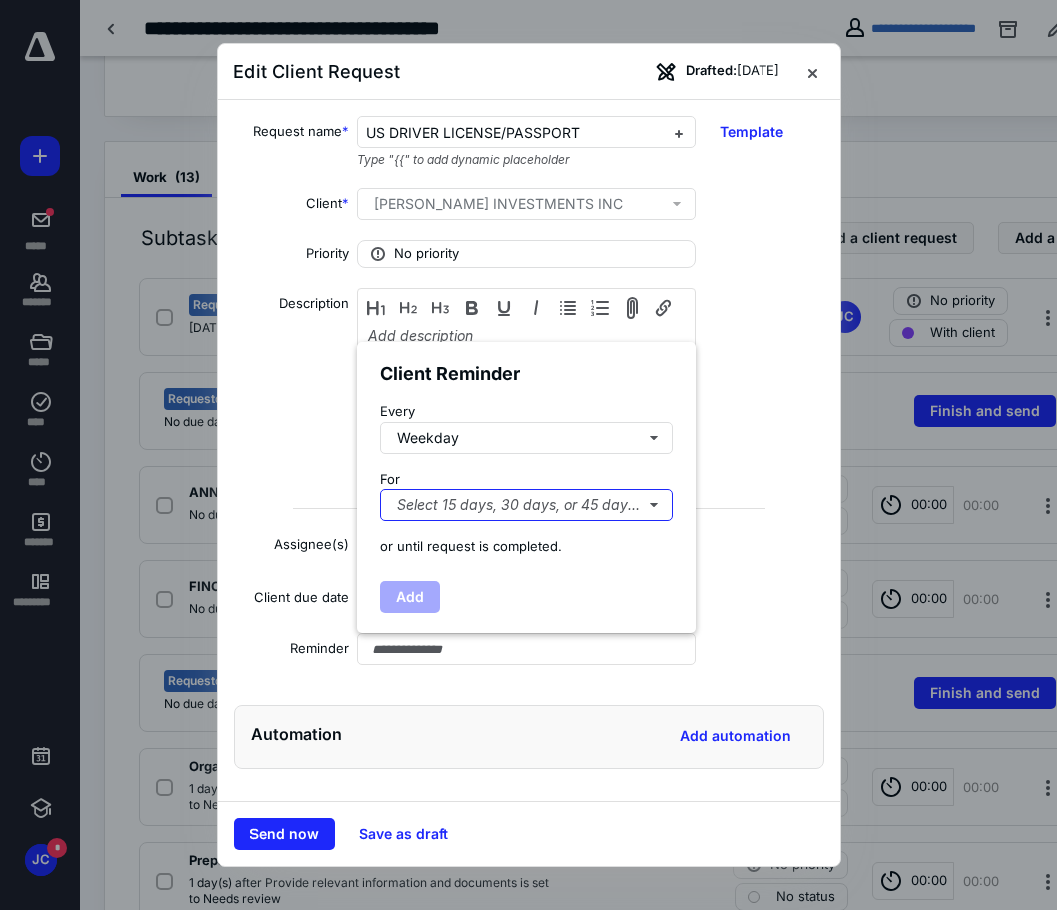 click on "Select 15 days, 30 days, or 45 days..." at bounding box center [526, 505] 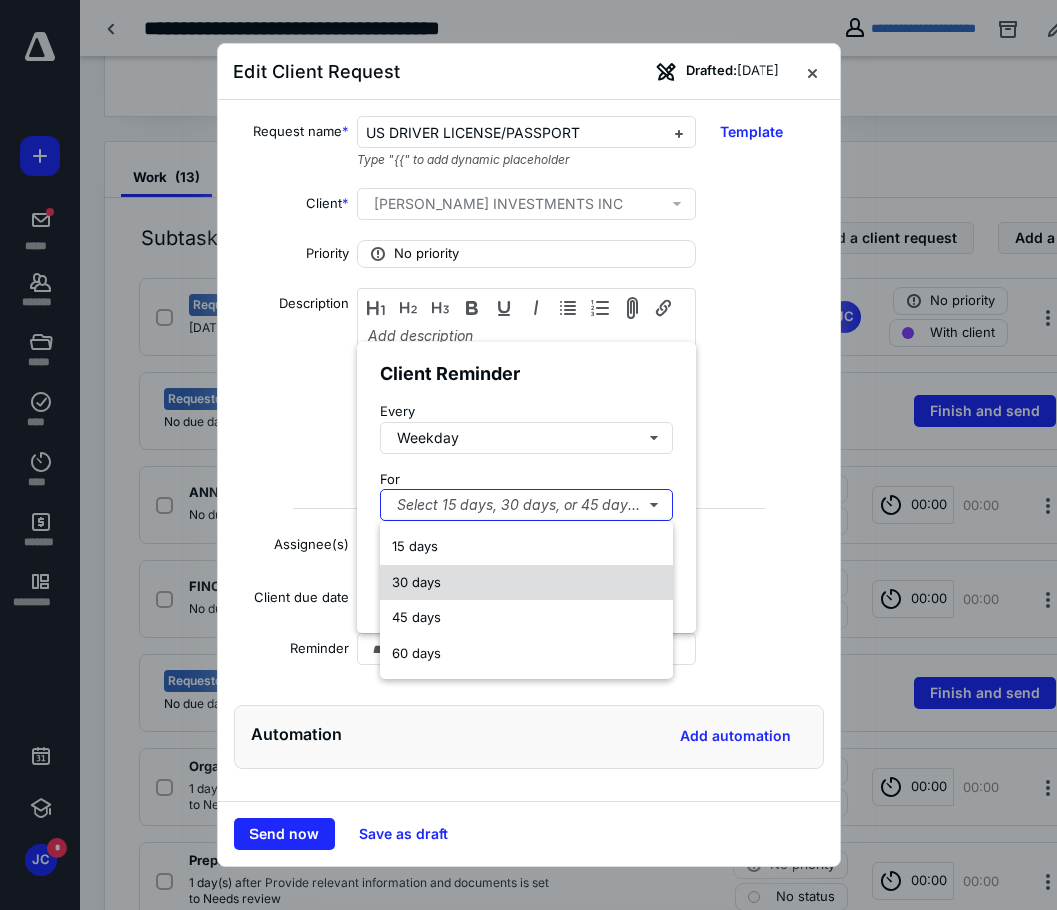click on "30 days" at bounding box center [416, 582] 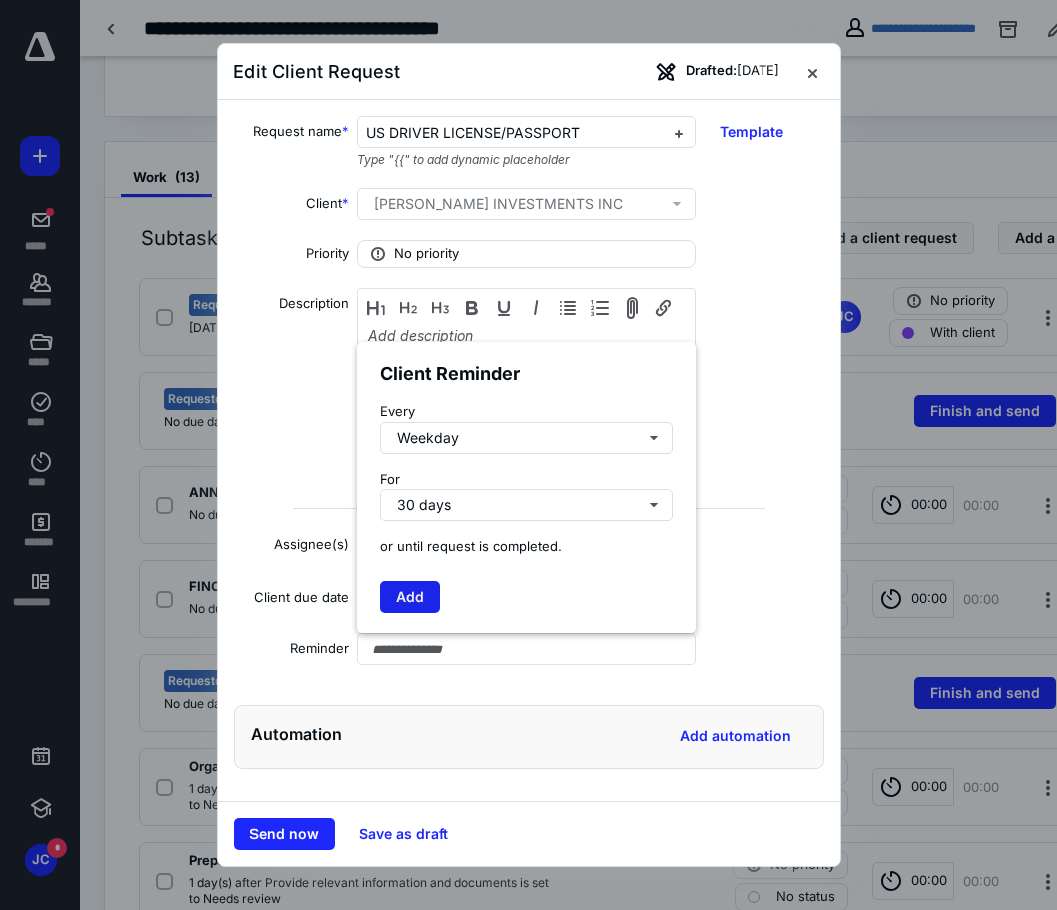 click on "Add" at bounding box center [410, 597] 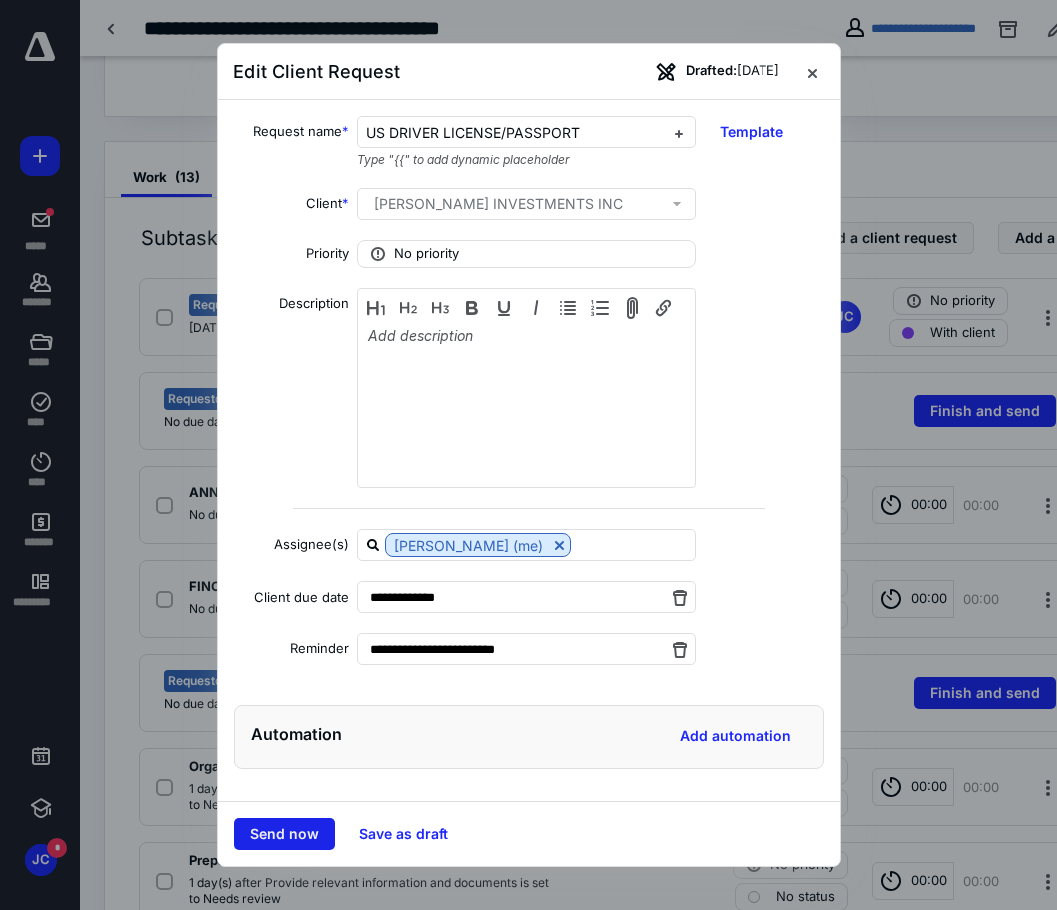 click on "Send now" at bounding box center (284, 834) 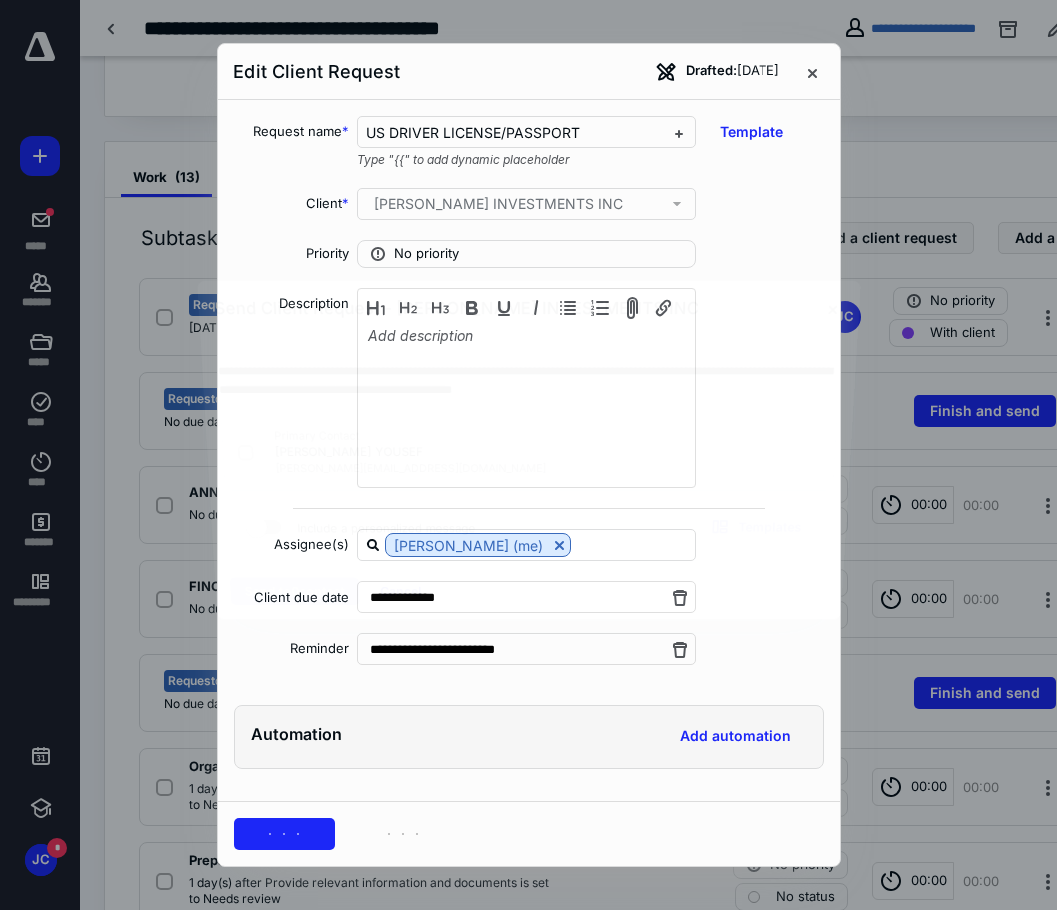 checkbox on "true" 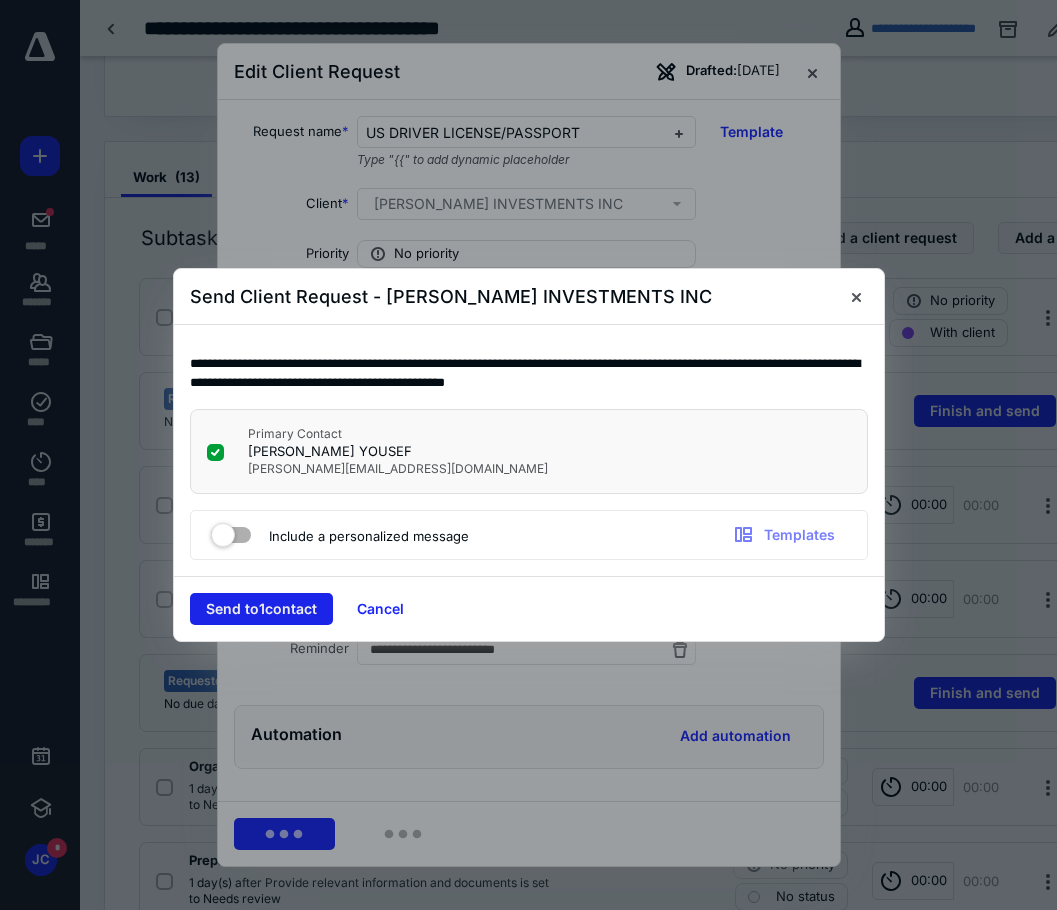 click on "Send to  1  contact" at bounding box center (261, 609) 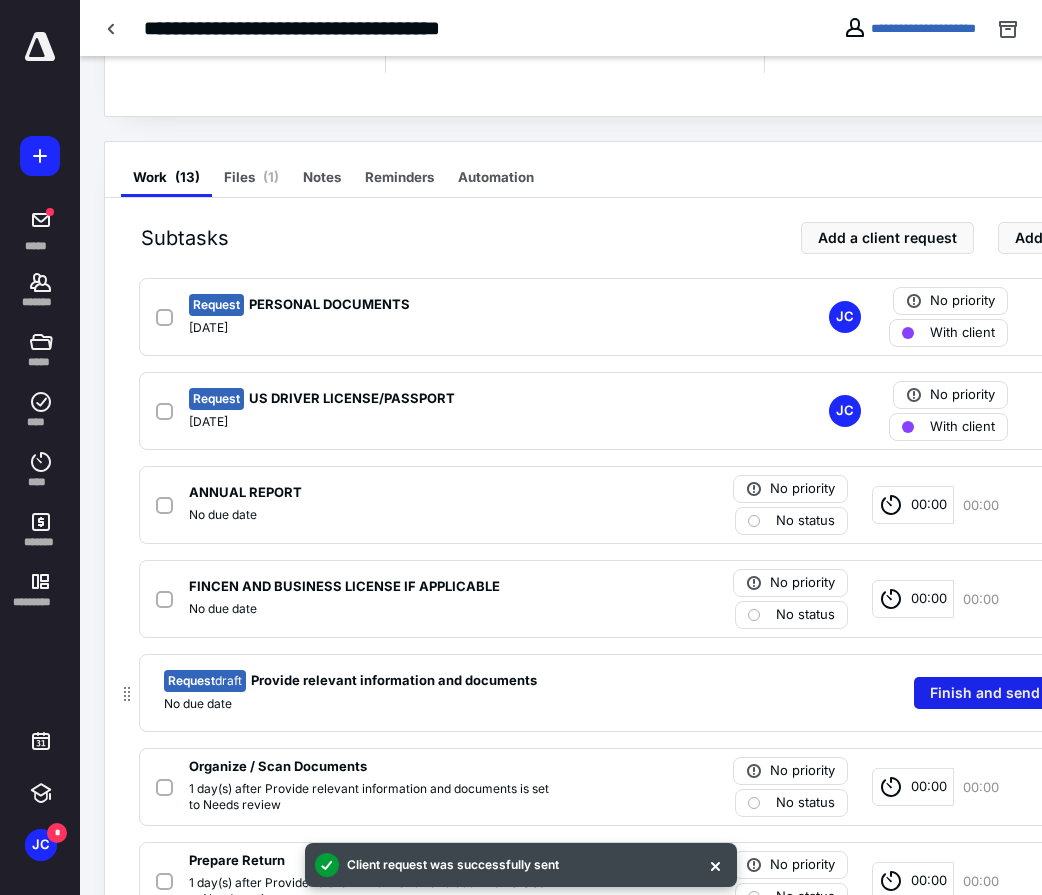 click on "Finish and send" at bounding box center (985, 693) 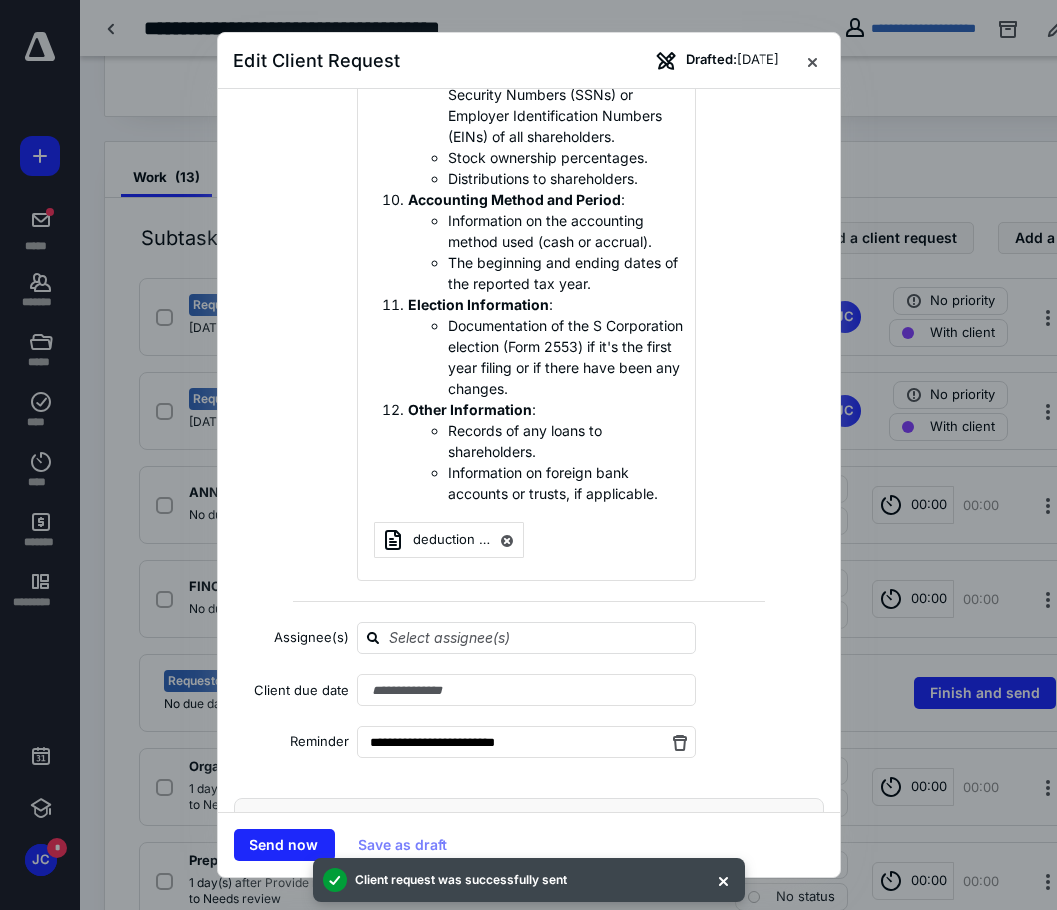 scroll, scrollTop: 2055, scrollLeft: 0, axis: vertical 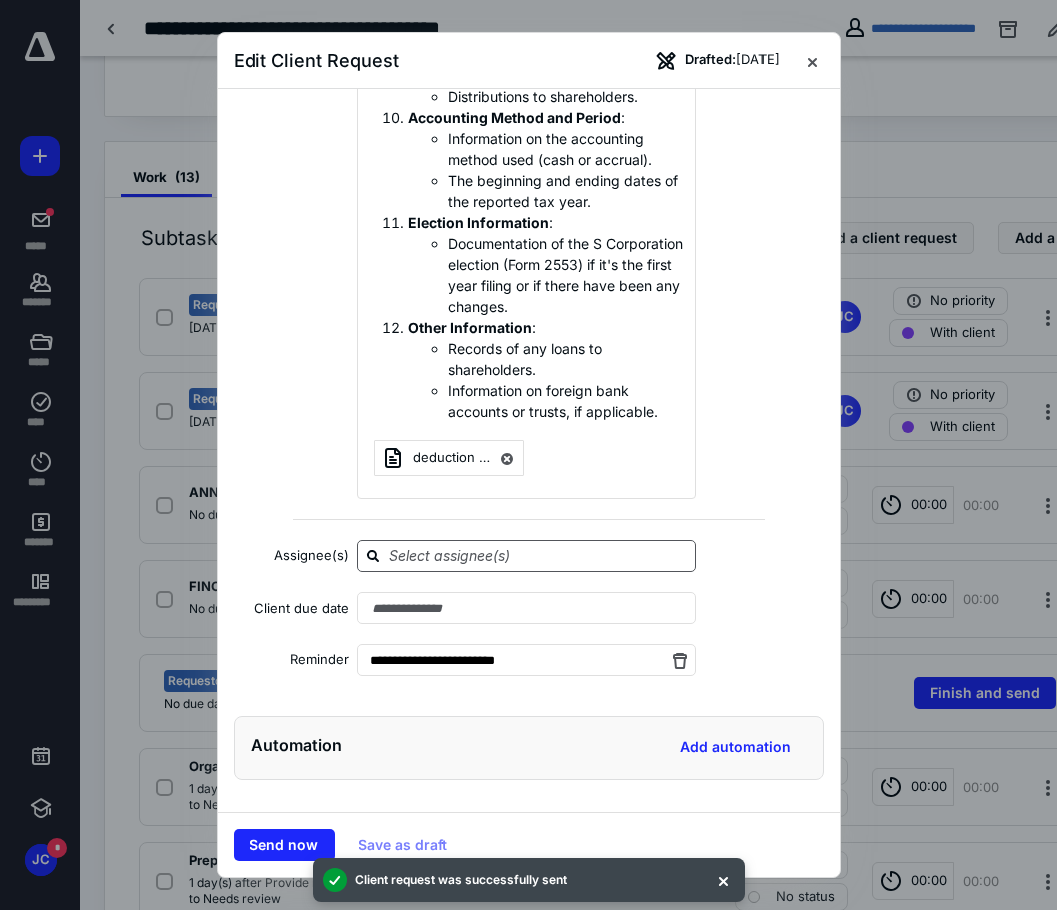 click at bounding box center [538, 555] 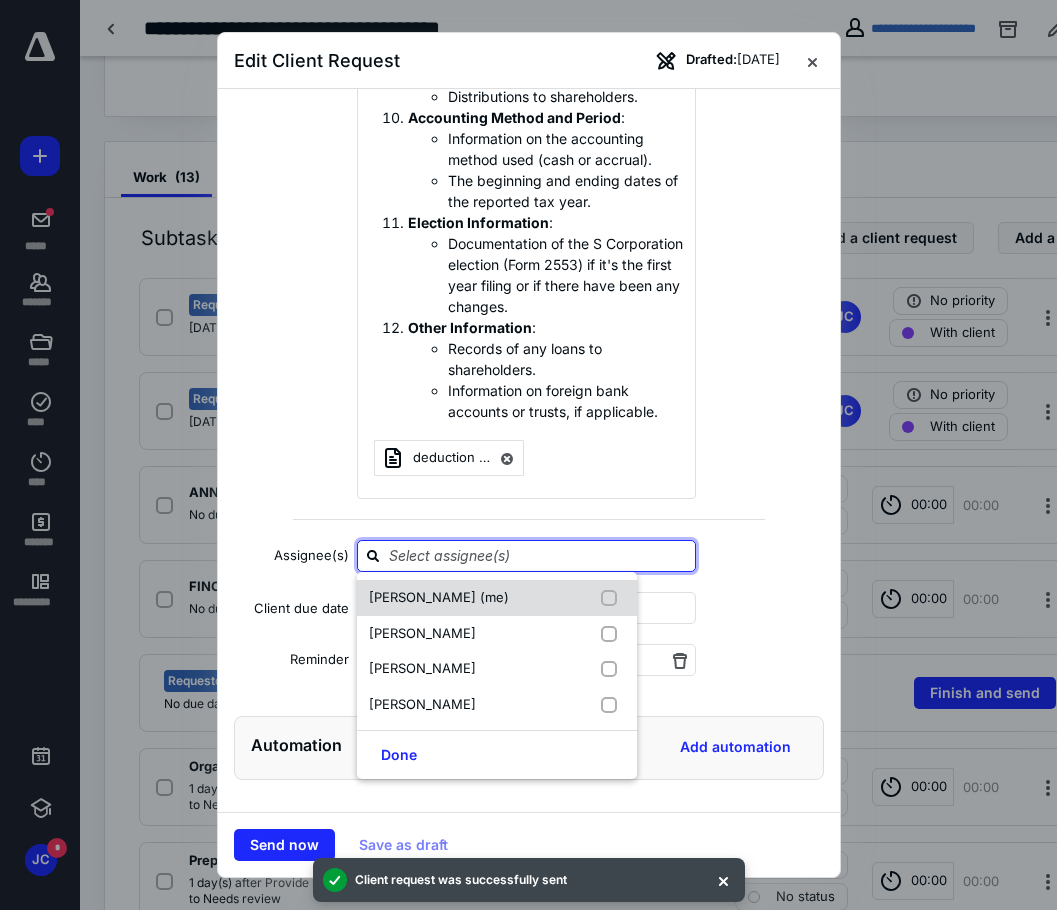 click on "[PERSON_NAME] (me)" at bounding box center (443, 598) 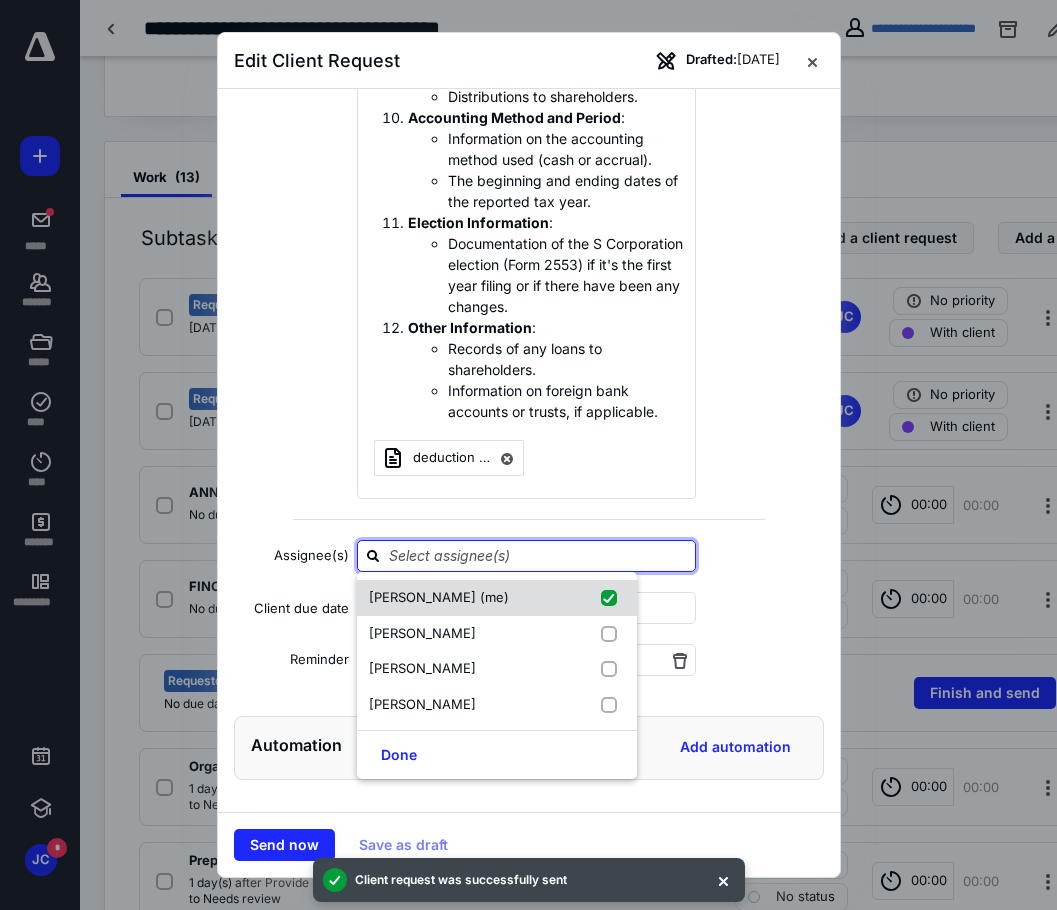 checkbox on "true" 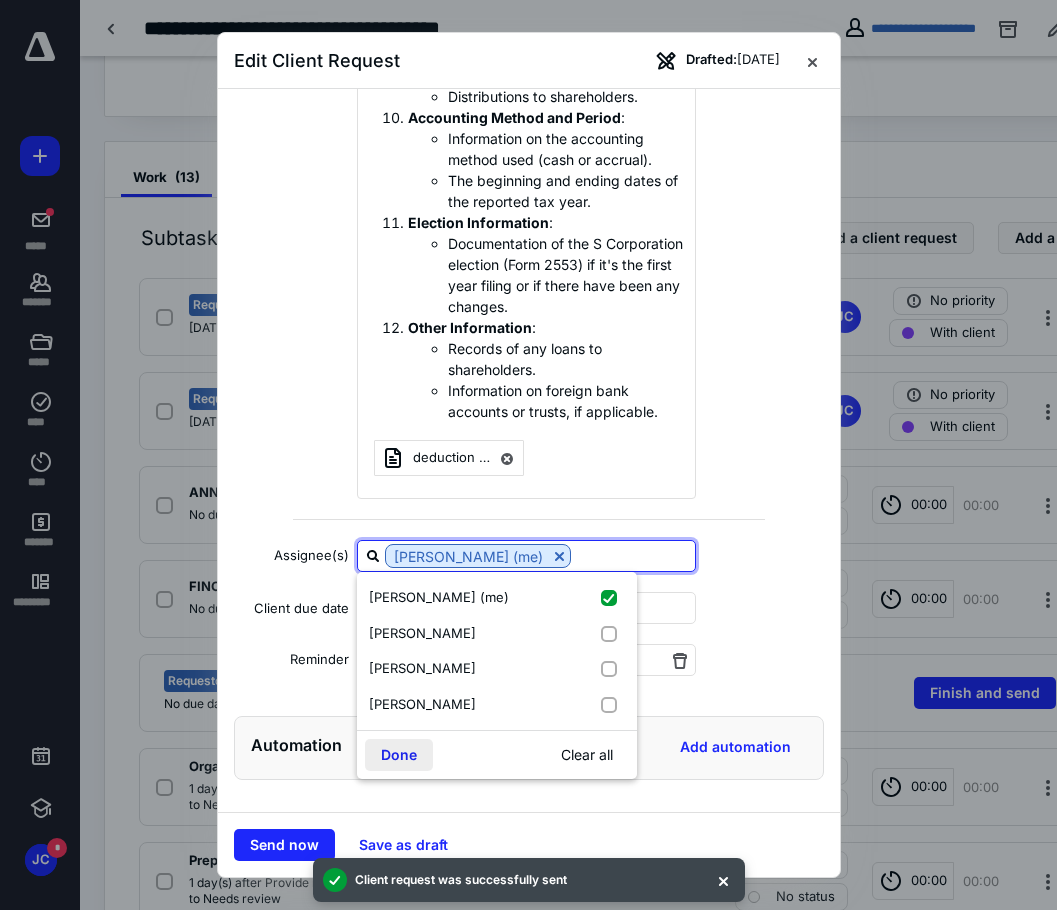click on "Done" at bounding box center [399, 755] 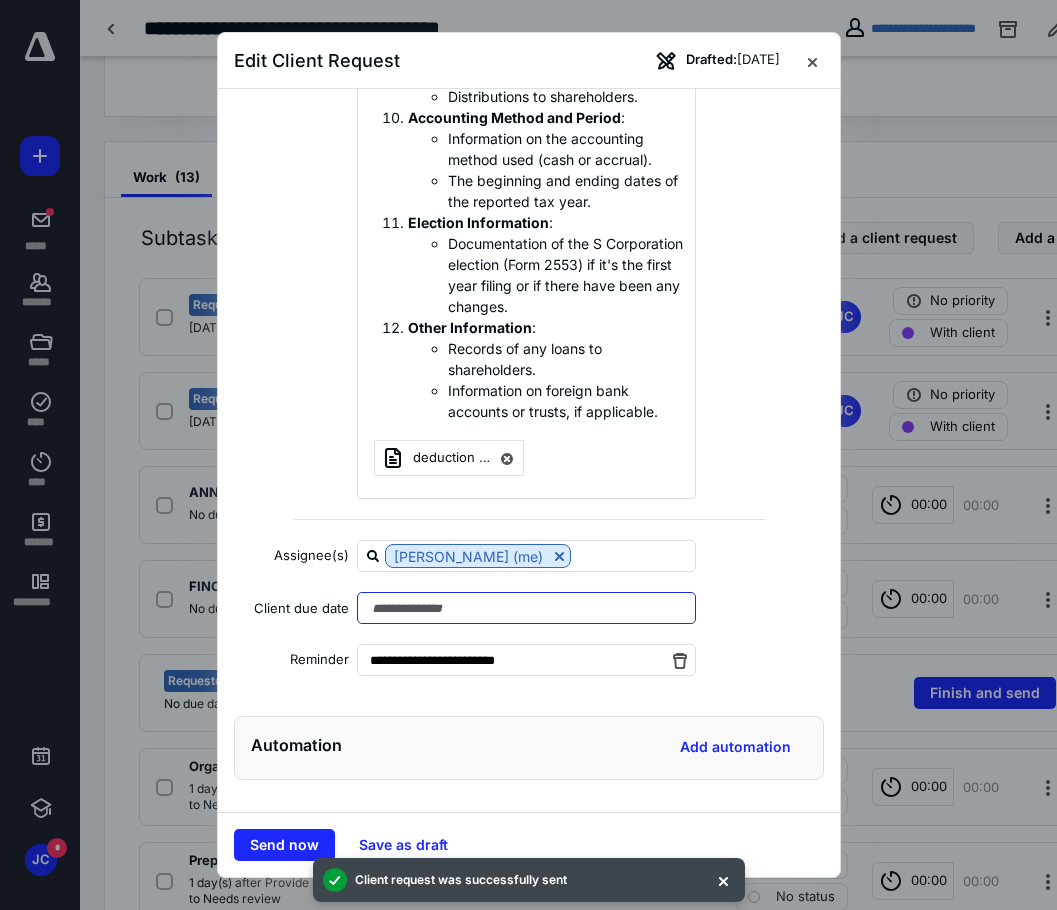 click at bounding box center [526, 608] 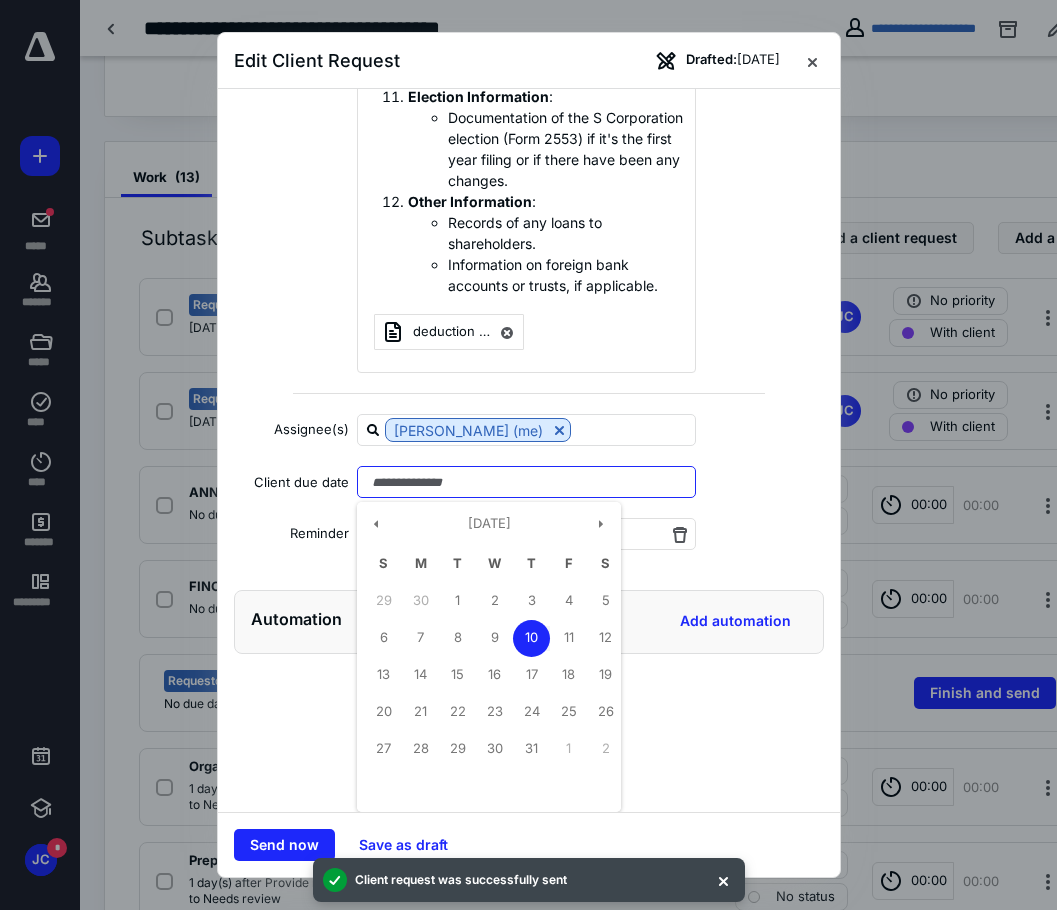 click on "10" at bounding box center [531, 638] 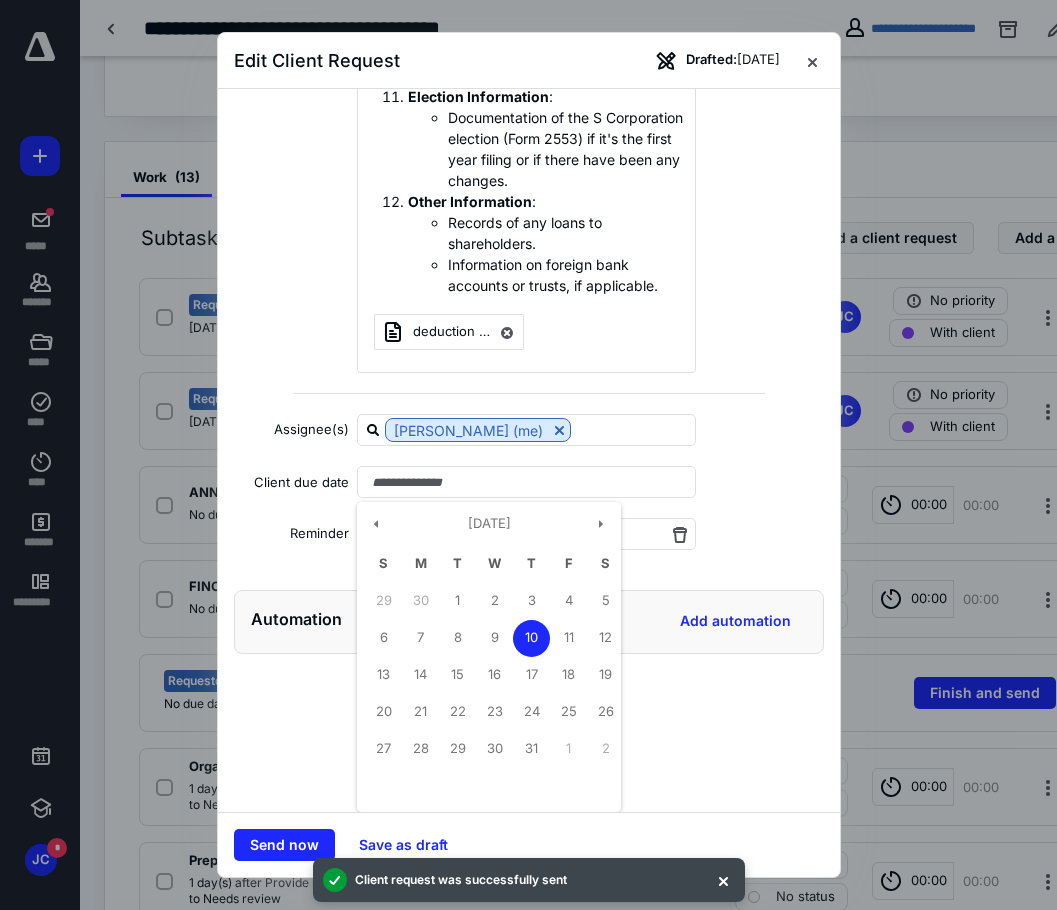 type on "**********" 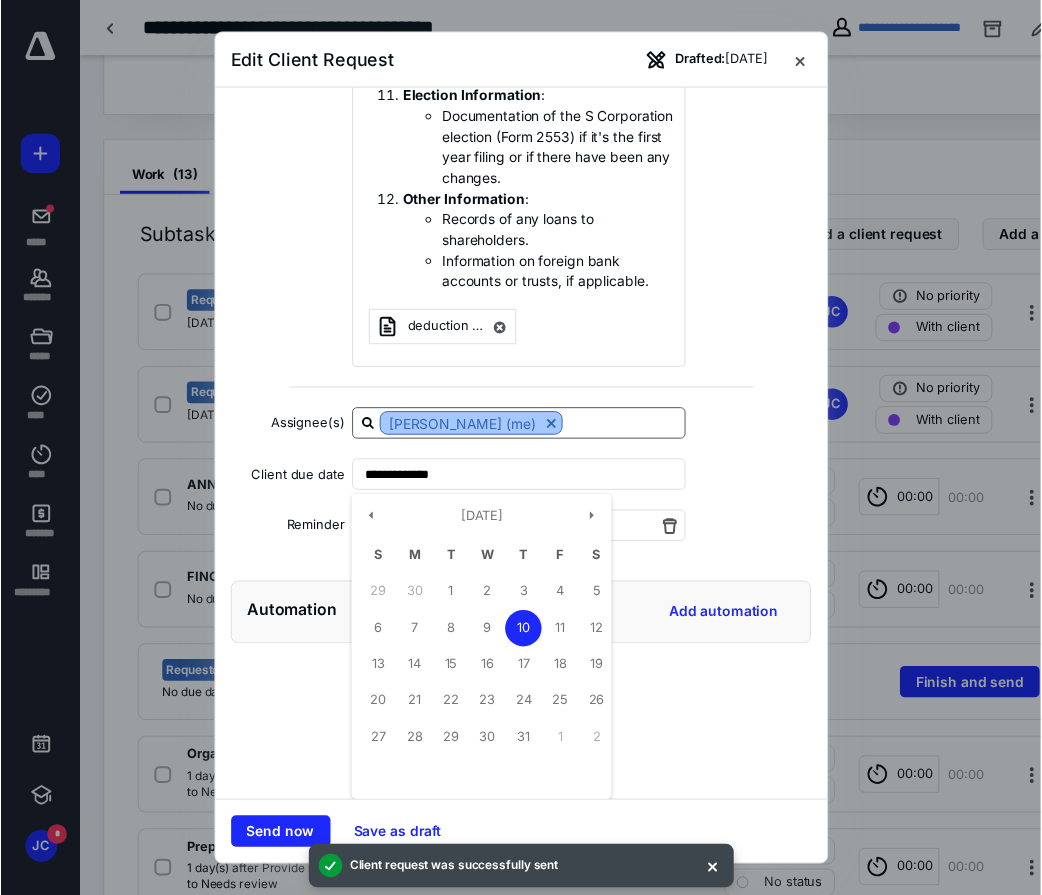 scroll, scrollTop: 2055, scrollLeft: 0, axis: vertical 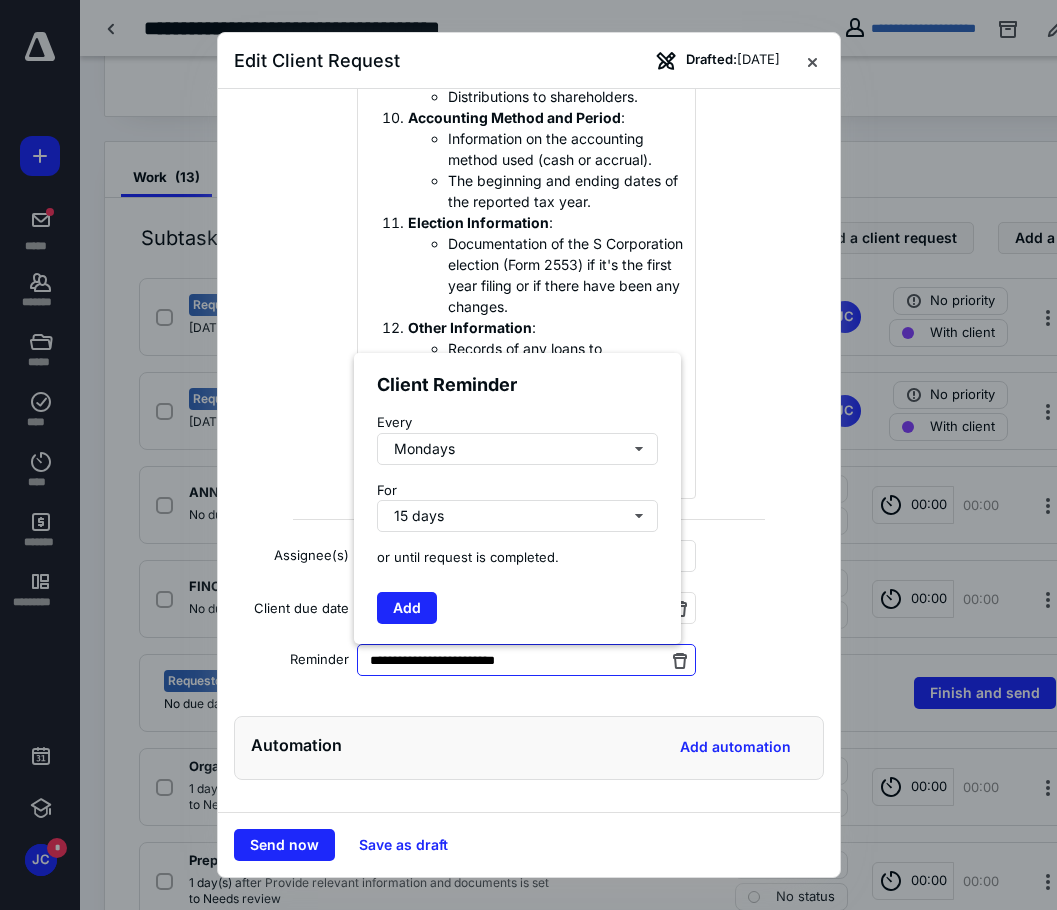 click on "**********" at bounding box center (526, 660) 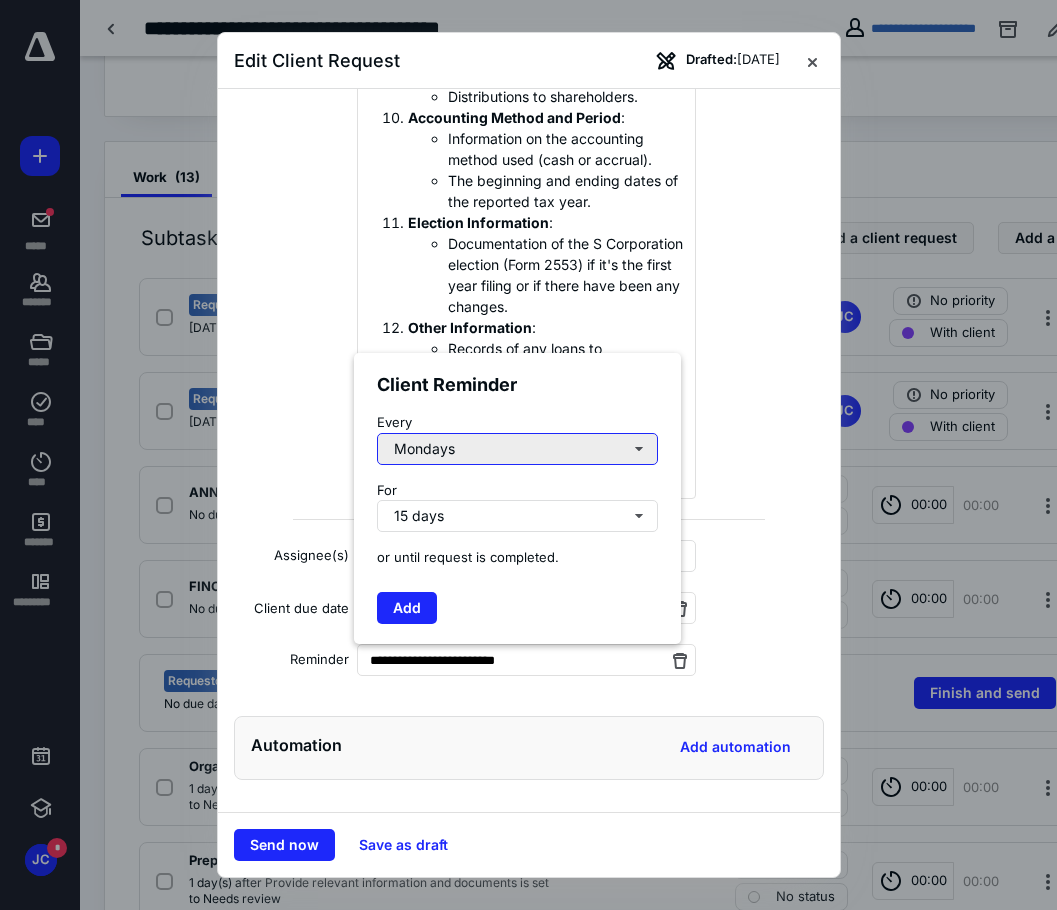 click on "Mondays" at bounding box center [517, 449] 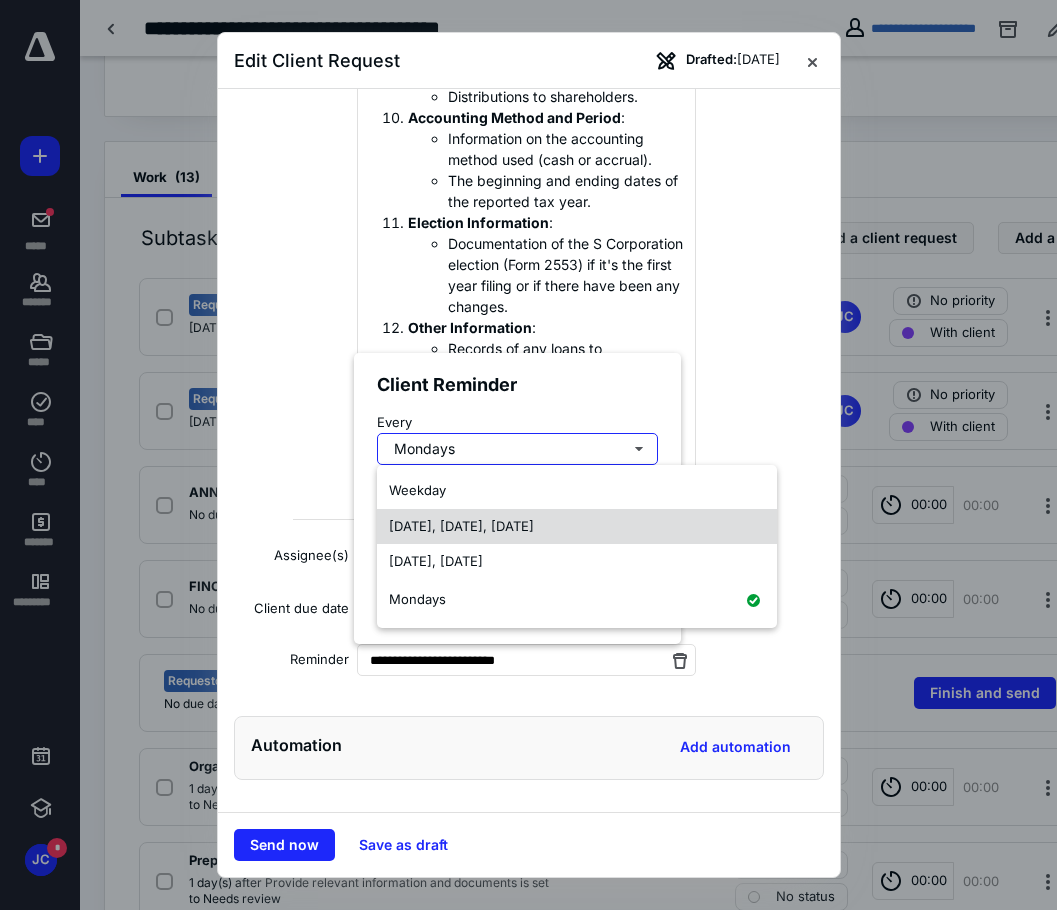 click on "[DATE], [DATE], [DATE]" at bounding box center [461, 526] 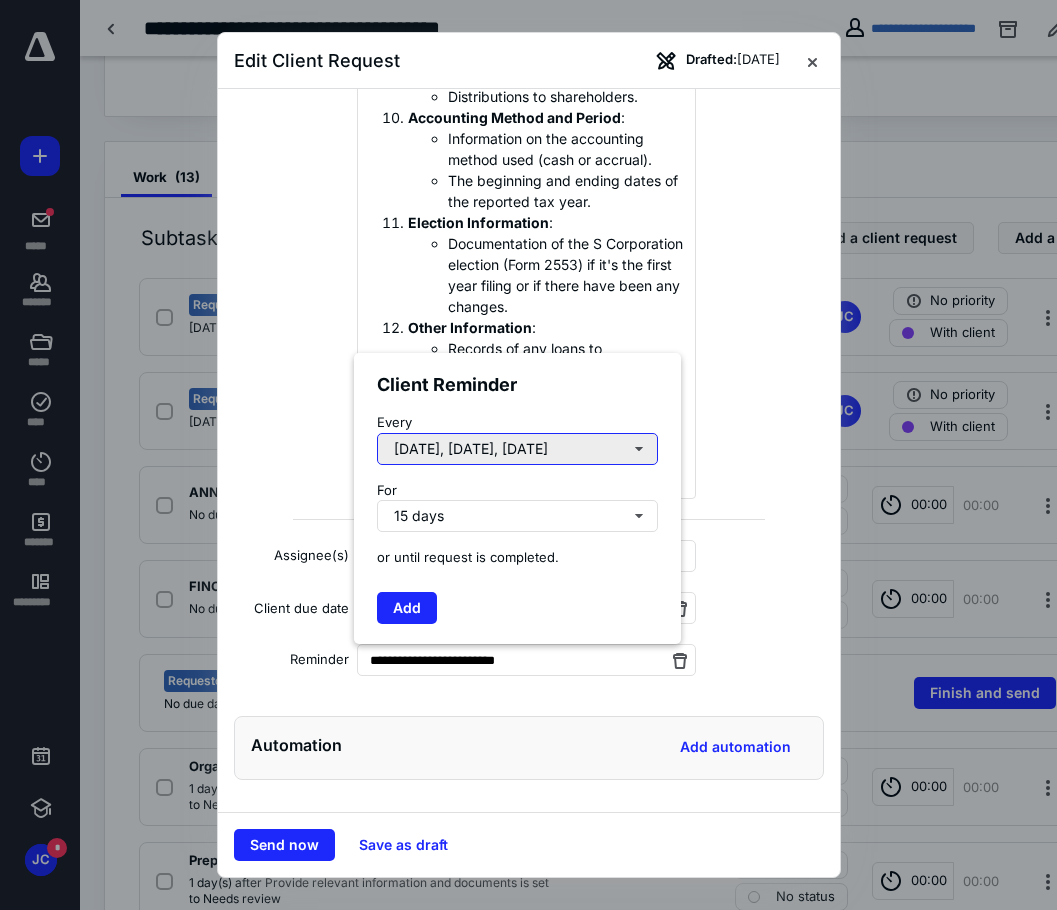 click on "[DATE], [DATE], [DATE]" at bounding box center (517, 449) 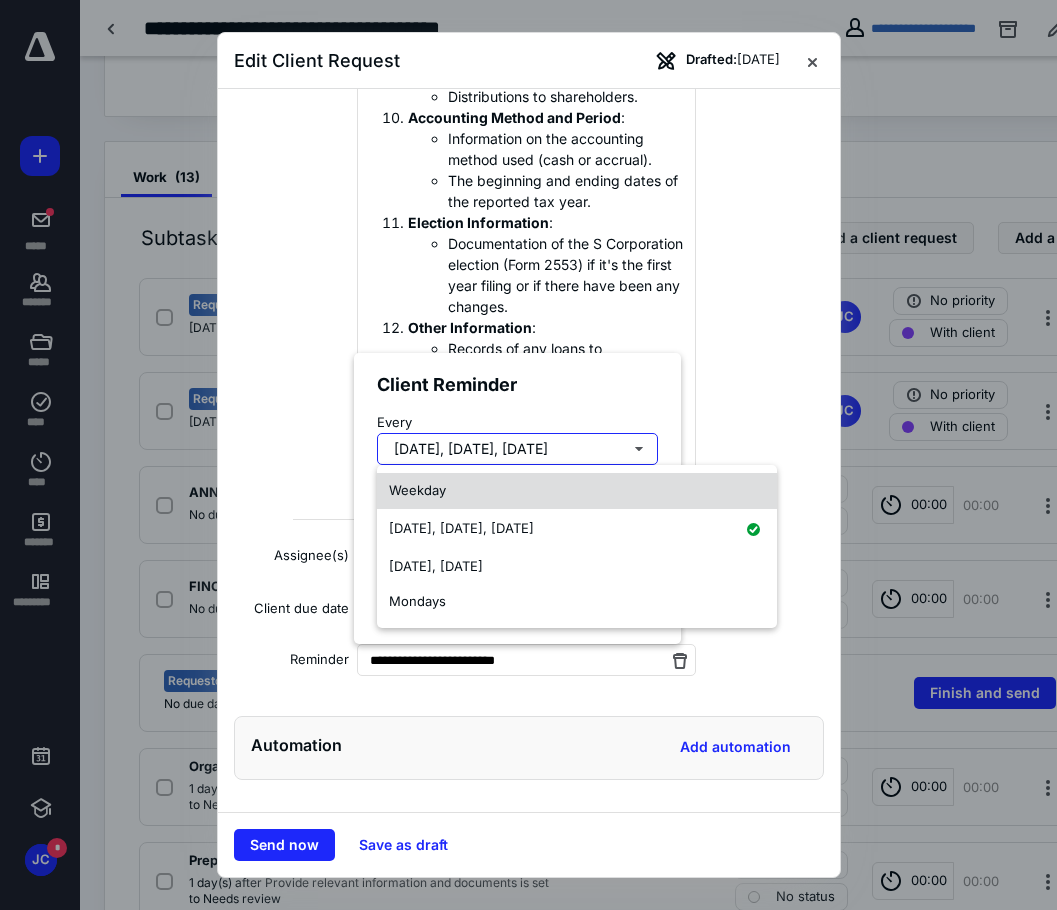 click on "Weekday" at bounding box center [577, 491] 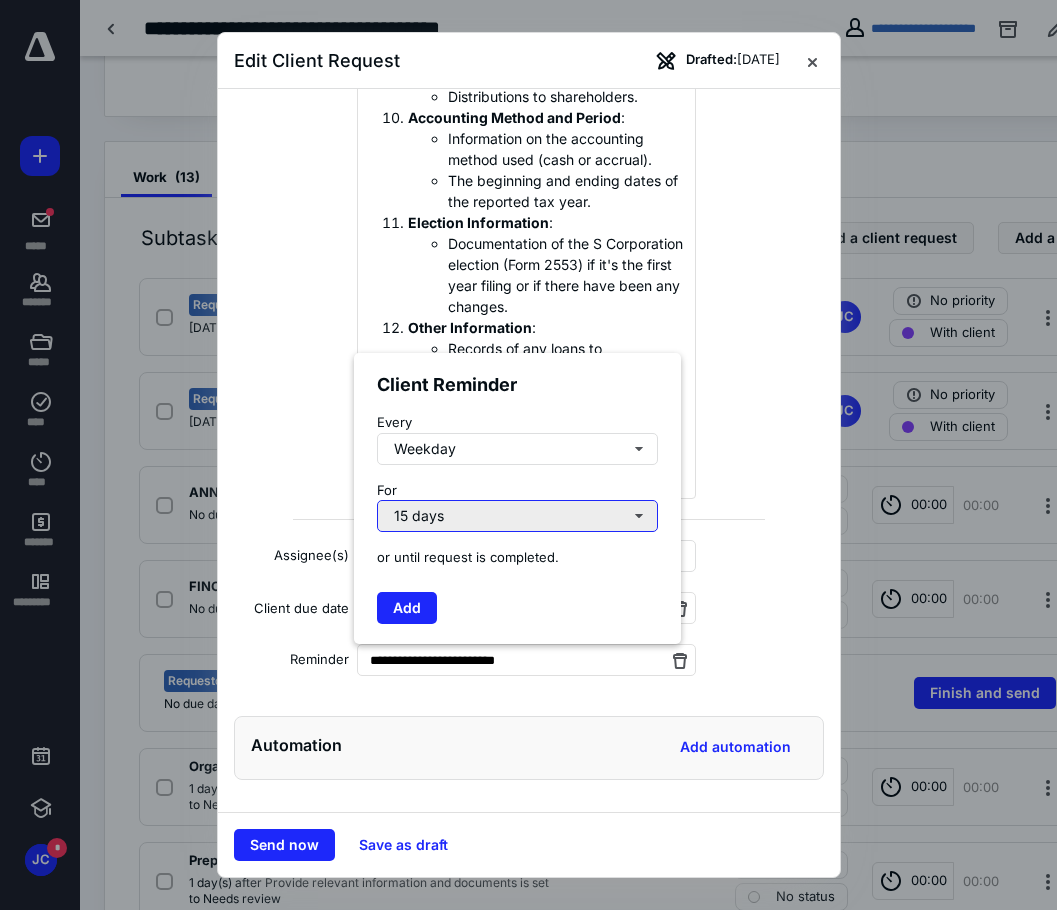 click on "15 days" at bounding box center [517, 516] 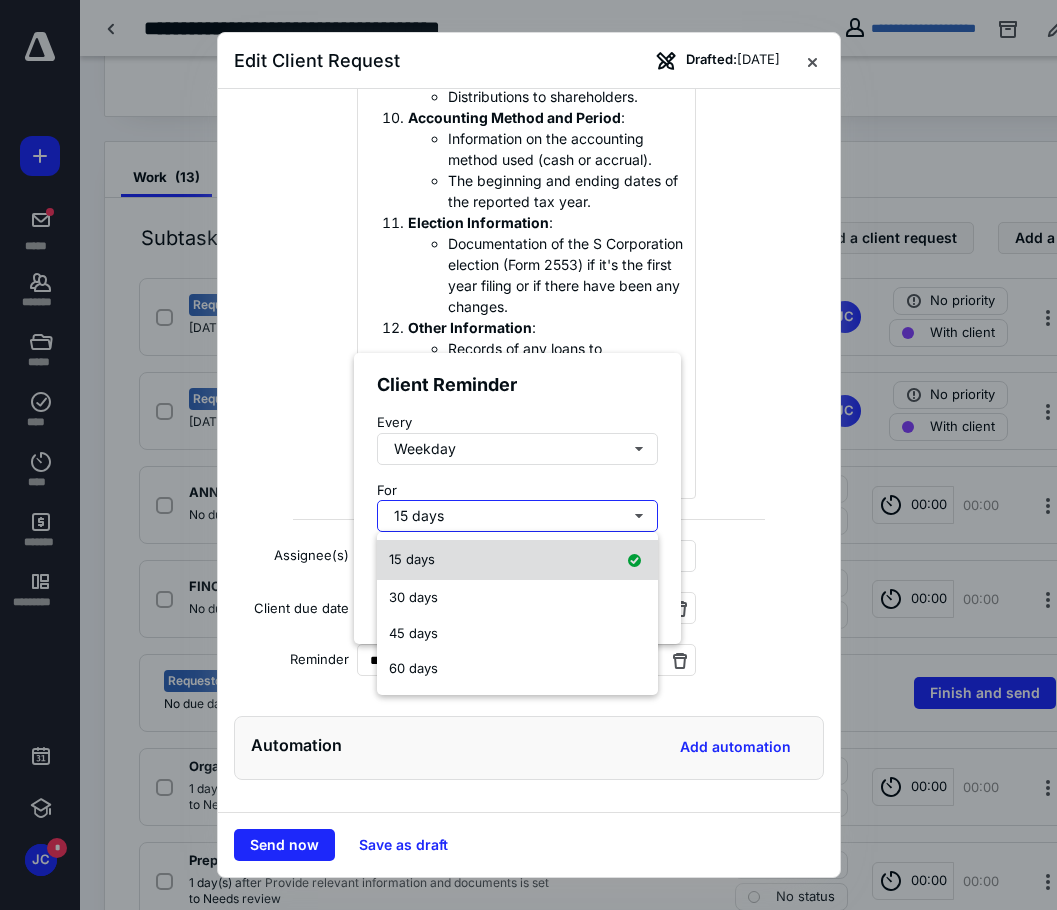 click on "15 days" at bounding box center (517, 560) 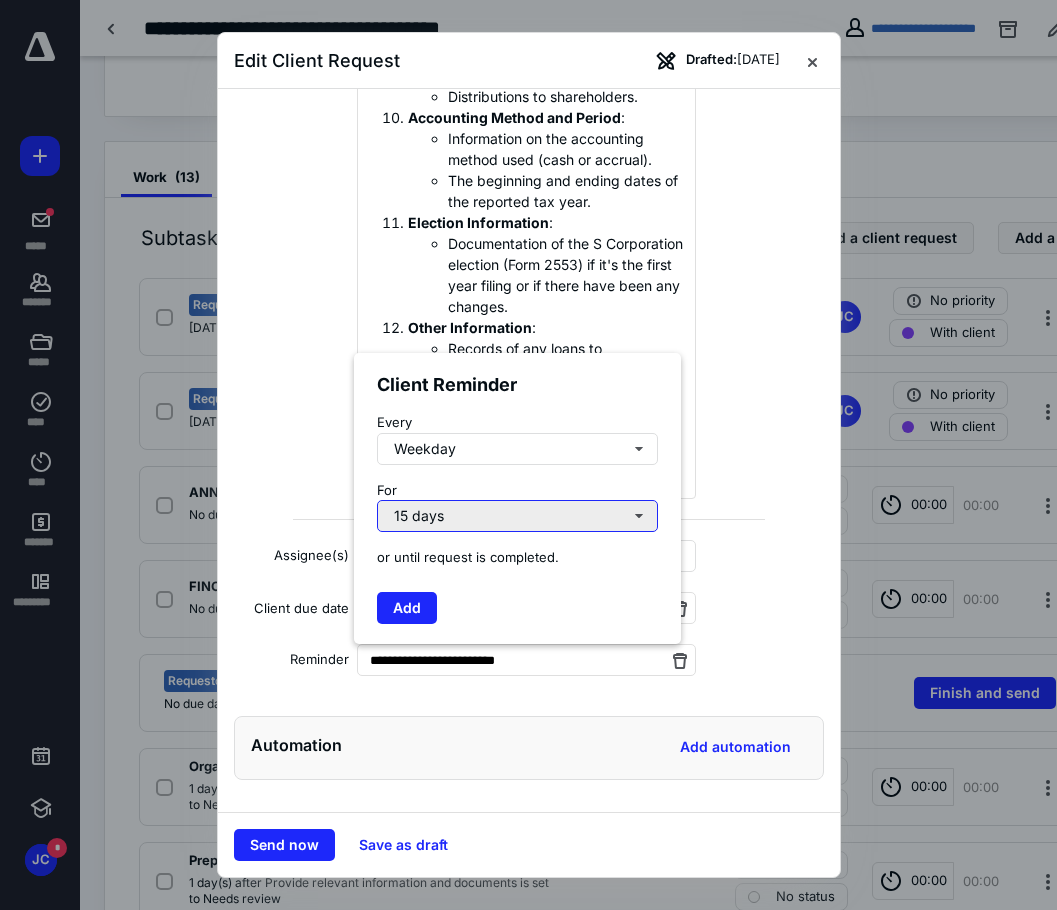 click on "15 days" at bounding box center [517, 516] 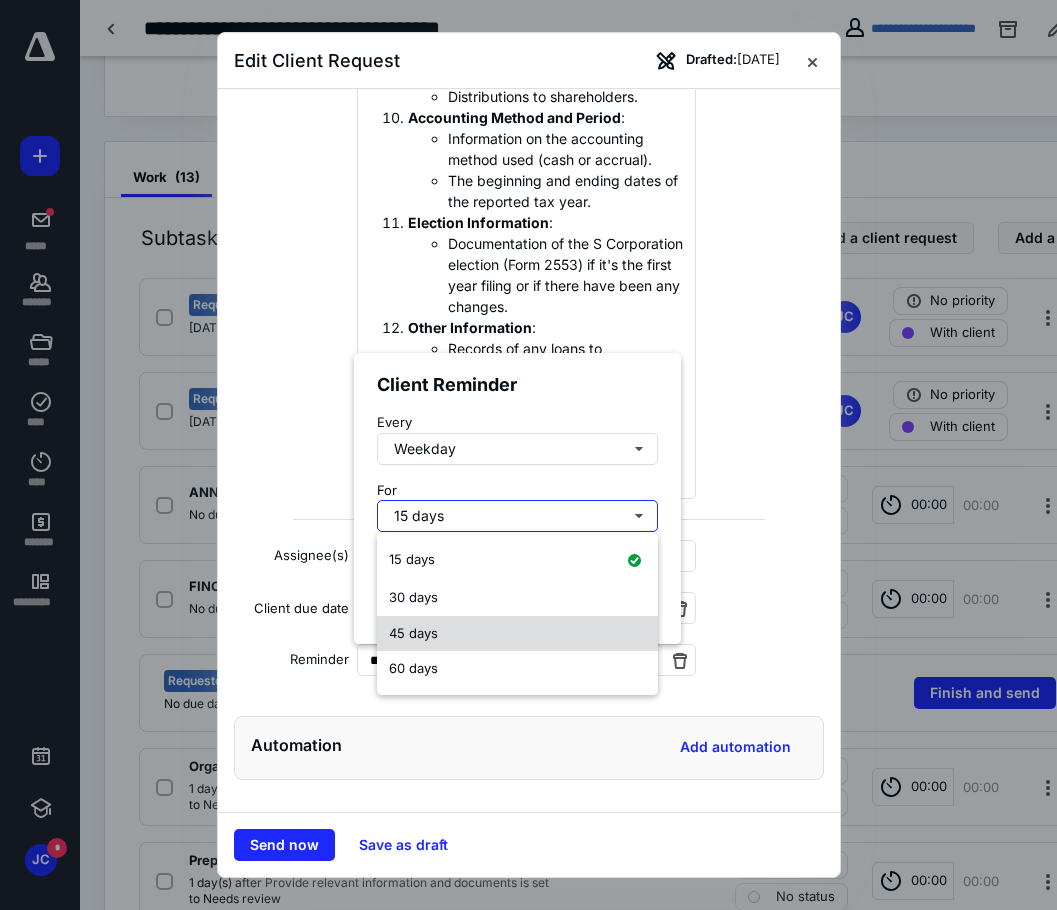 click on "45 days" at bounding box center (517, 634) 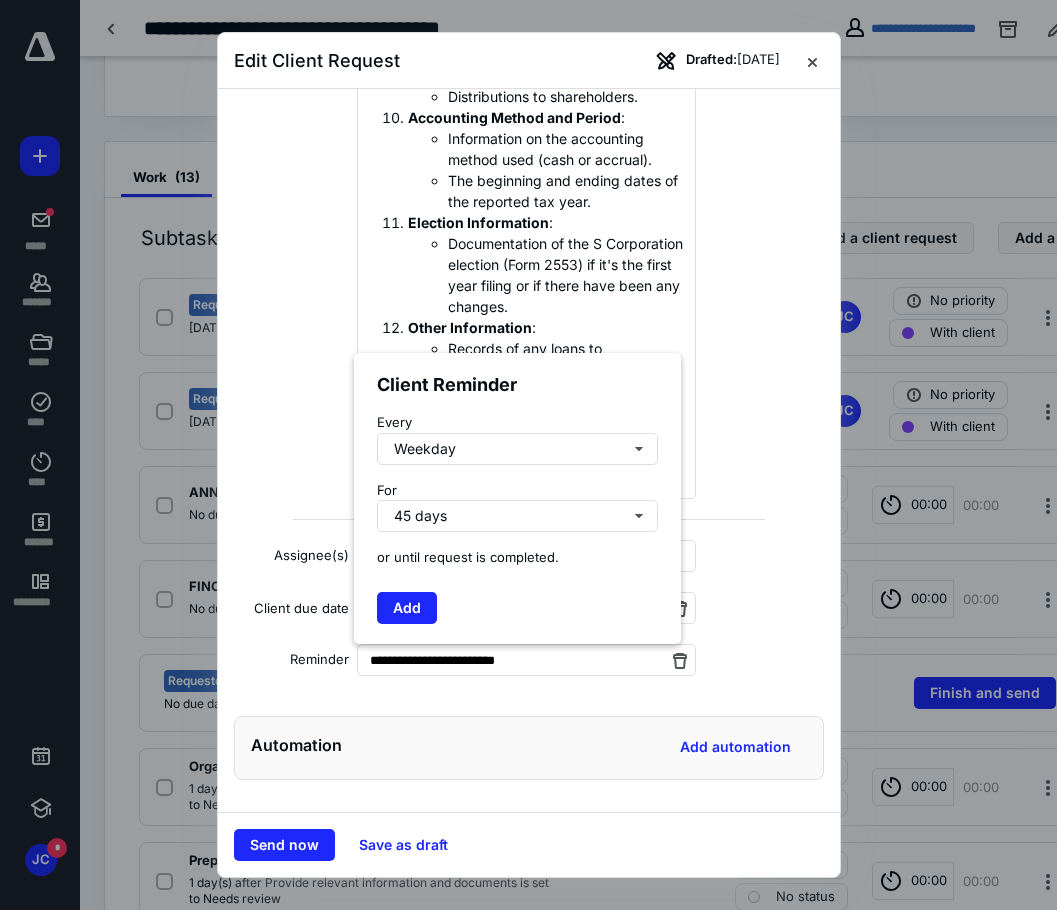click on "Client Reminder Every Weekday For 45 days or until request is completed. Add" at bounding box center [517, 498] 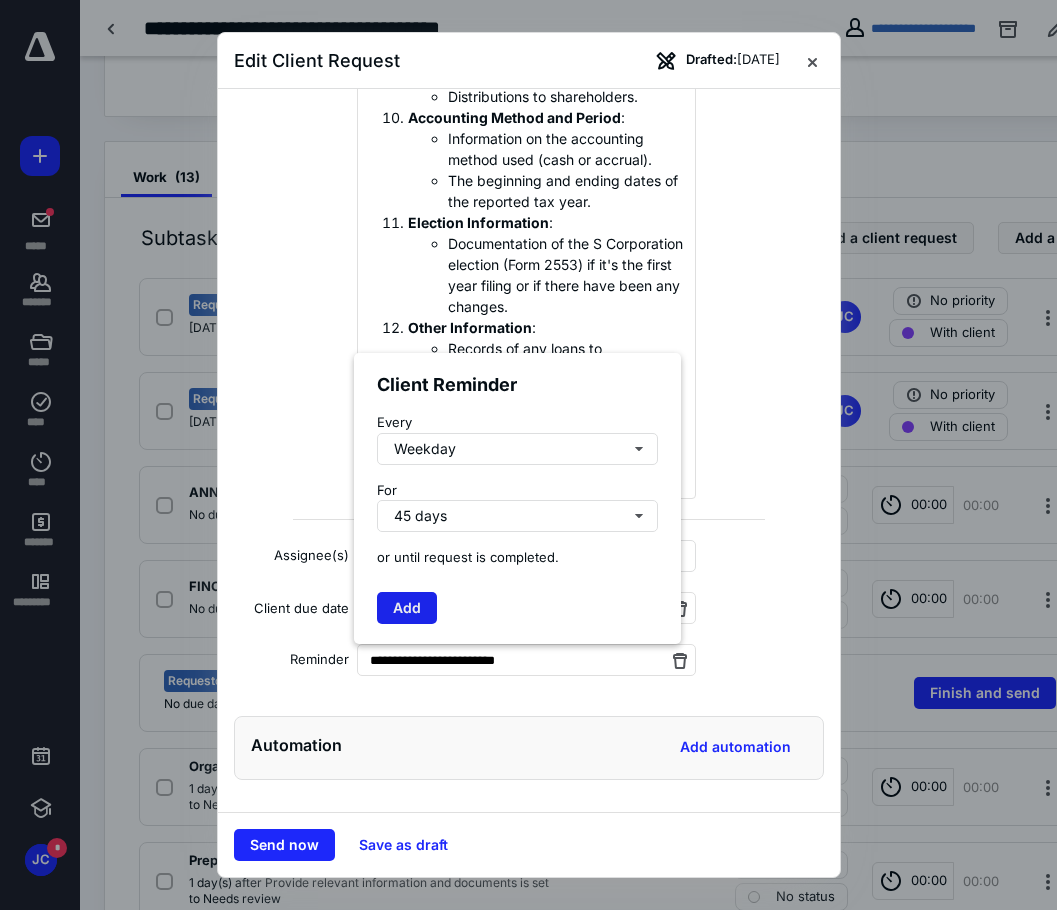 click on "Add" at bounding box center (407, 608) 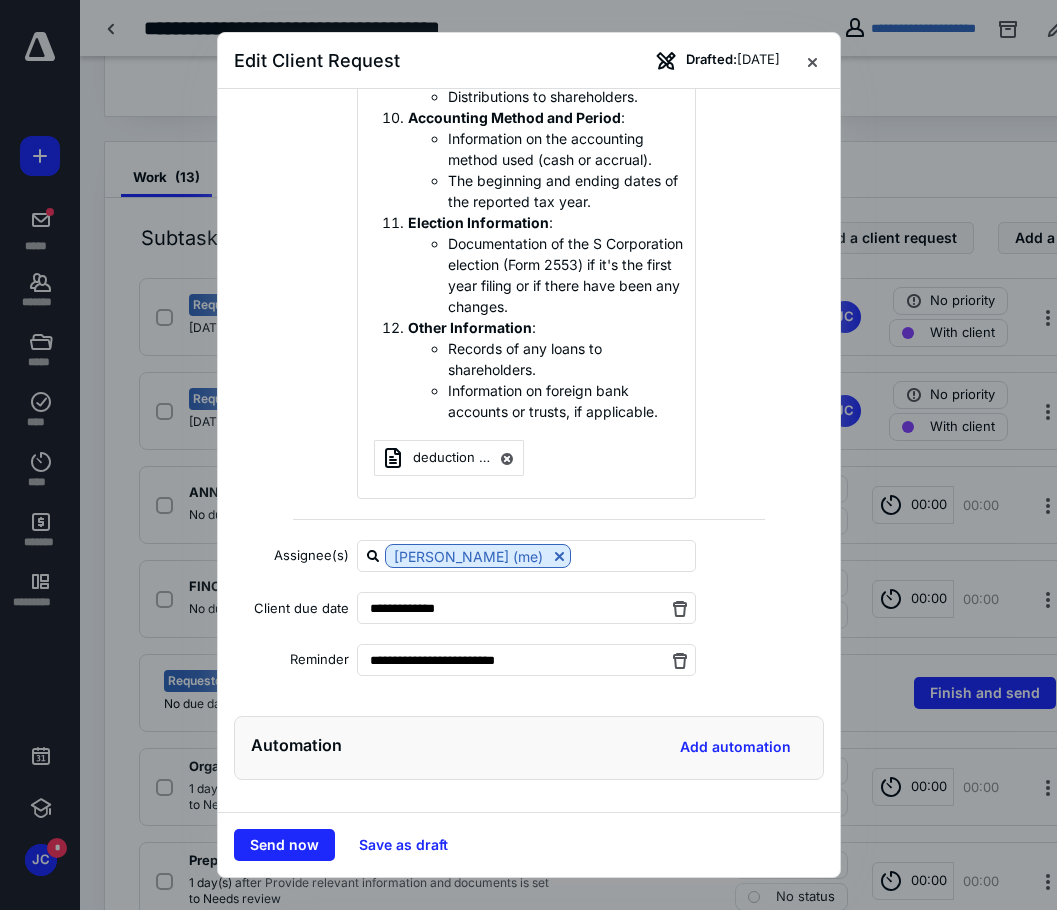 type on "**********" 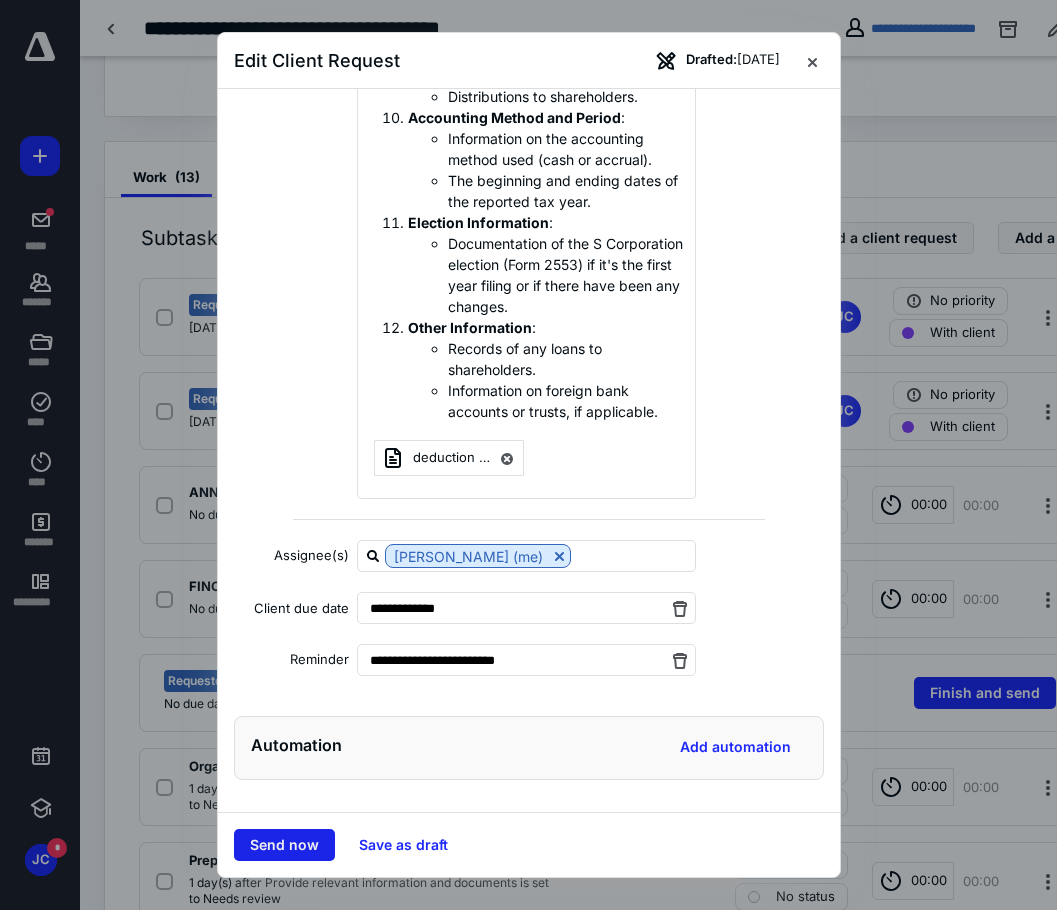 click on "Send now" at bounding box center [284, 845] 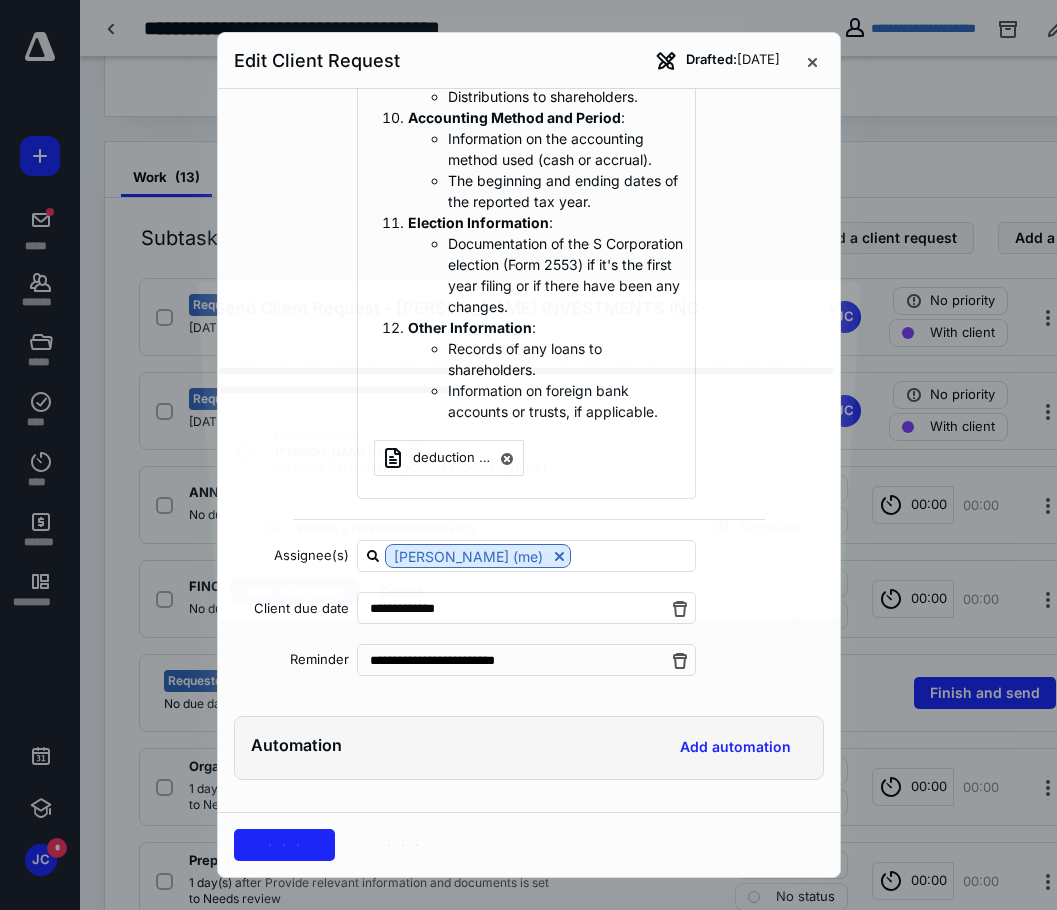 checkbox on "true" 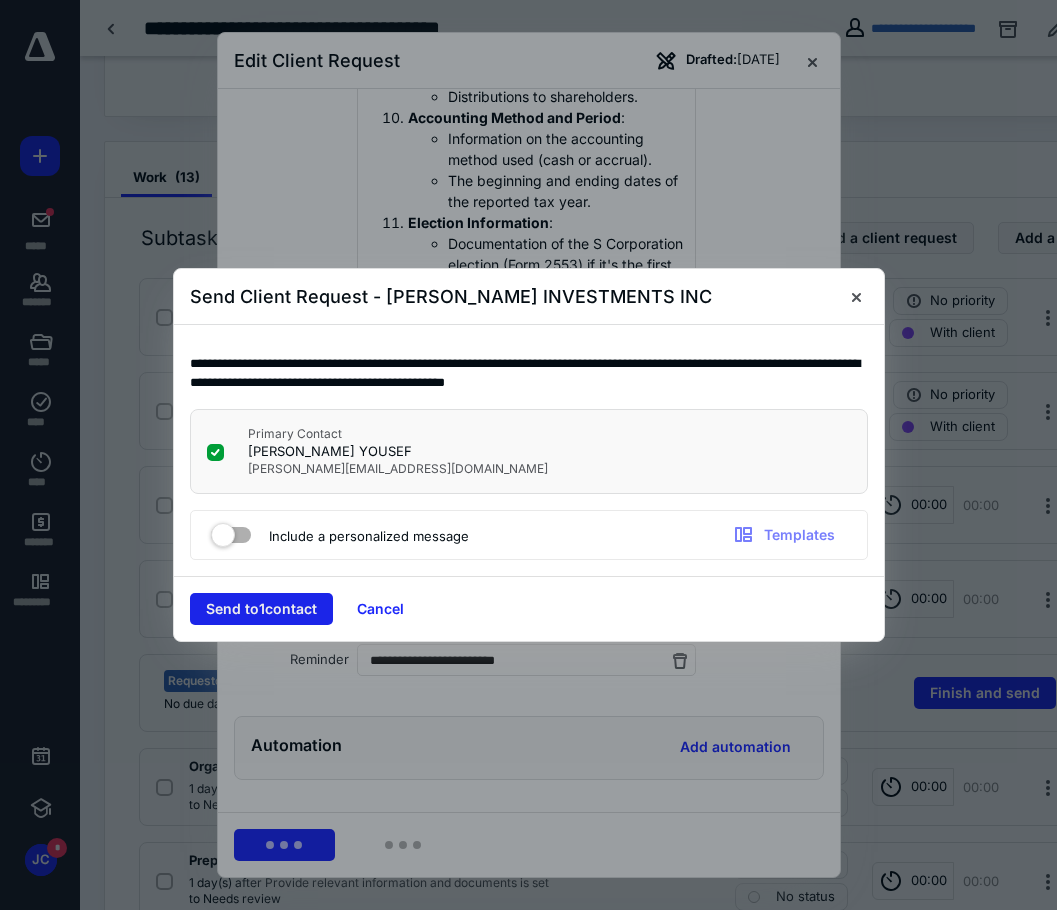 click on "Send to  1  contact" at bounding box center (261, 609) 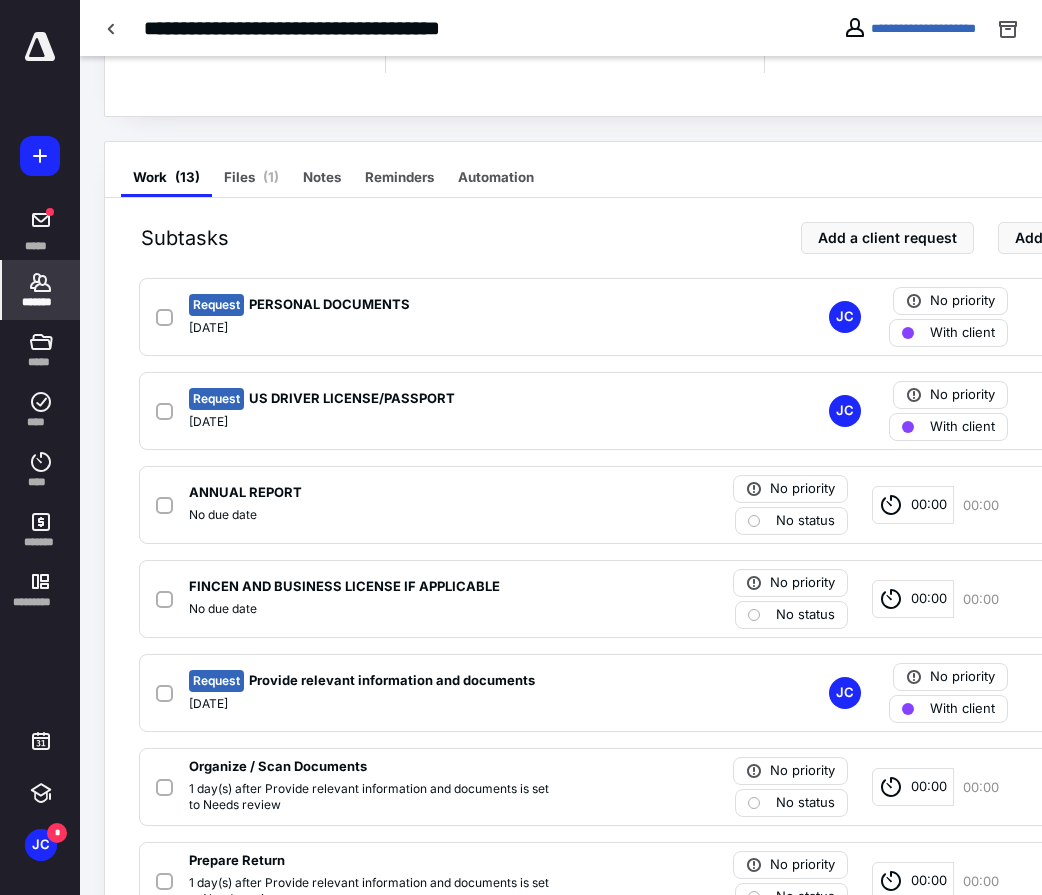 click on "*******" at bounding box center [41, 290] 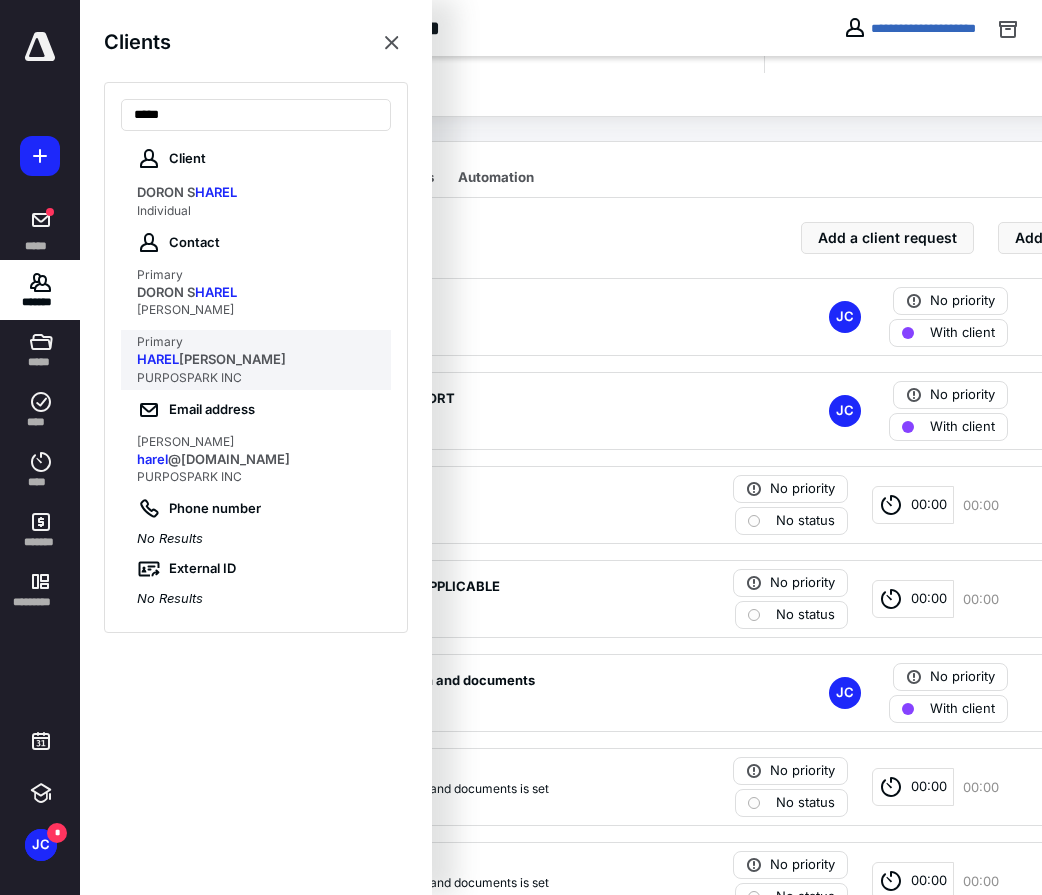 type on "*****" 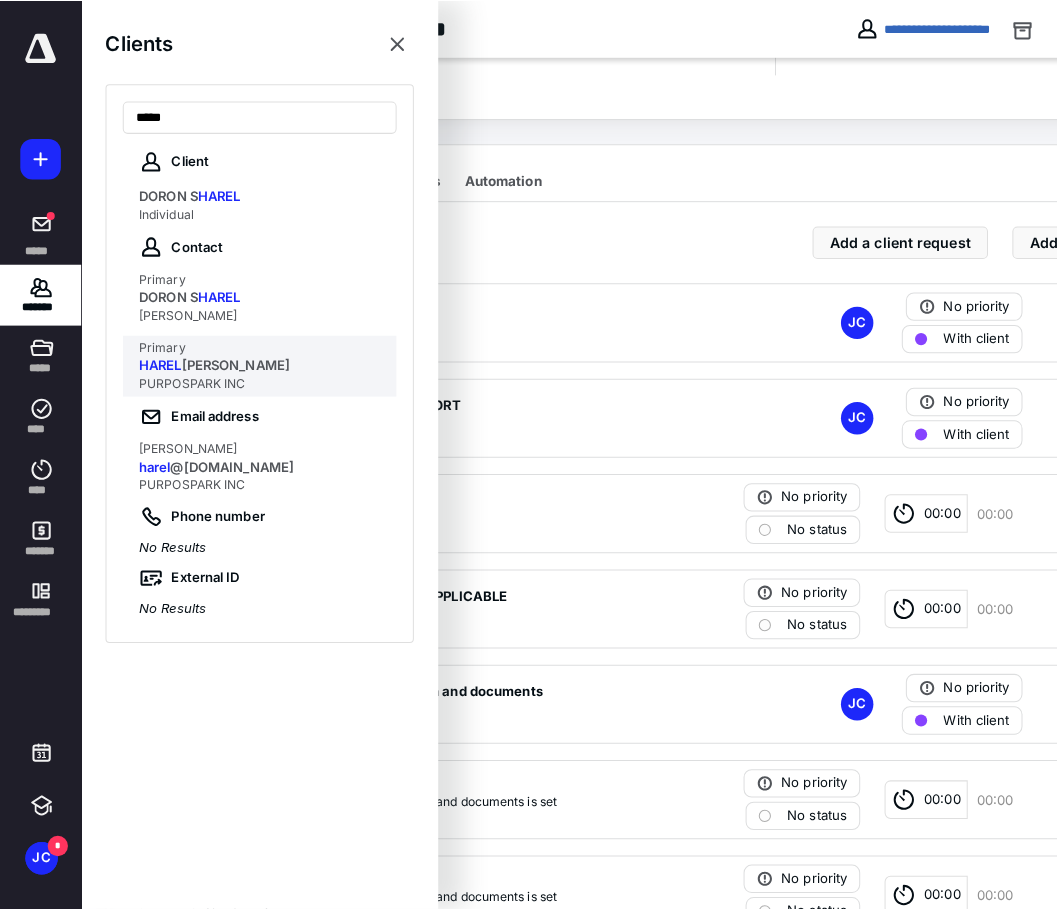 scroll, scrollTop: 0, scrollLeft: 0, axis: both 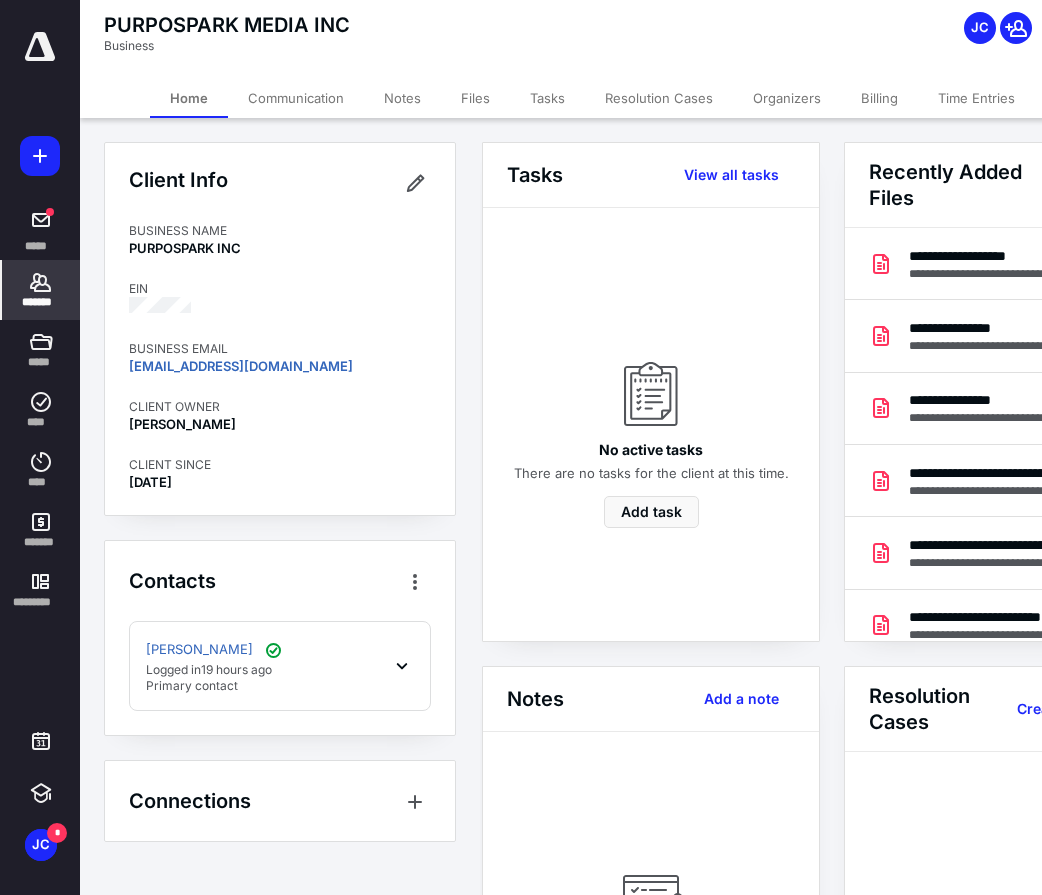 click on "Files" at bounding box center (475, 98) 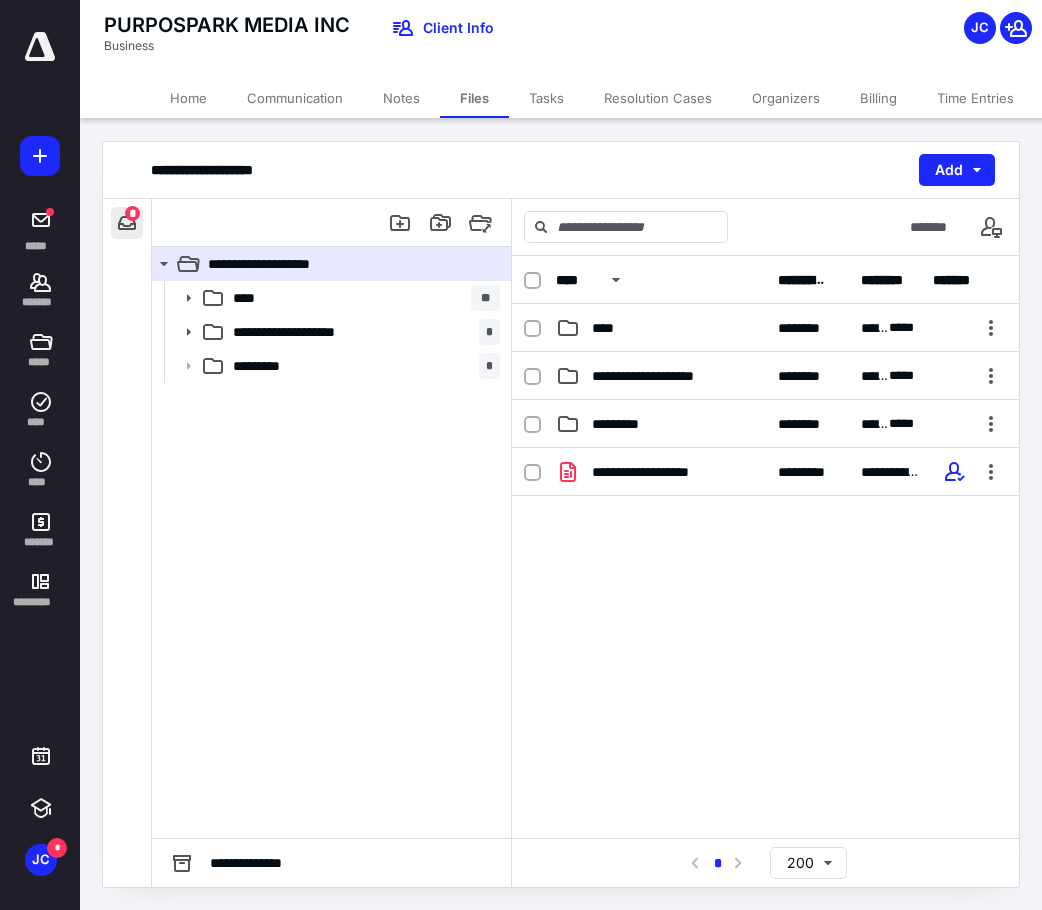 click at bounding box center (127, 223) 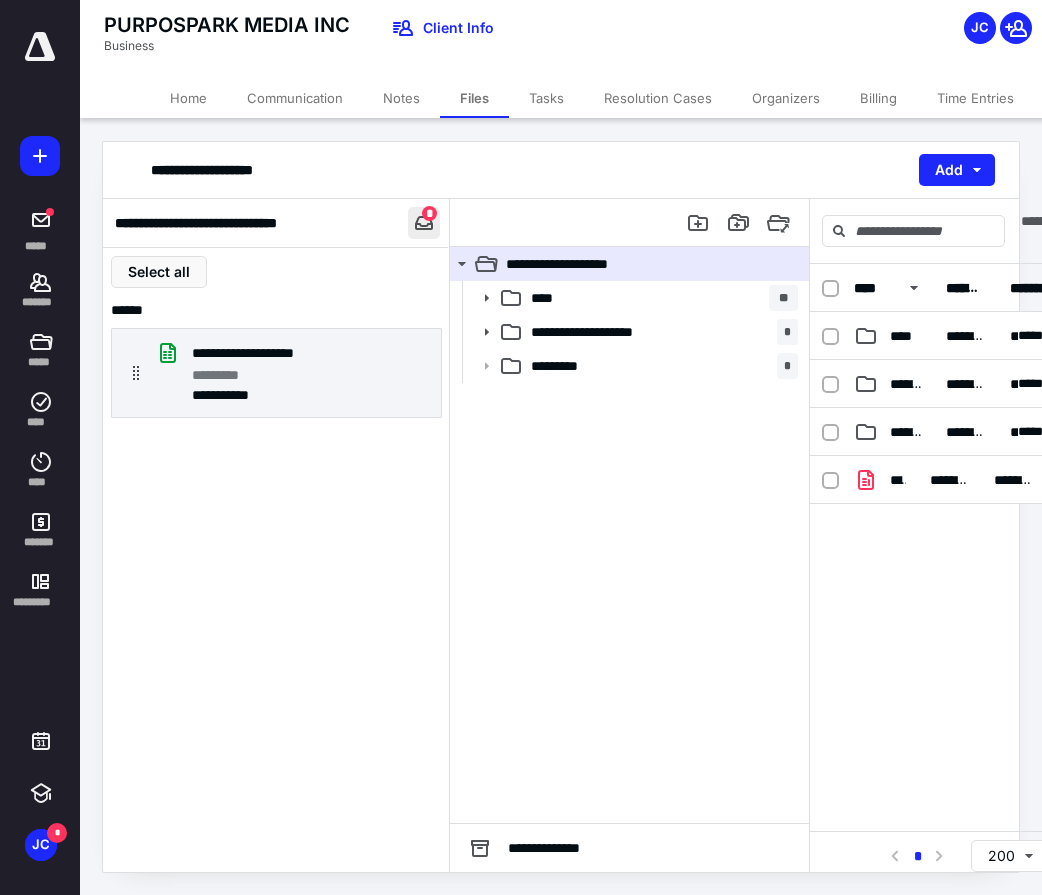 click at bounding box center (424, 223) 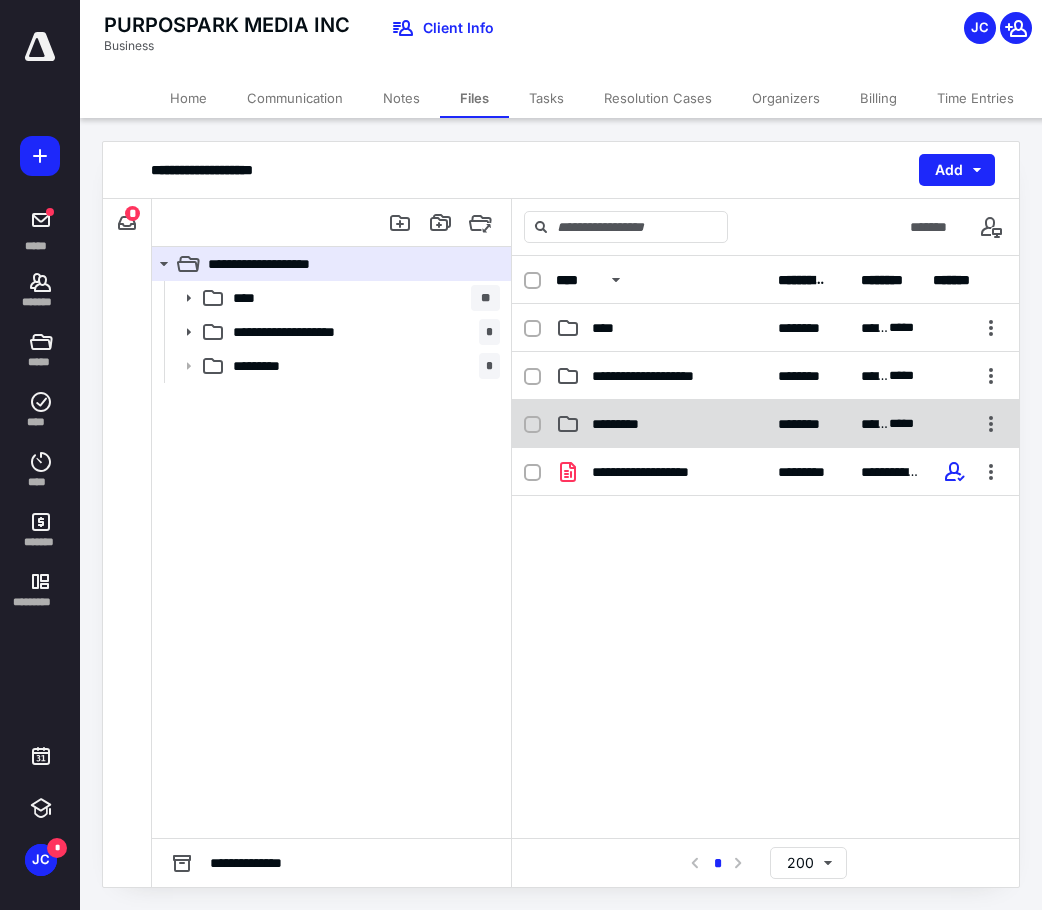 click on "*********" at bounding box center (661, 424) 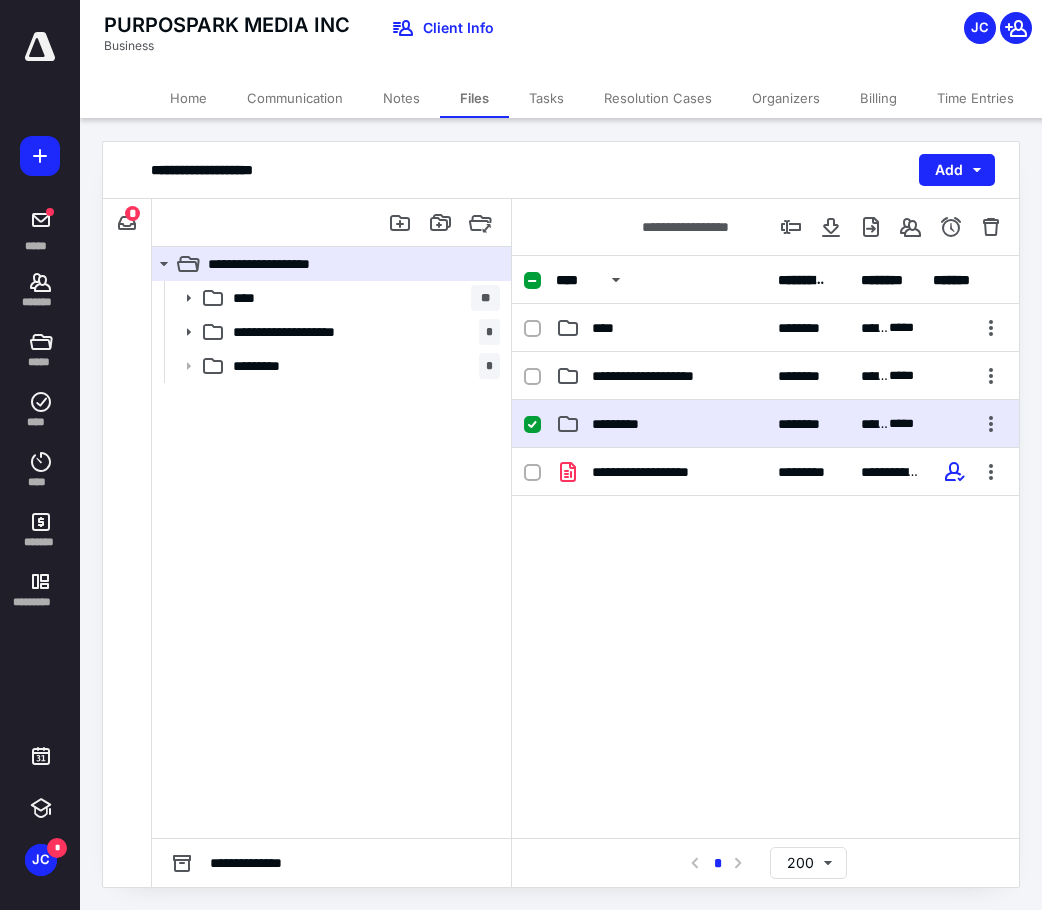 click on "*********" at bounding box center [661, 424] 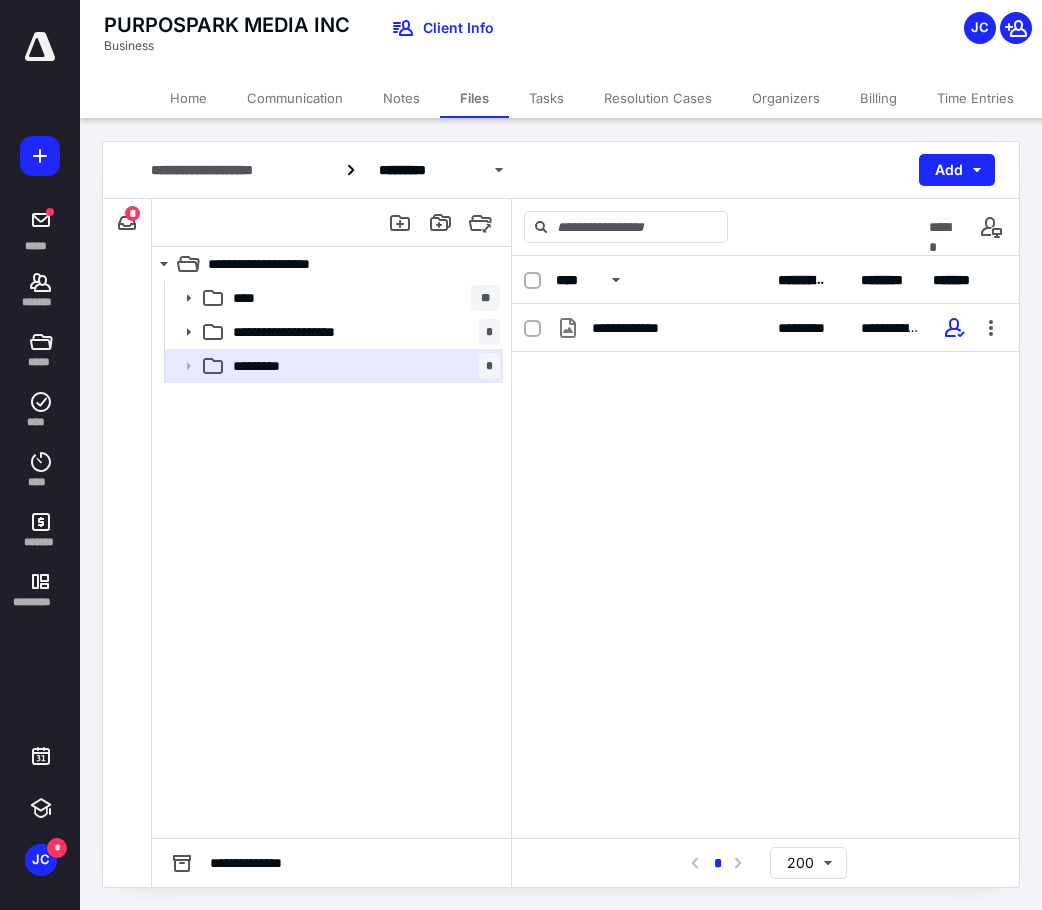 click on "Home" at bounding box center (188, 98) 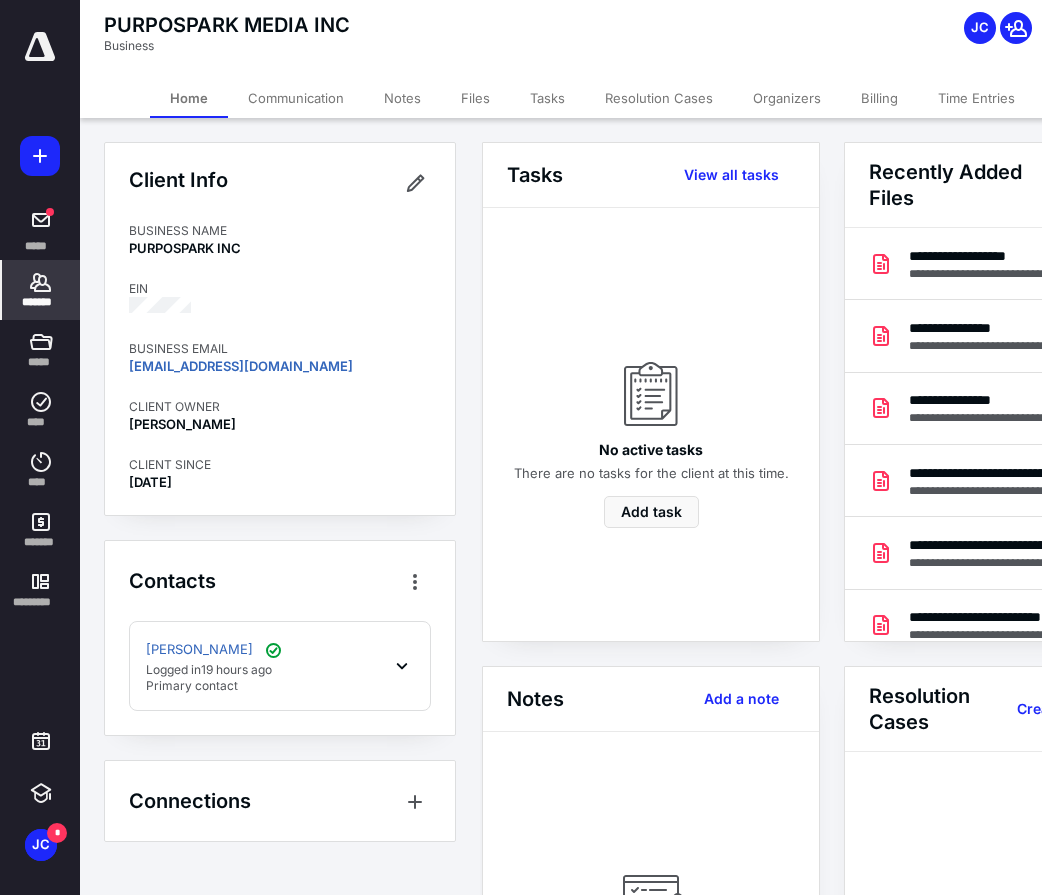click on "Files" at bounding box center [475, 98] 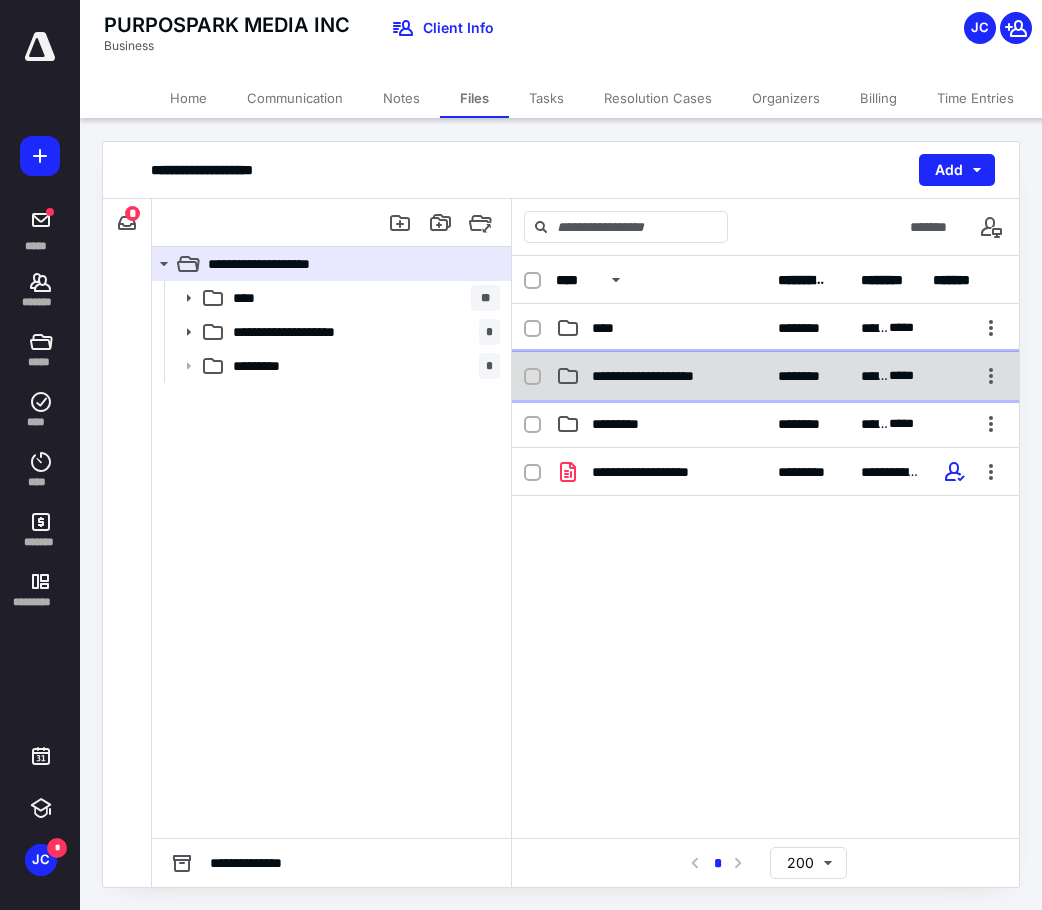 click on "**********" at bounding box center (765, 376) 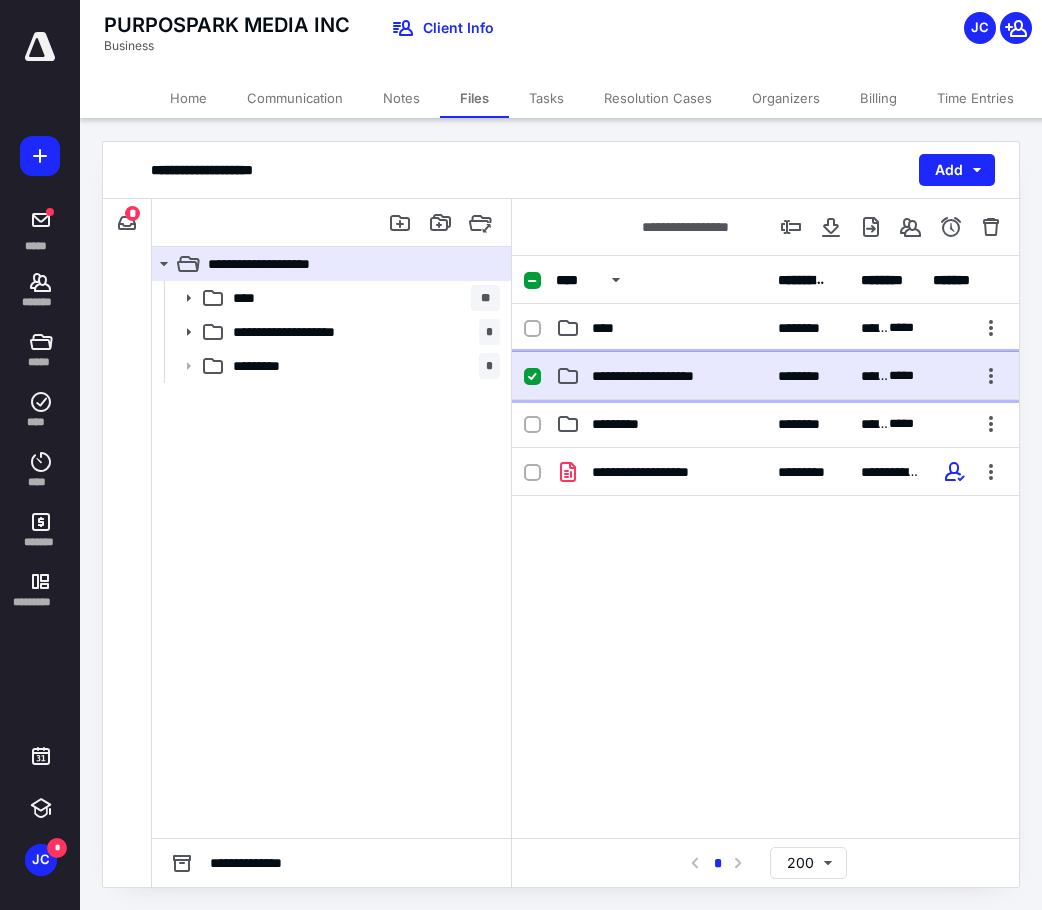 click on "**********" at bounding box center [765, 376] 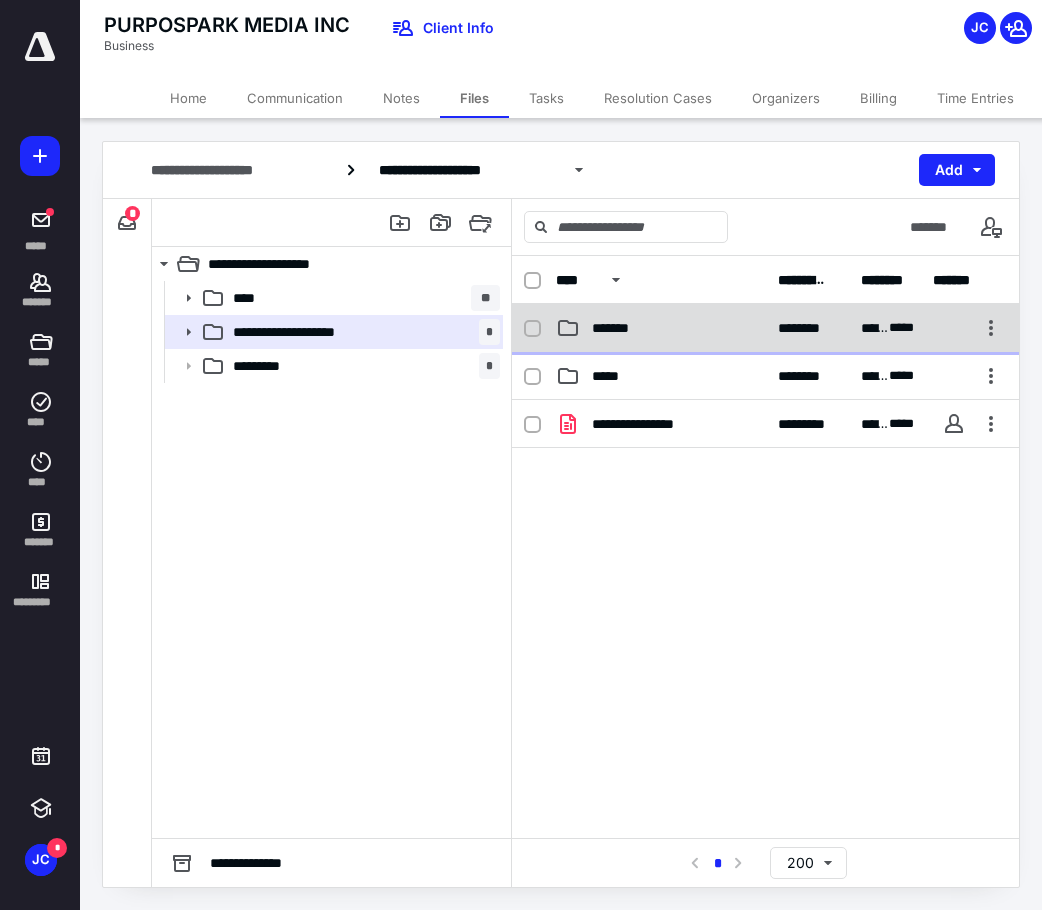 click on "*******" at bounding box center (661, 328) 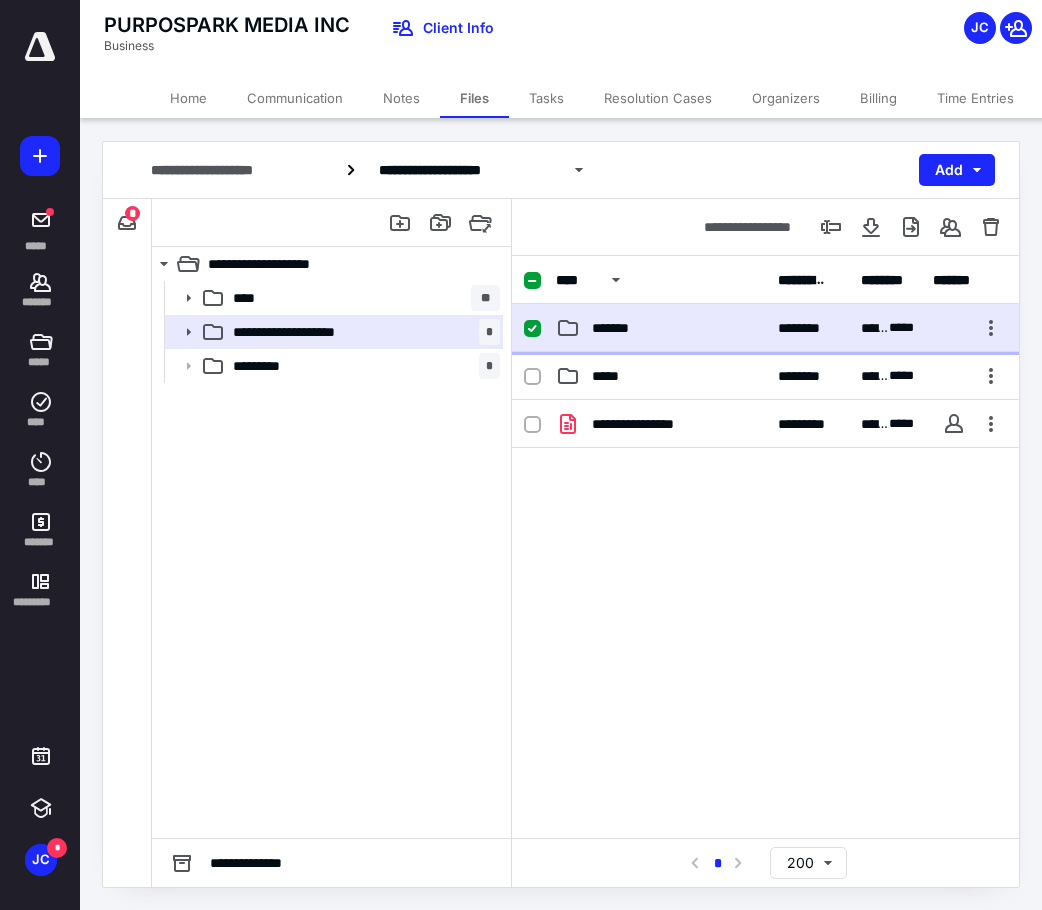 click on "*******" at bounding box center [661, 328] 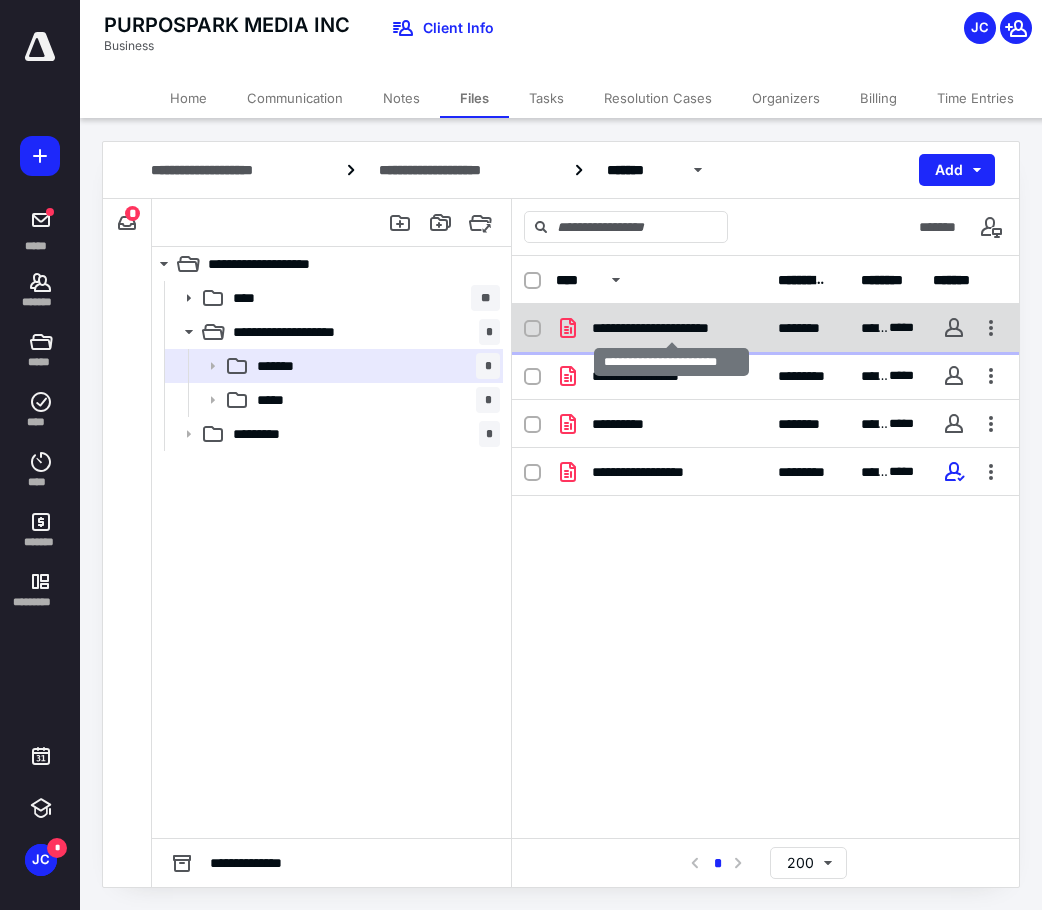 click on "**********" at bounding box center [671, 328] 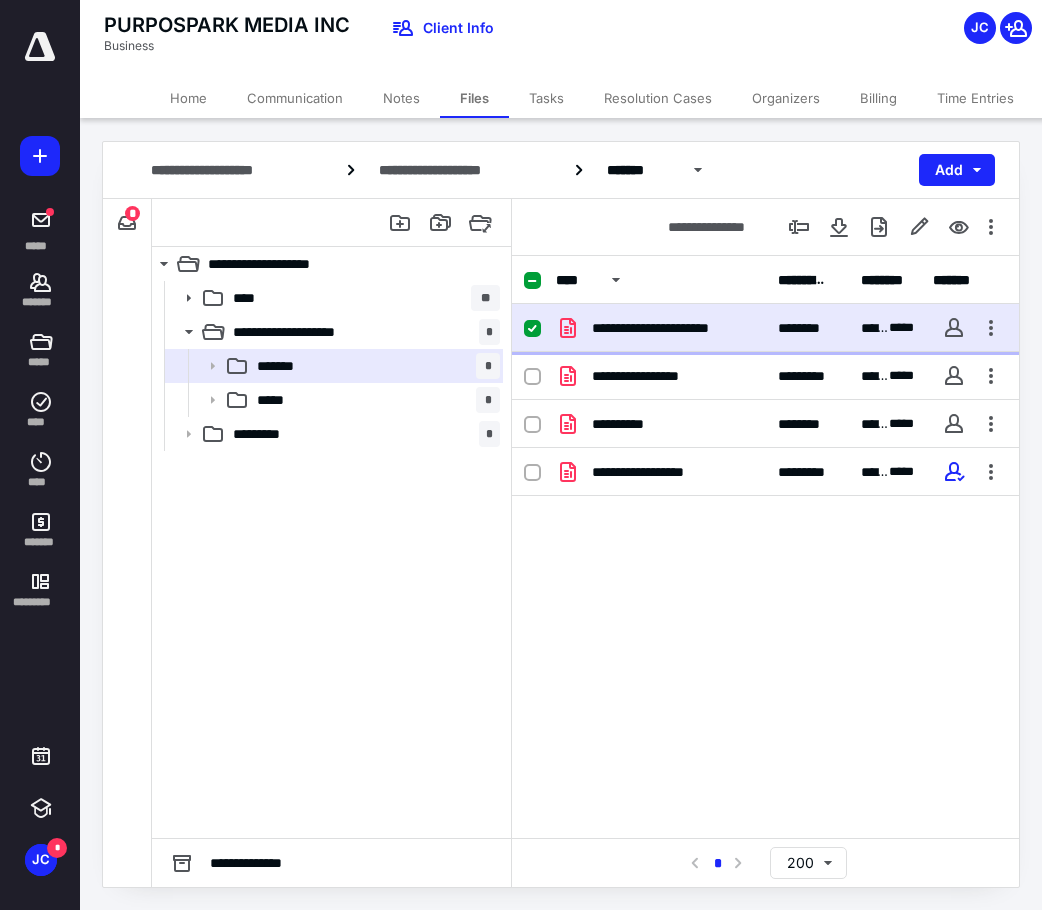 click on "********" at bounding box center (808, 328) 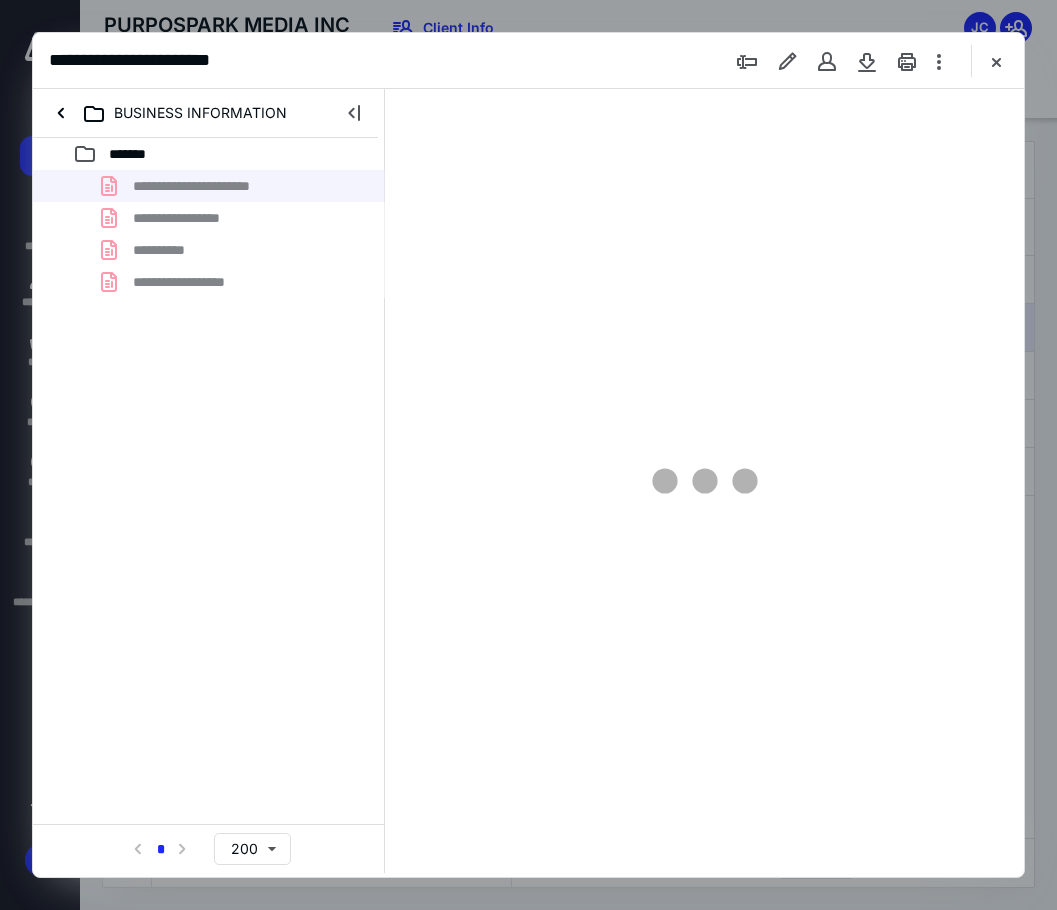 scroll, scrollTop: 0, scrollLeft: 0, axis: both 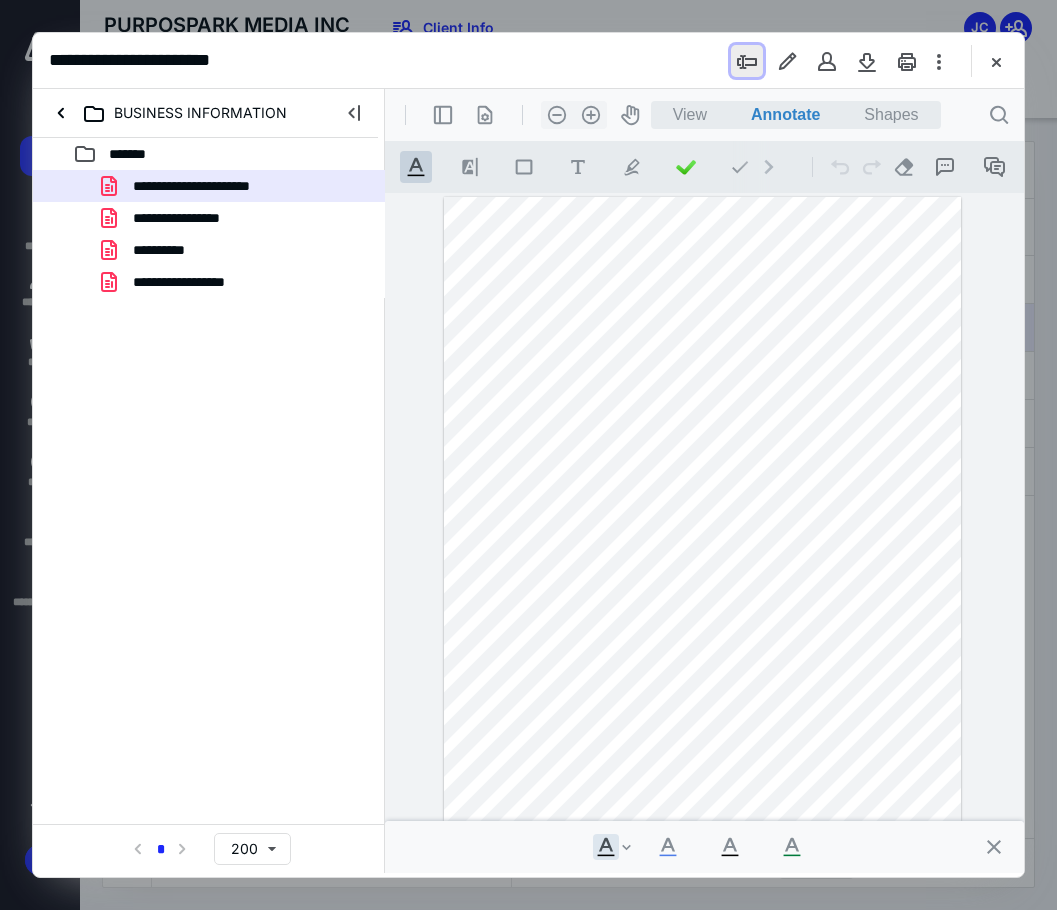 click at bounding box center (747, 61) 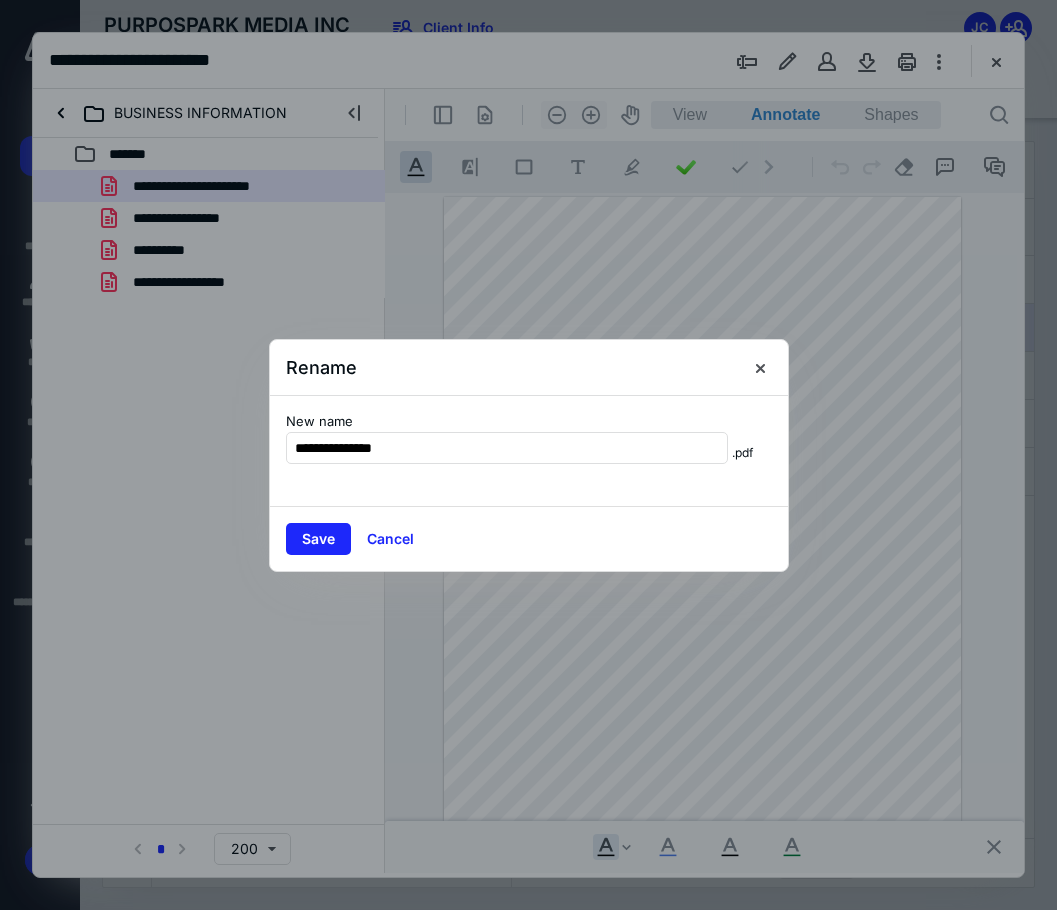 type on "**********" 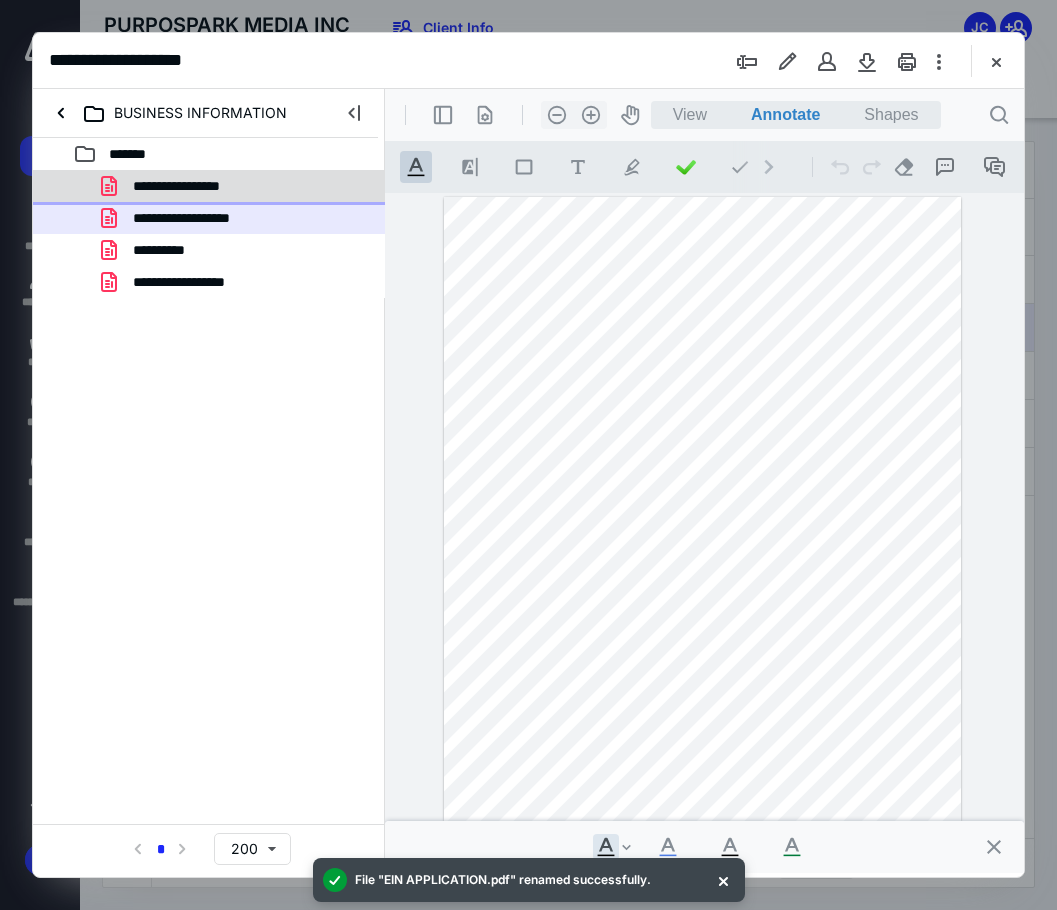 click on "**********" at bounding box center (237, 186) 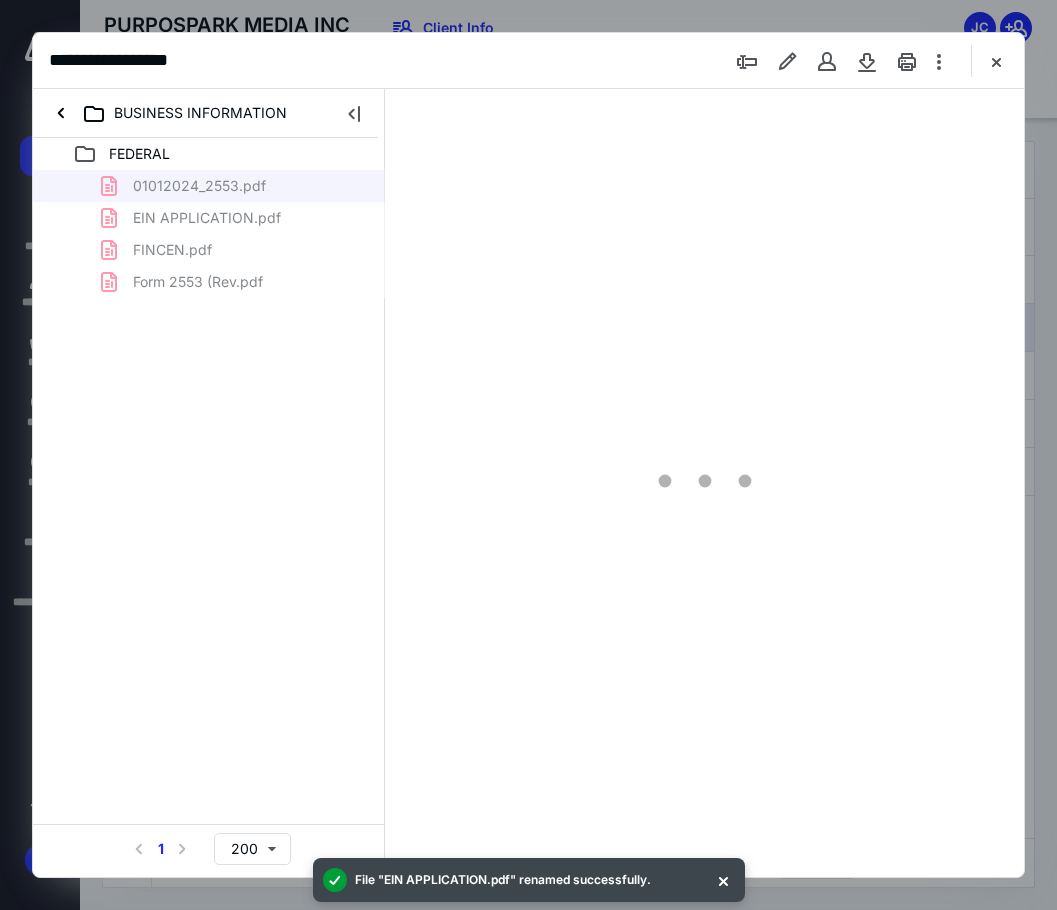 scroll, scrollTop: 0, scrollLeft: 0, axis: both 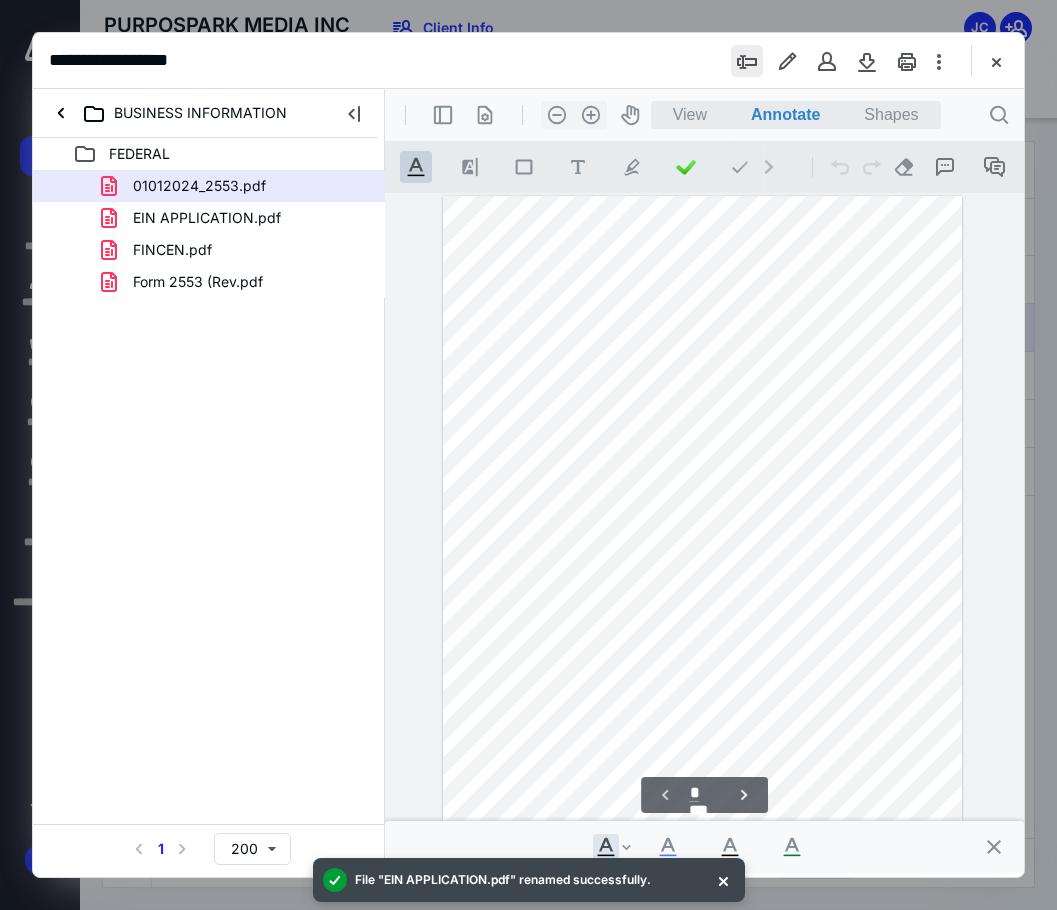 click at bounding box center [747, 61] 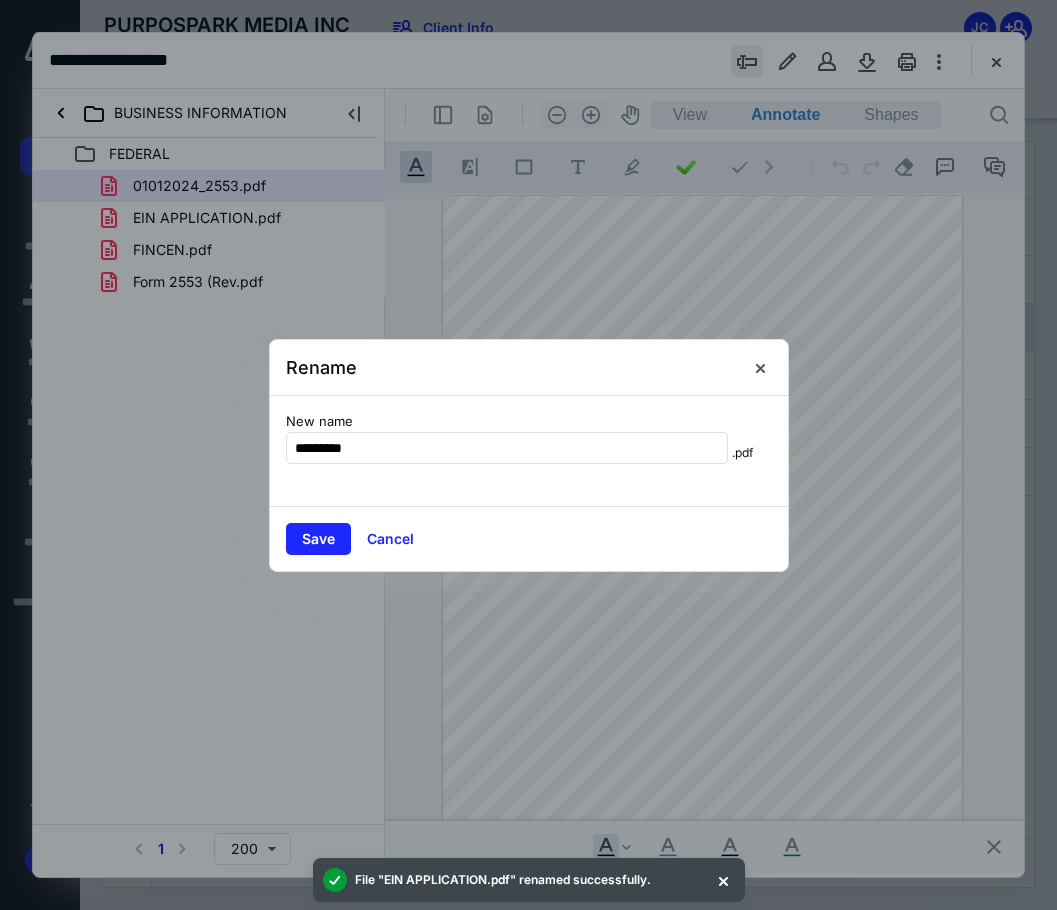 type on "*********" 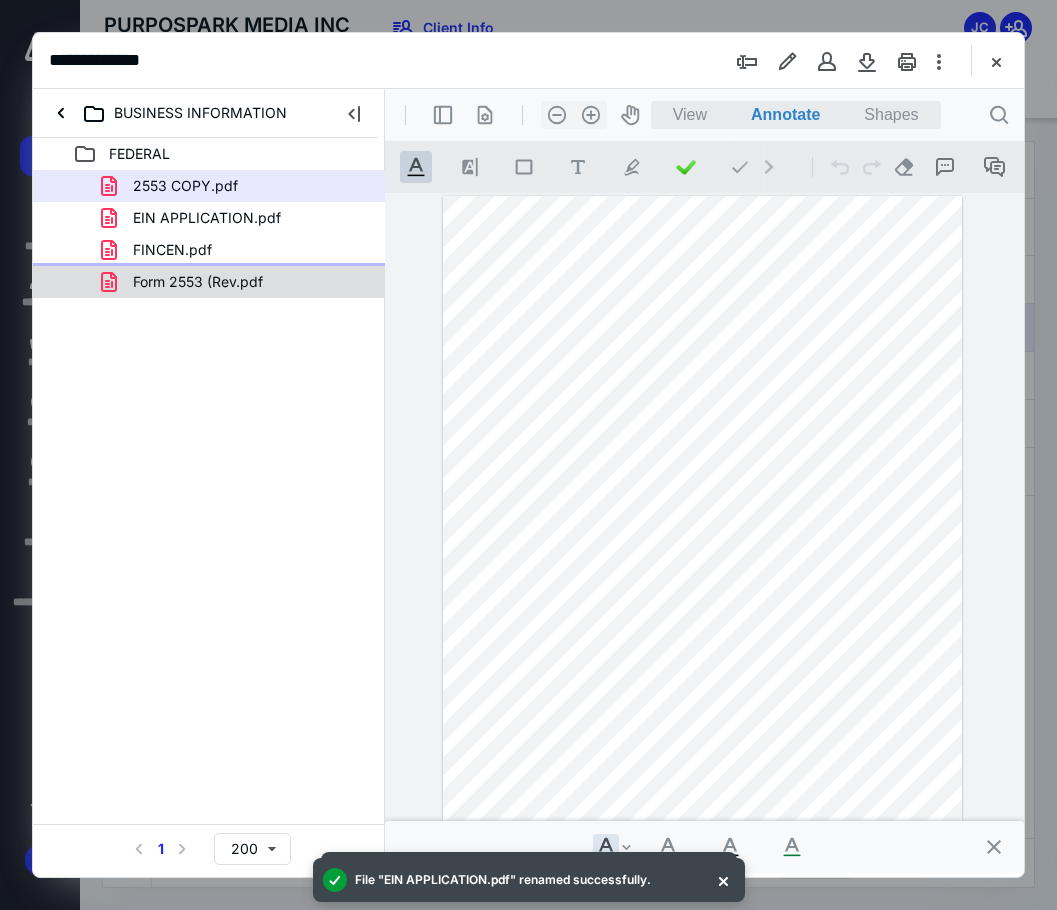 click on "Form 2553 (Rev.pdf" at bounding box center (198, 282) 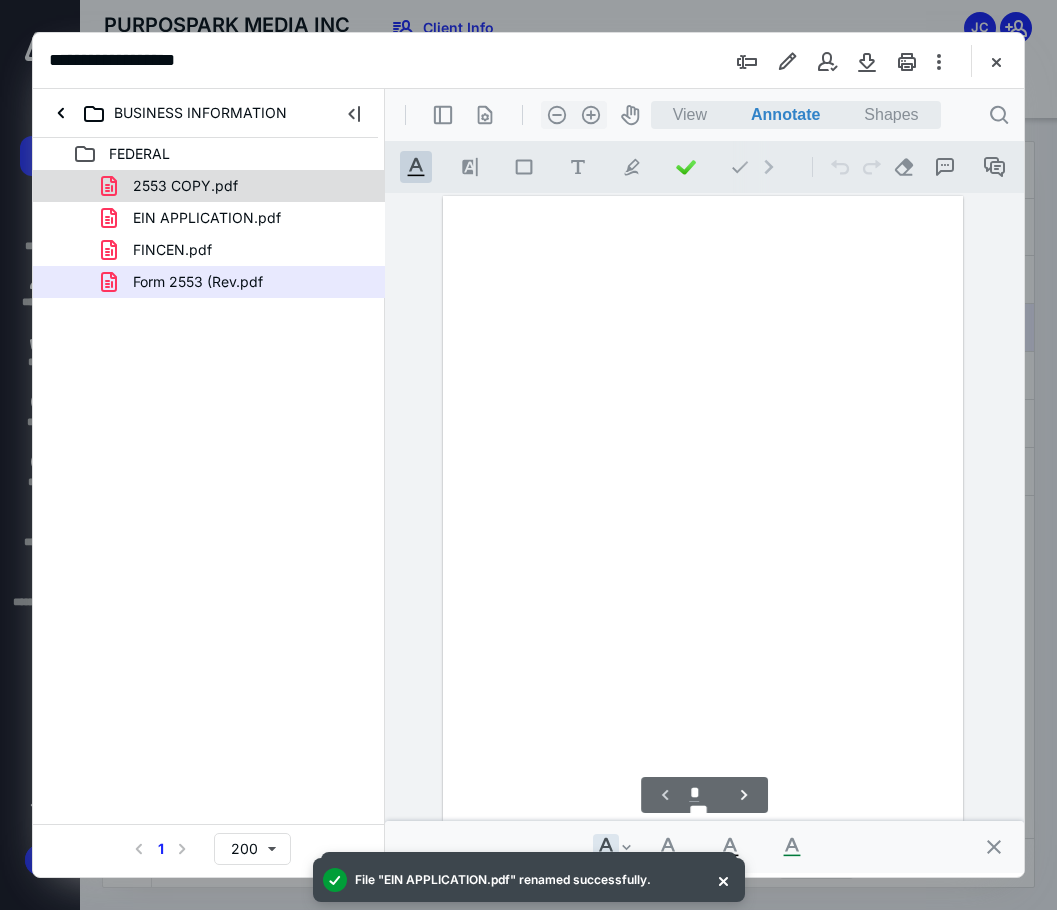 scroll, scrollTop: 107, scrollLeft: 0, axis: vertical 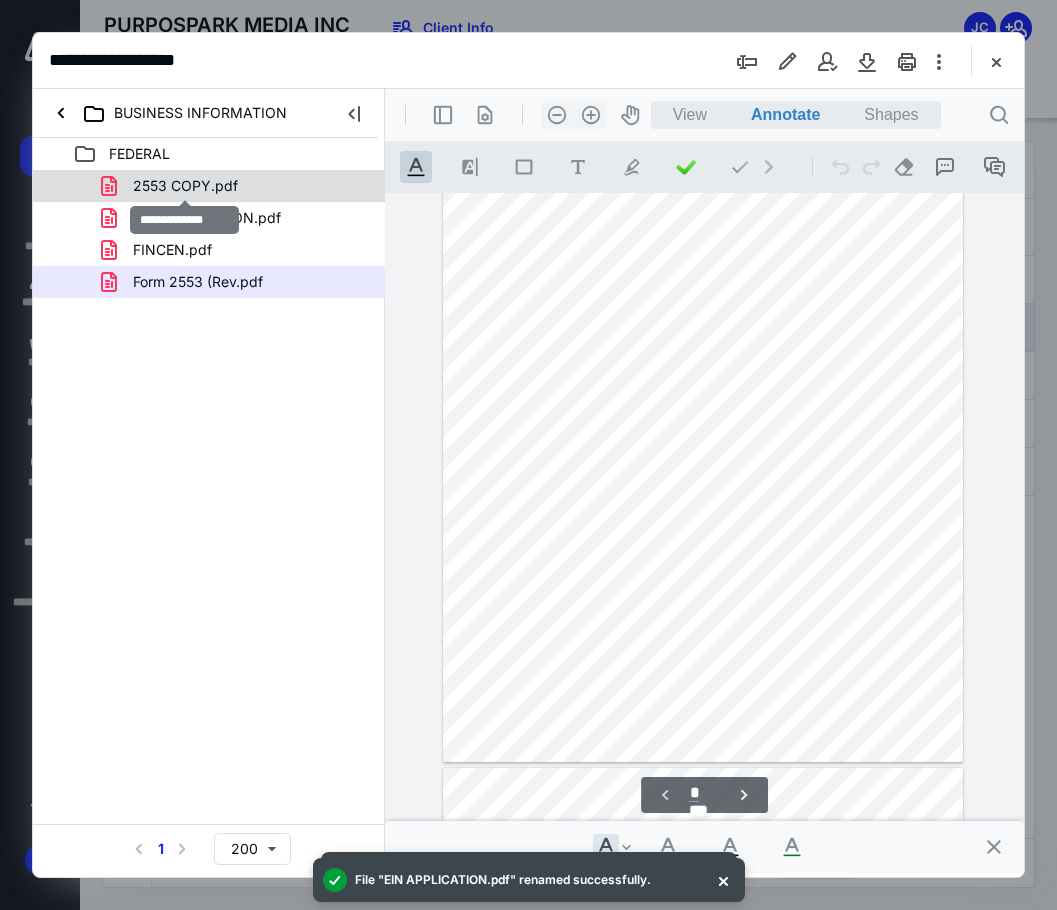 click on "2553 COPY.pdf" at bounding box center [185, 186] 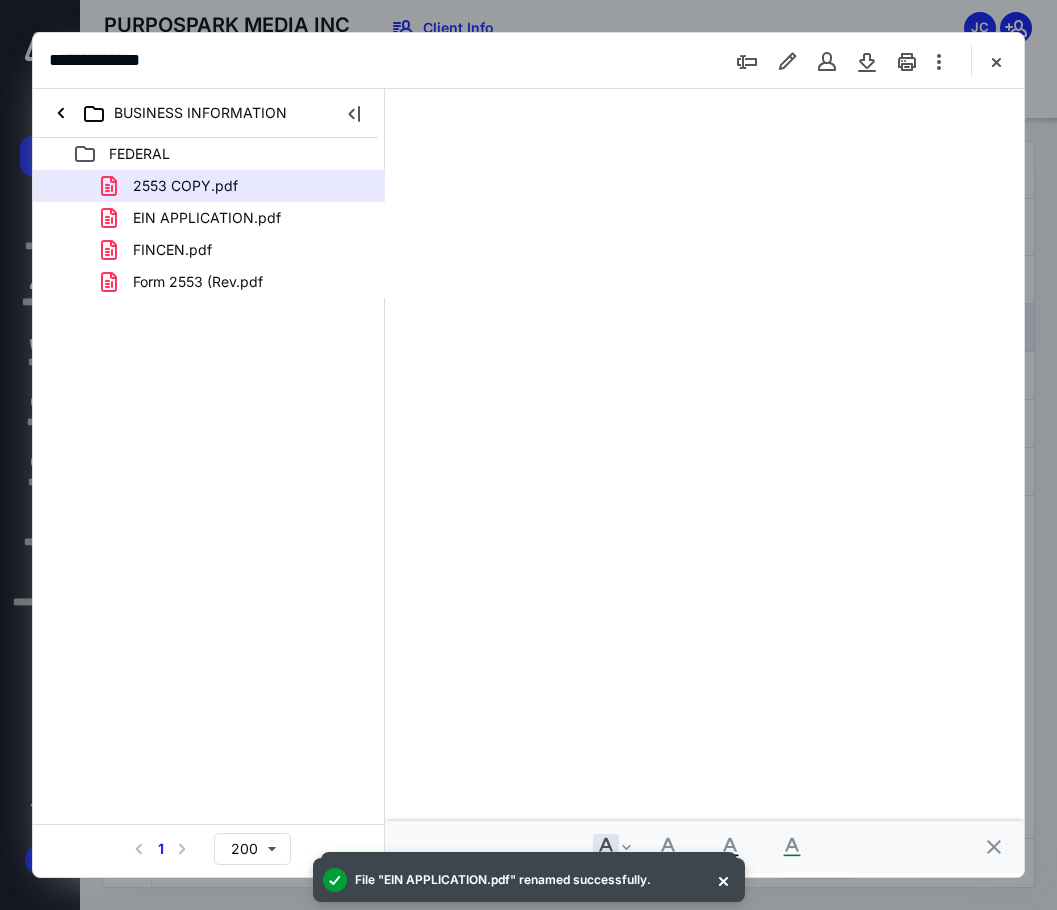 scroll, scrollTop: 107, scrollLeft: 0, axis: vertical 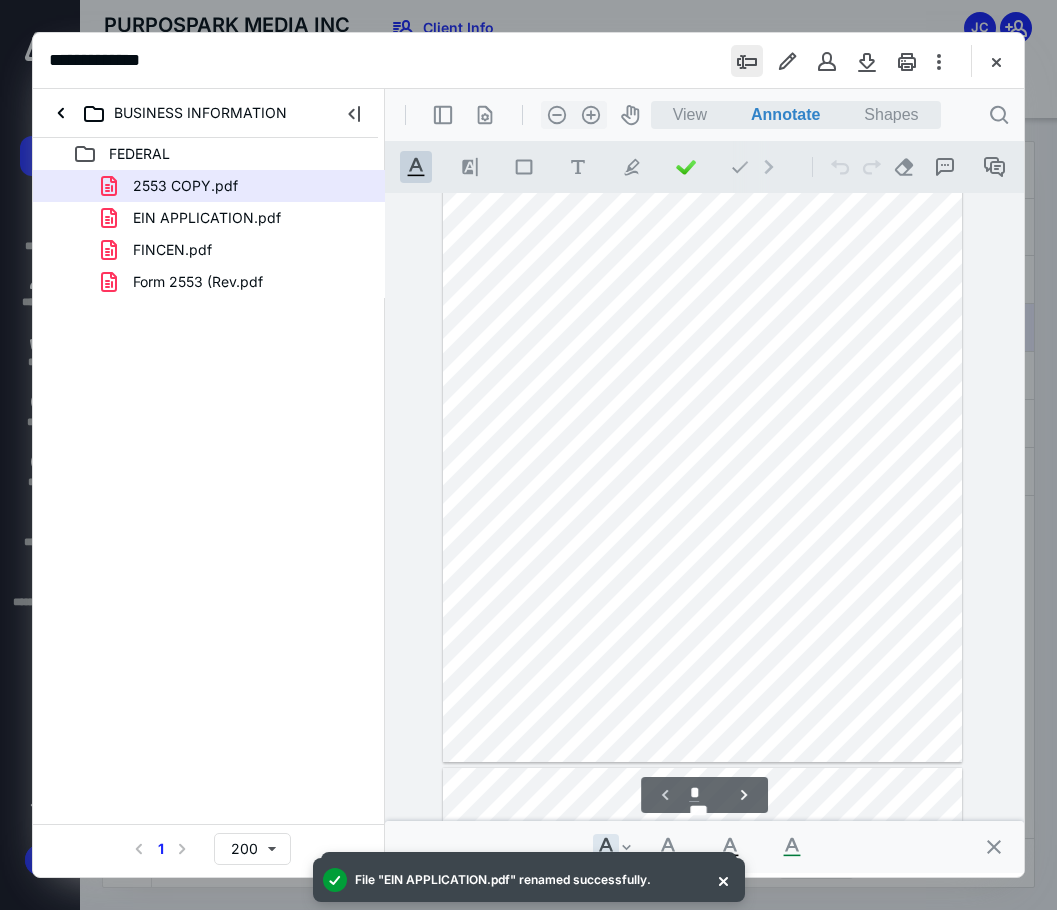 click at bounding box center (747, 61) 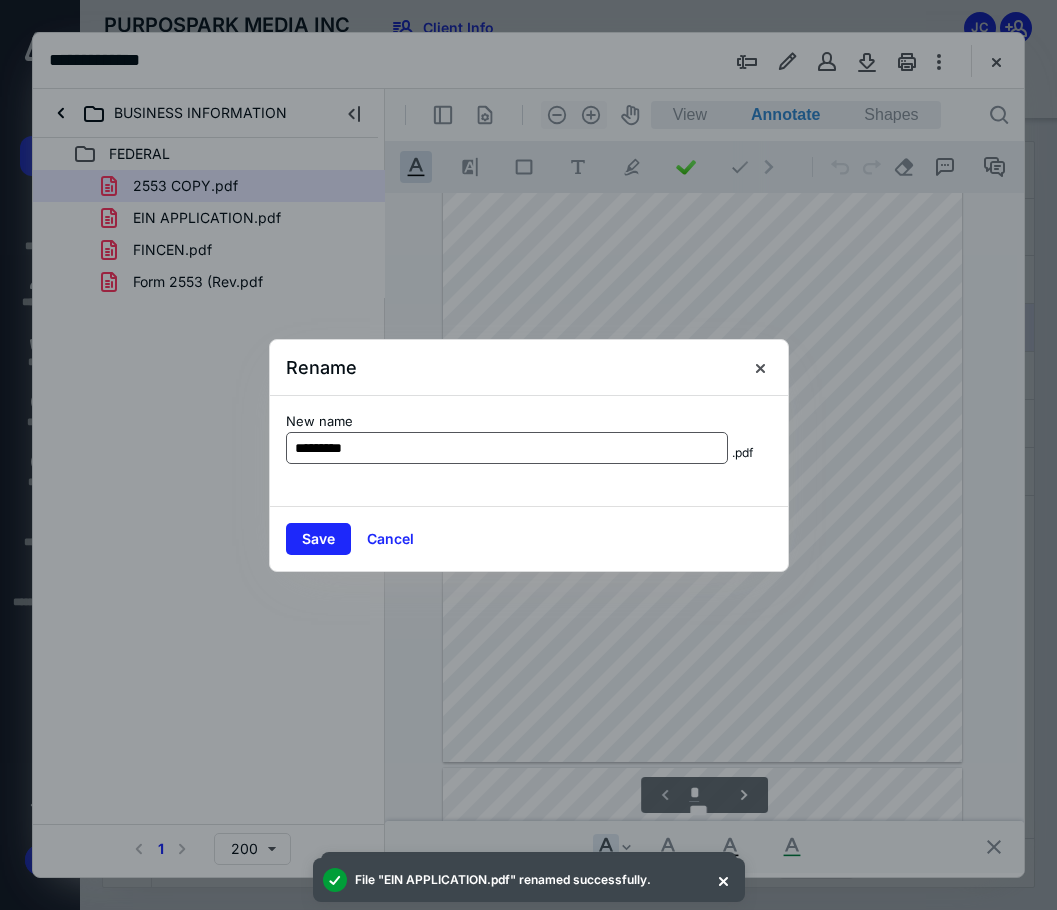 click on "*********" at bounding box center [507, 448] 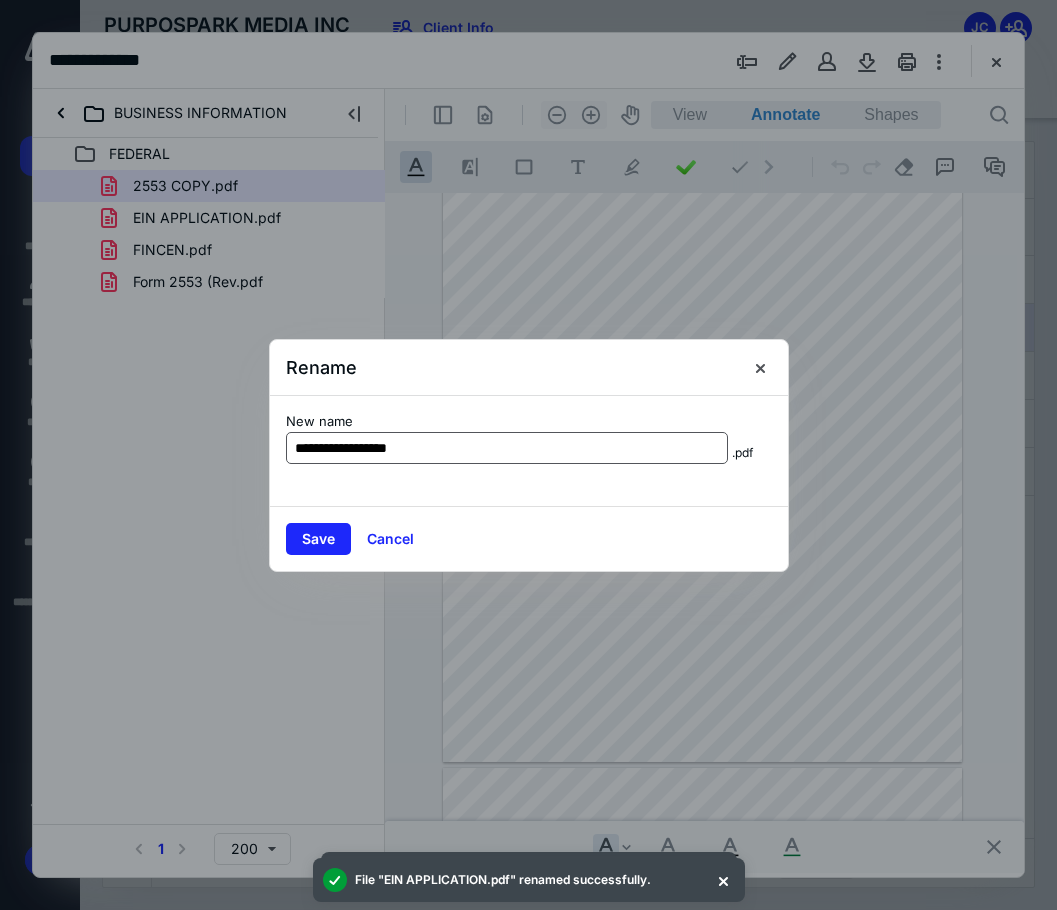 type on "**********" 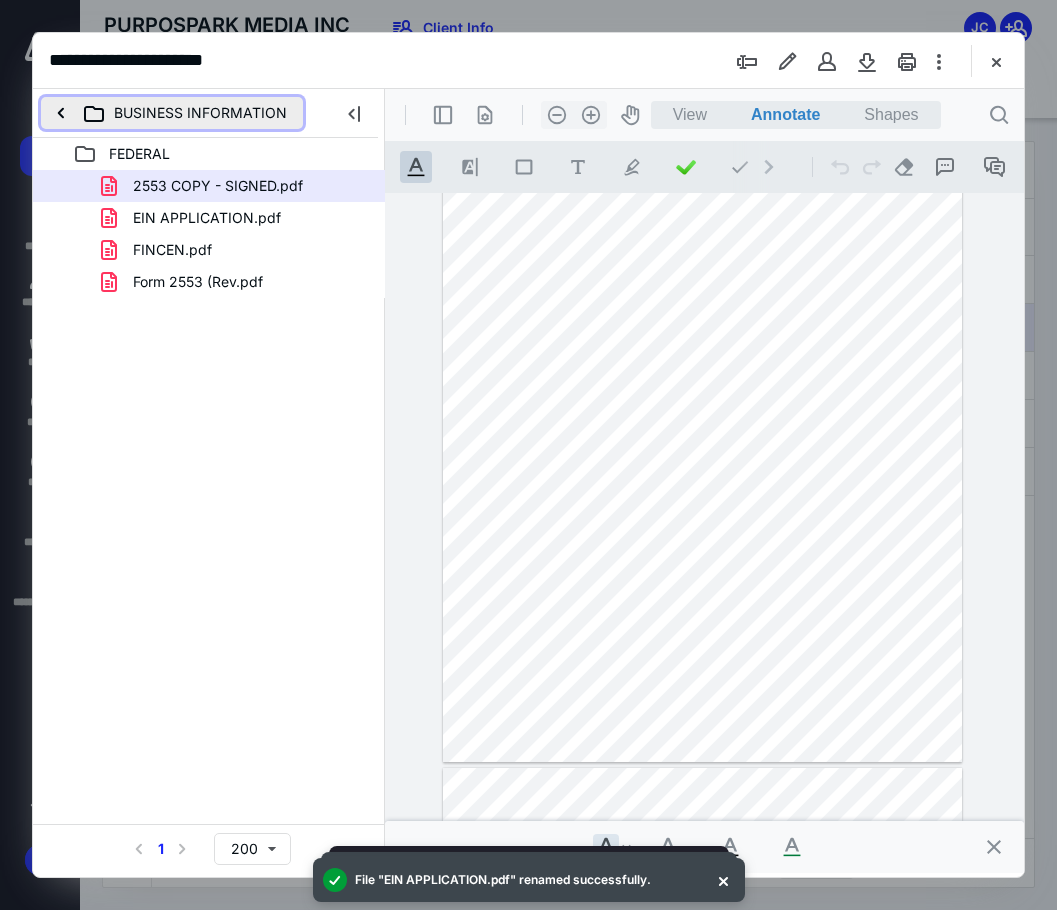 click on "BUSINESS INFORMATION" at bounding box center [172, 113] 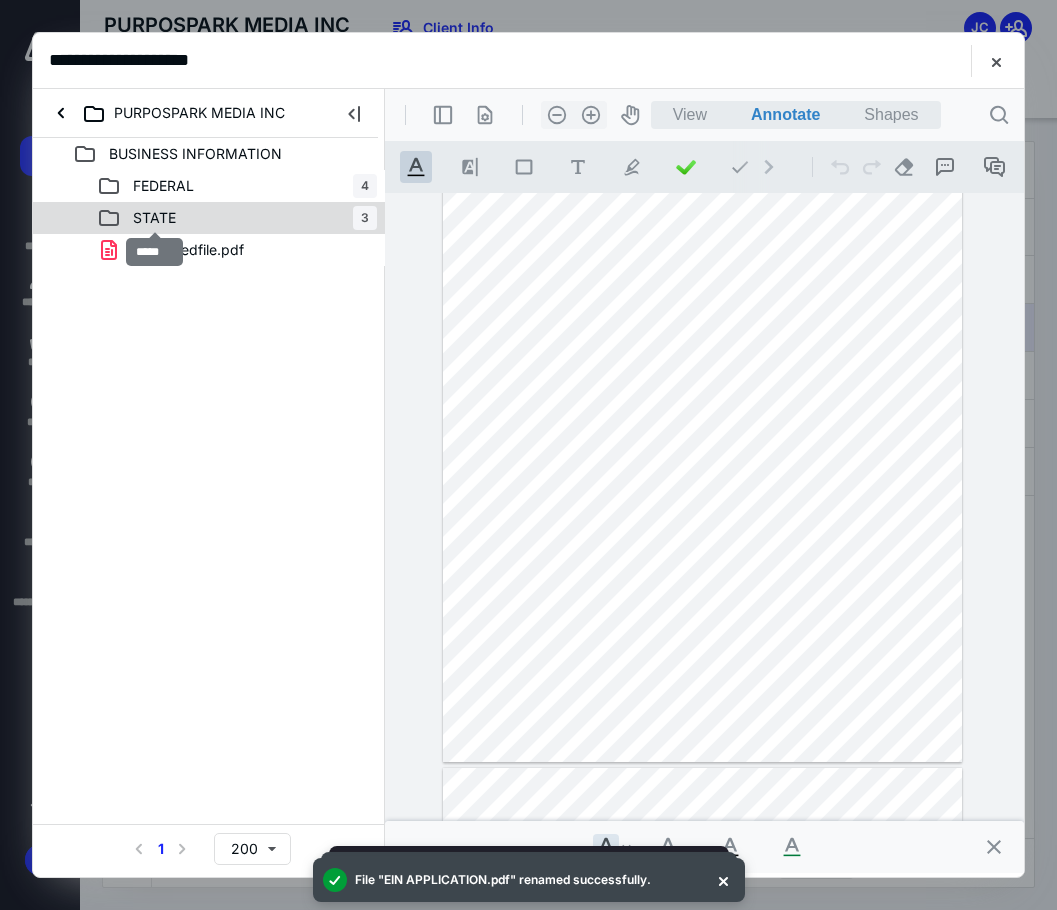 click on "STATE" at bounding box center (154, 218) 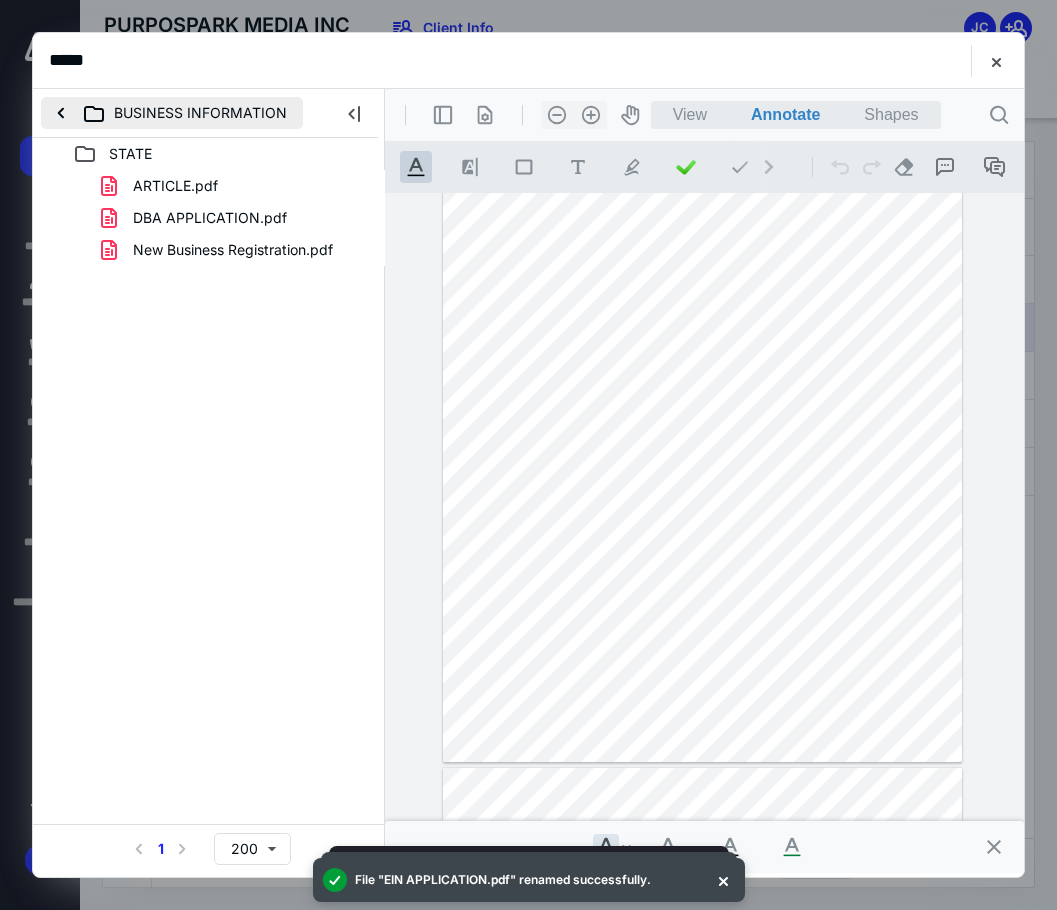 click on "BUSINESS INFORMATION" at bounding box center (172, 113) 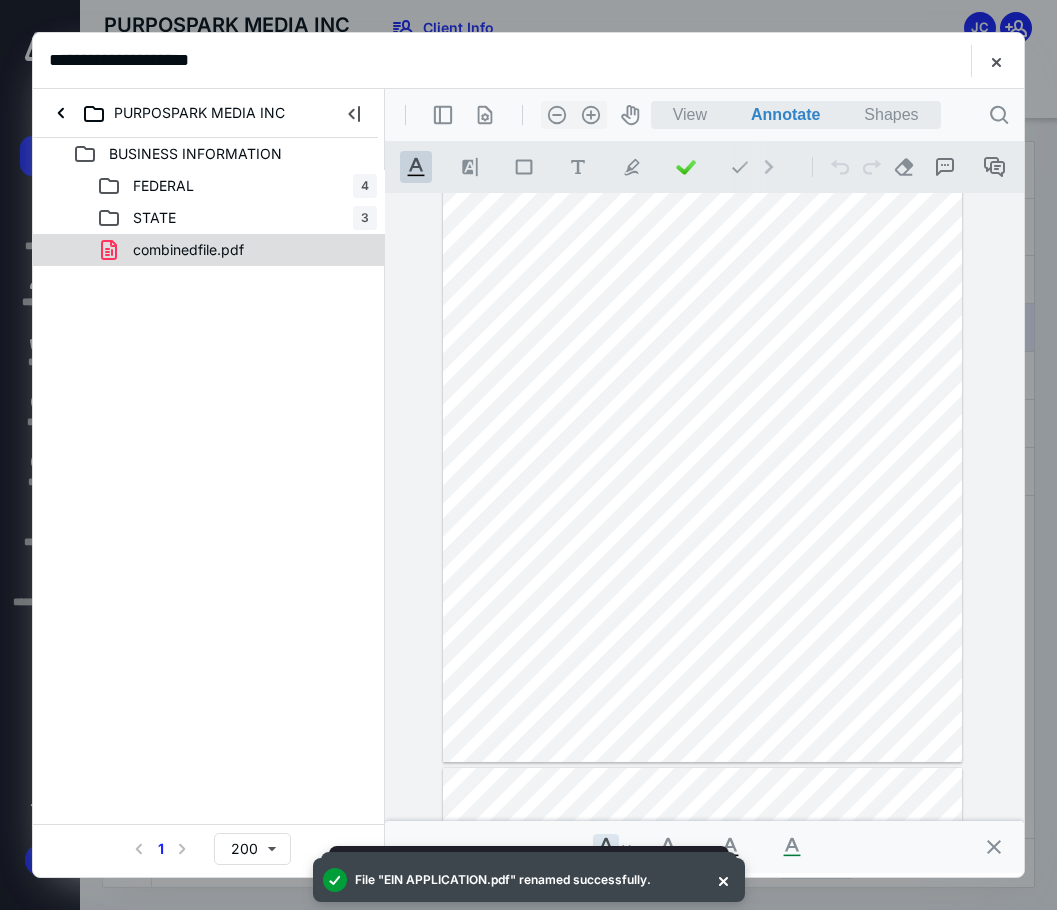 click on "combinedfile.pdf" at bounding box center [176, 250] 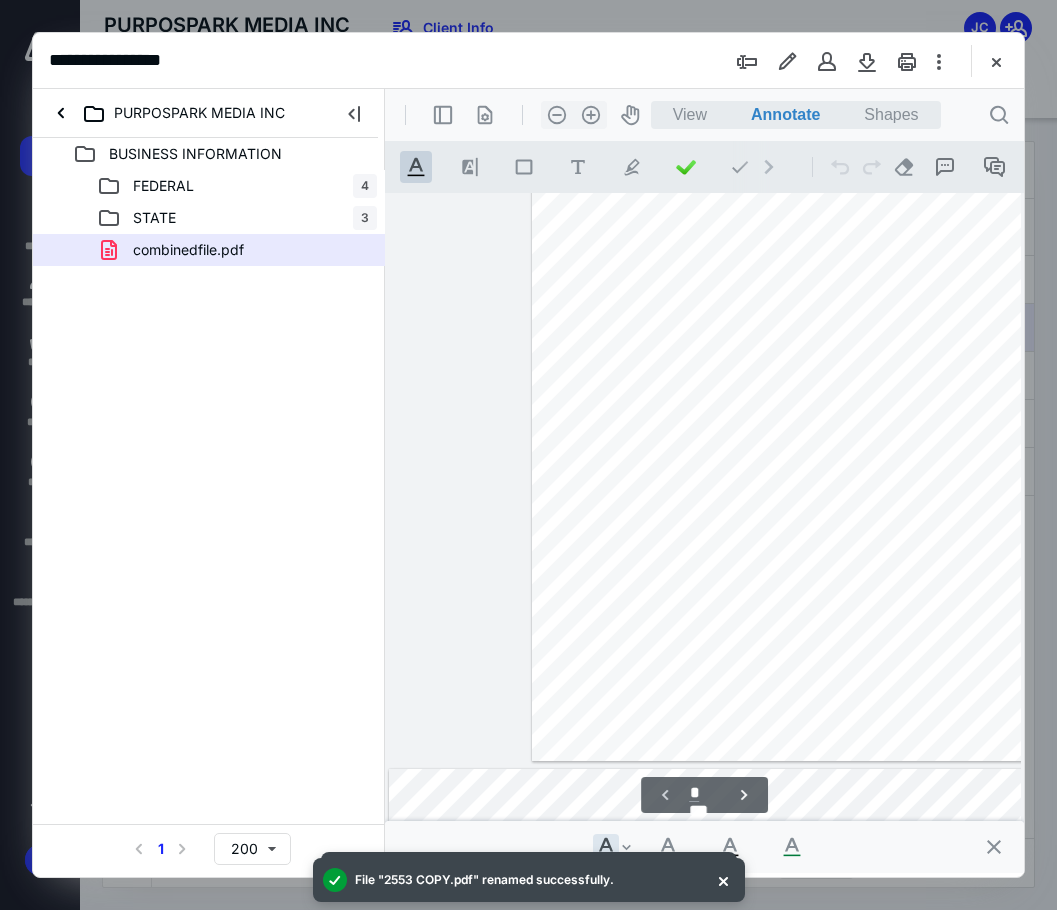 scroll, scrollTop: 108, scrollLeft: 143, axis: both 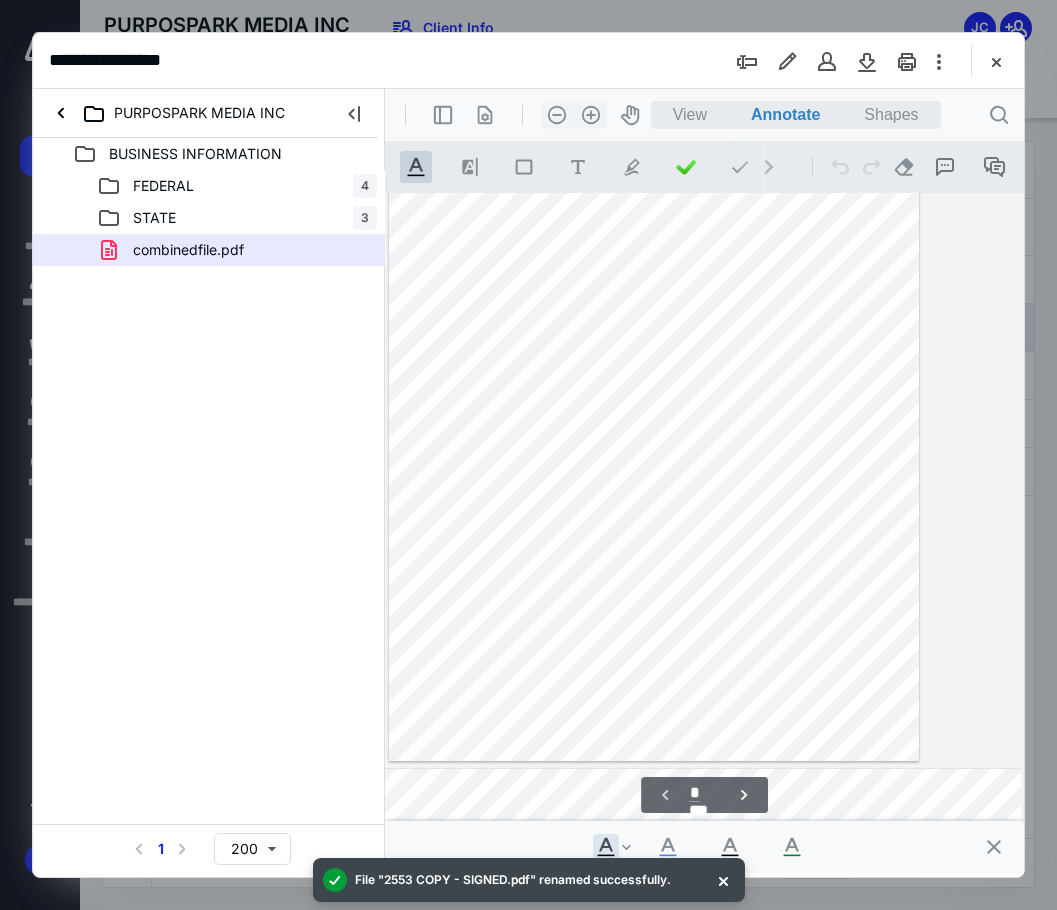 type on "*" 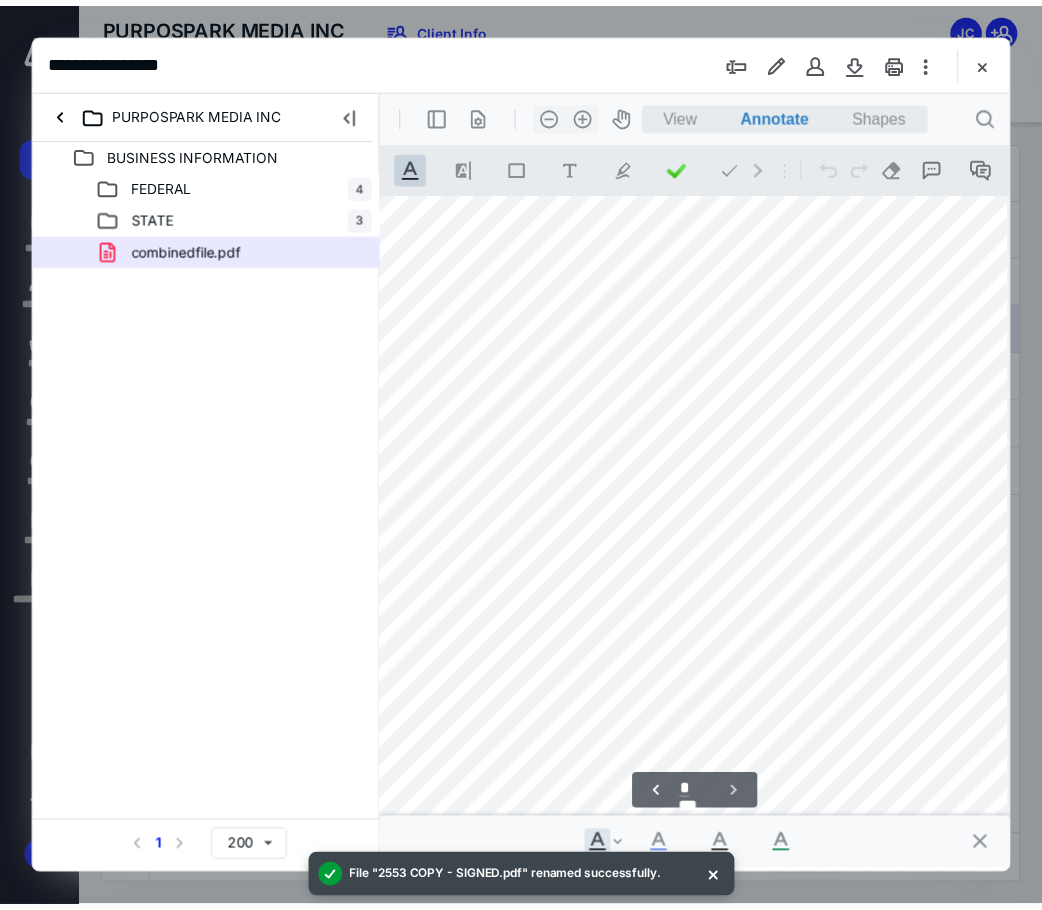 scroll, scrollTop: 1071, scrollLeft: 143, axis: both 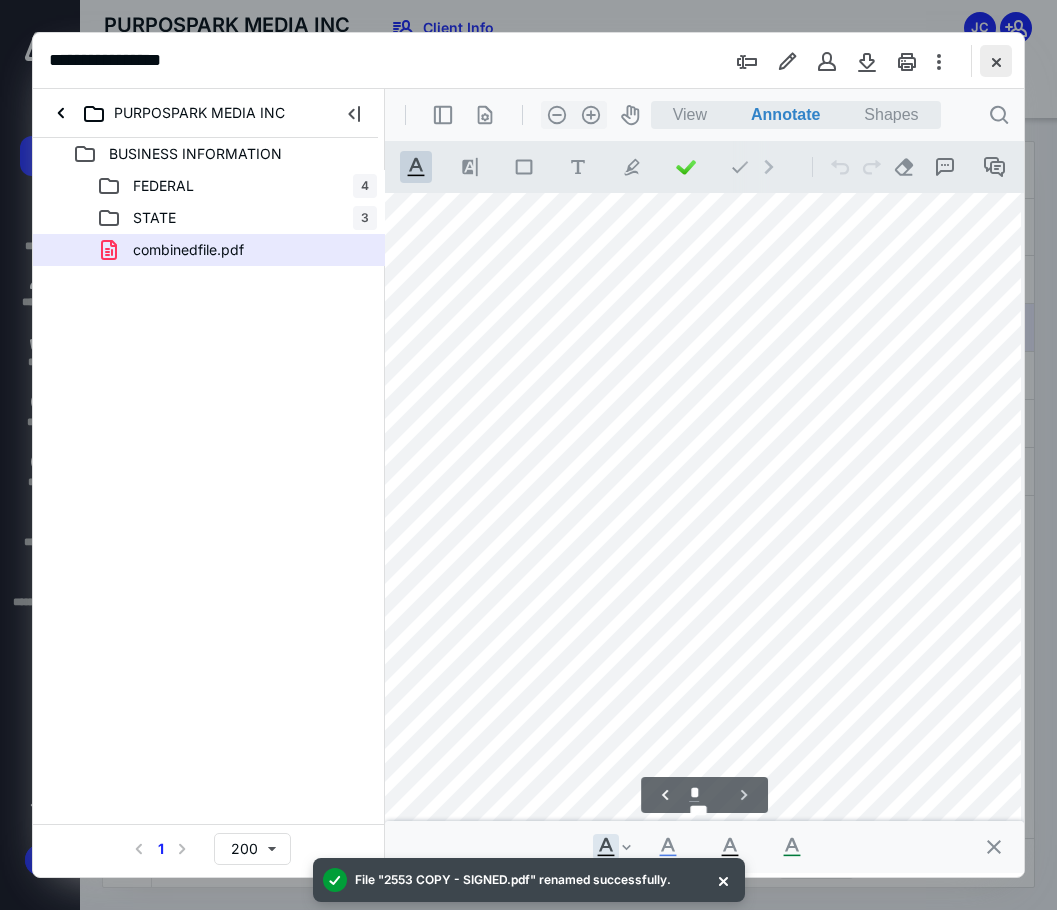 click at bounding box center [996, 61] 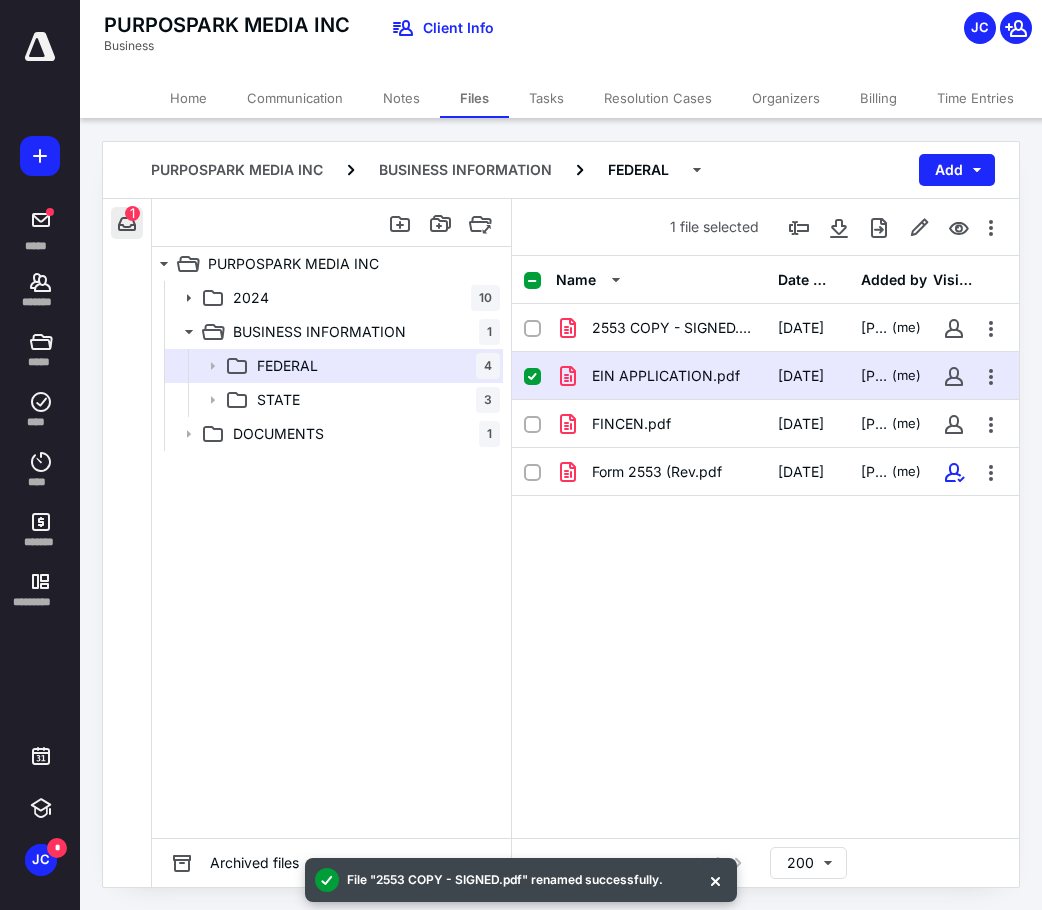 click at bounding box center (127, 223) 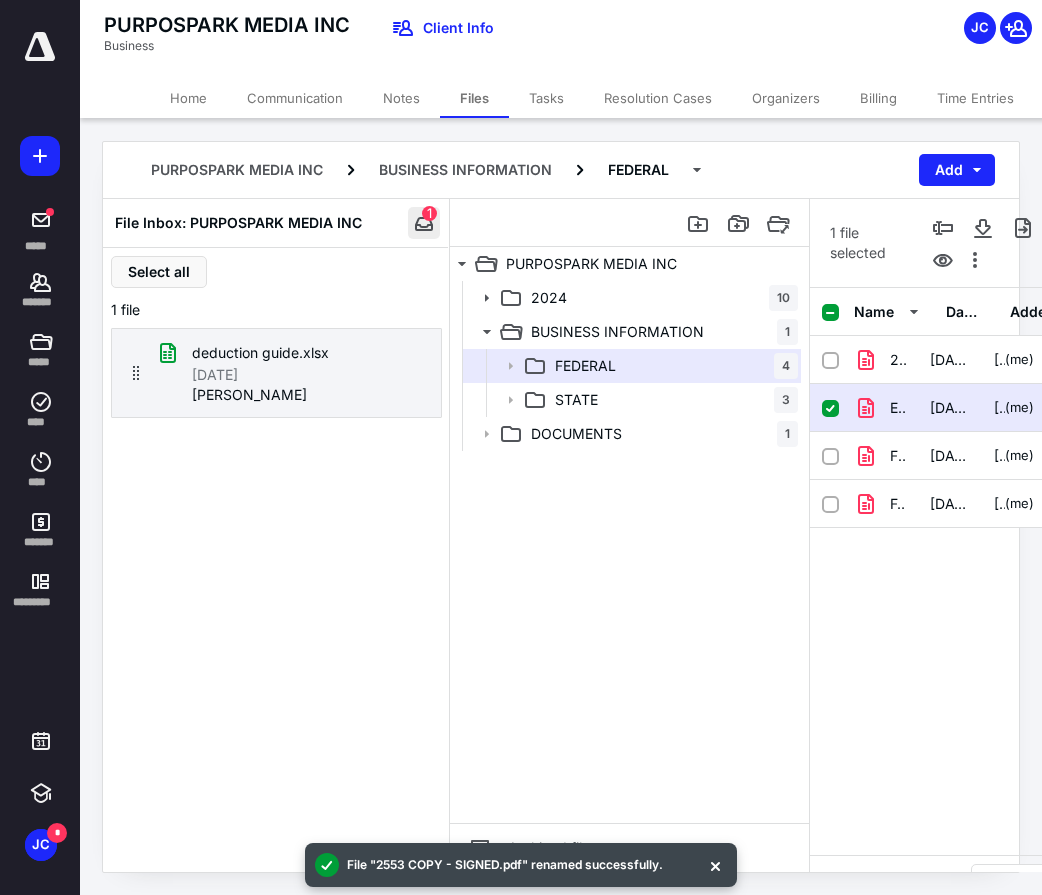 drag, startPoint x: 419, startPoint y: 218, endPoint x: 433, endPoint y: 172, distance: 48.08326 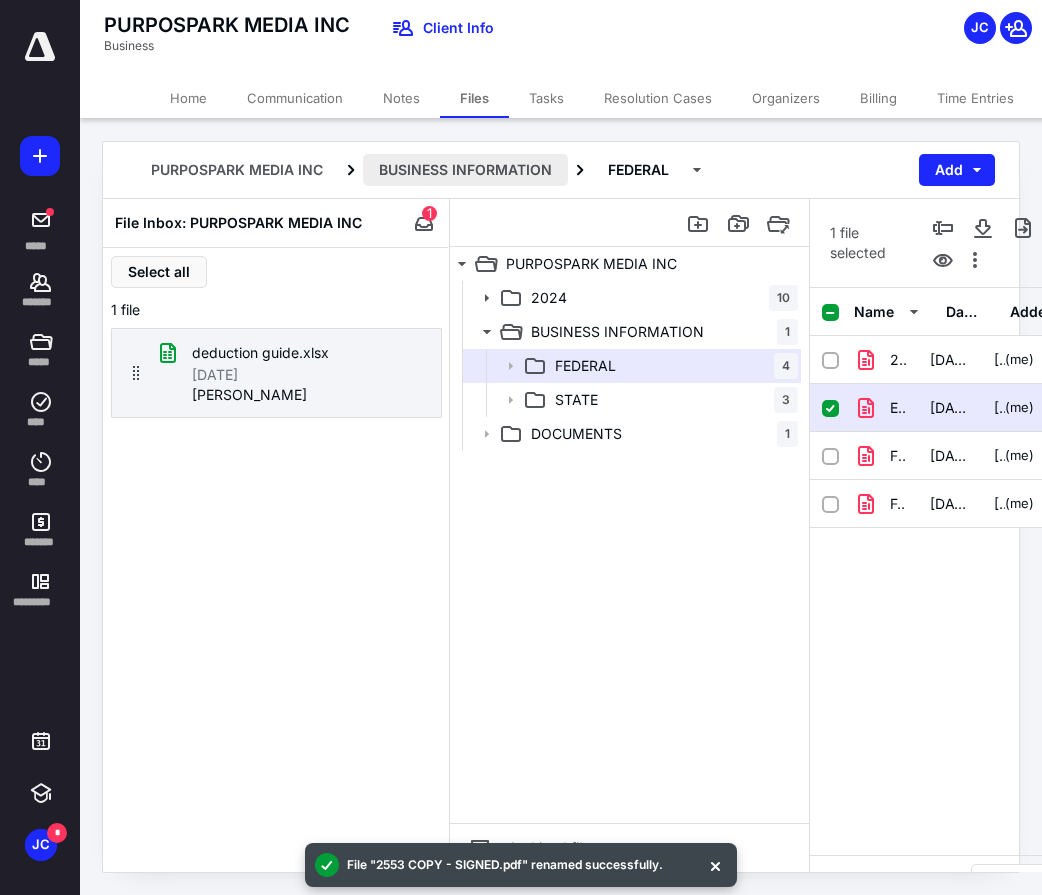 click at bounding box center (424, 223) 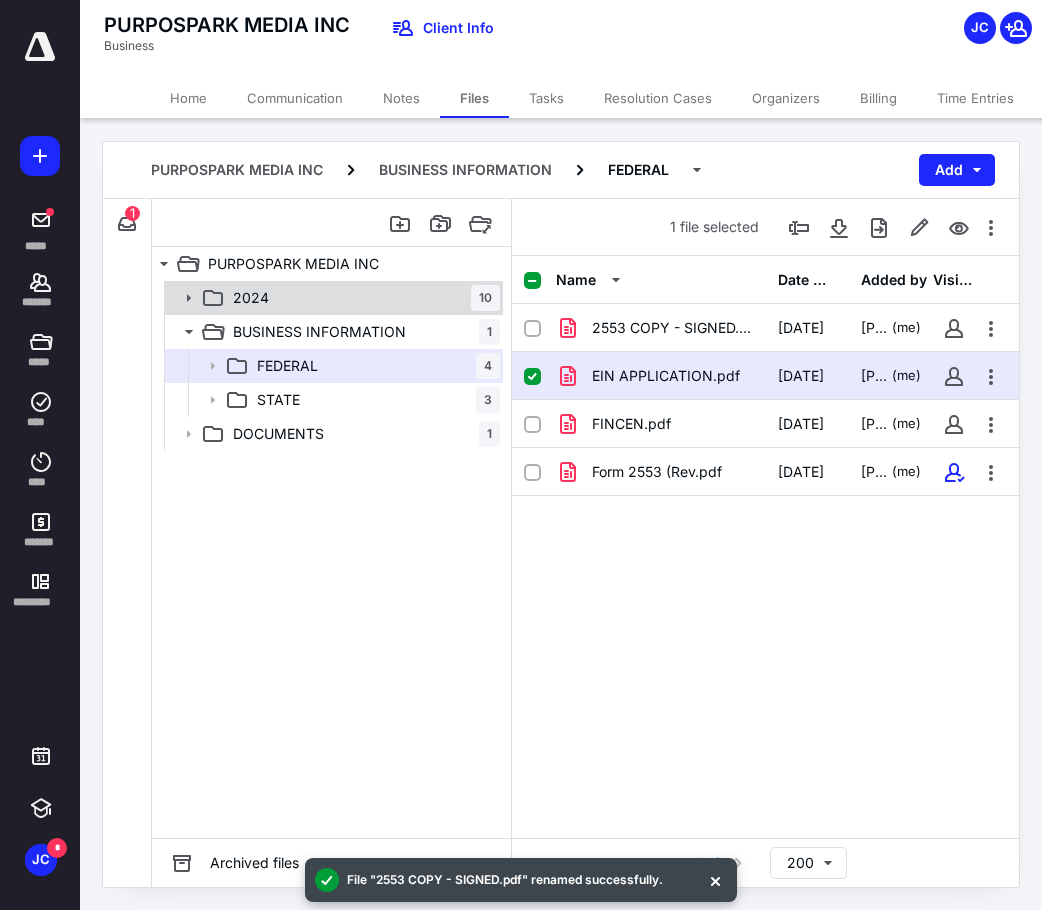 click on "2024 10" at bounding box center (362, 298) 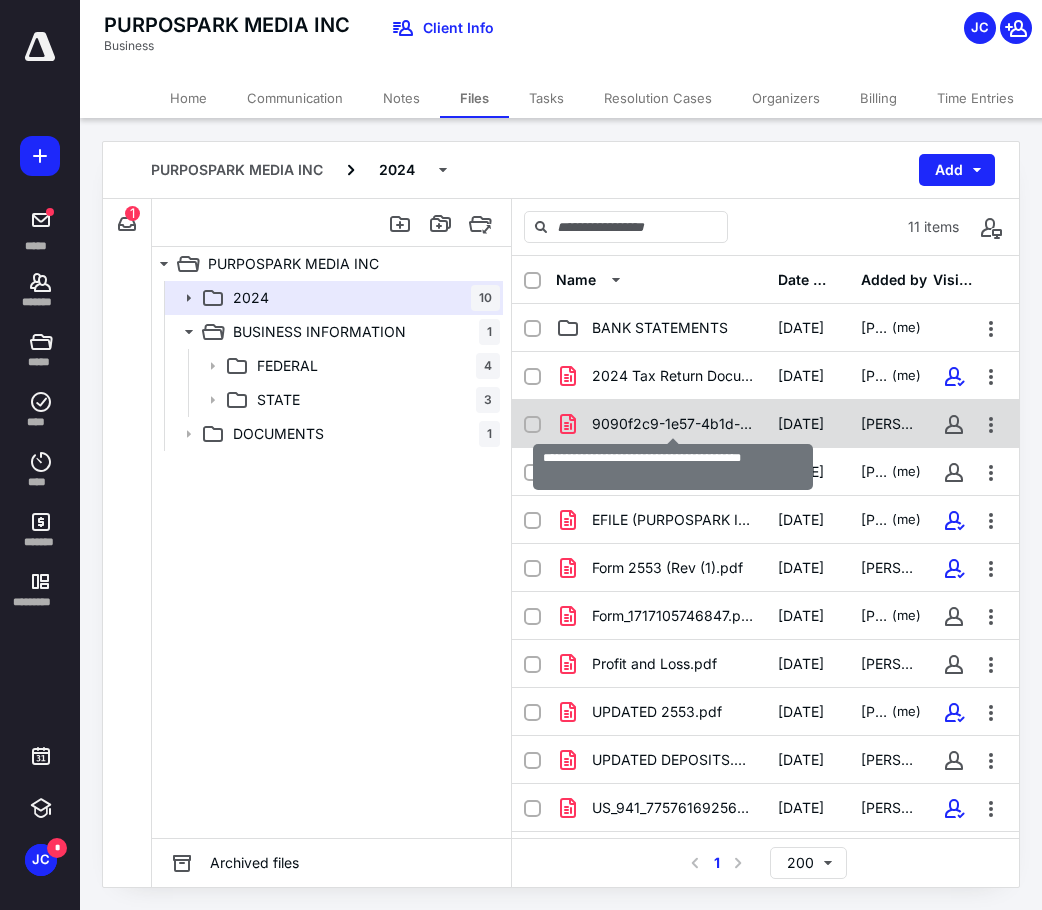 click on "9090f2c9-1e57-4b1d-8ff5-6e17a91e8629.pdf" at bounding box center [673, 424] 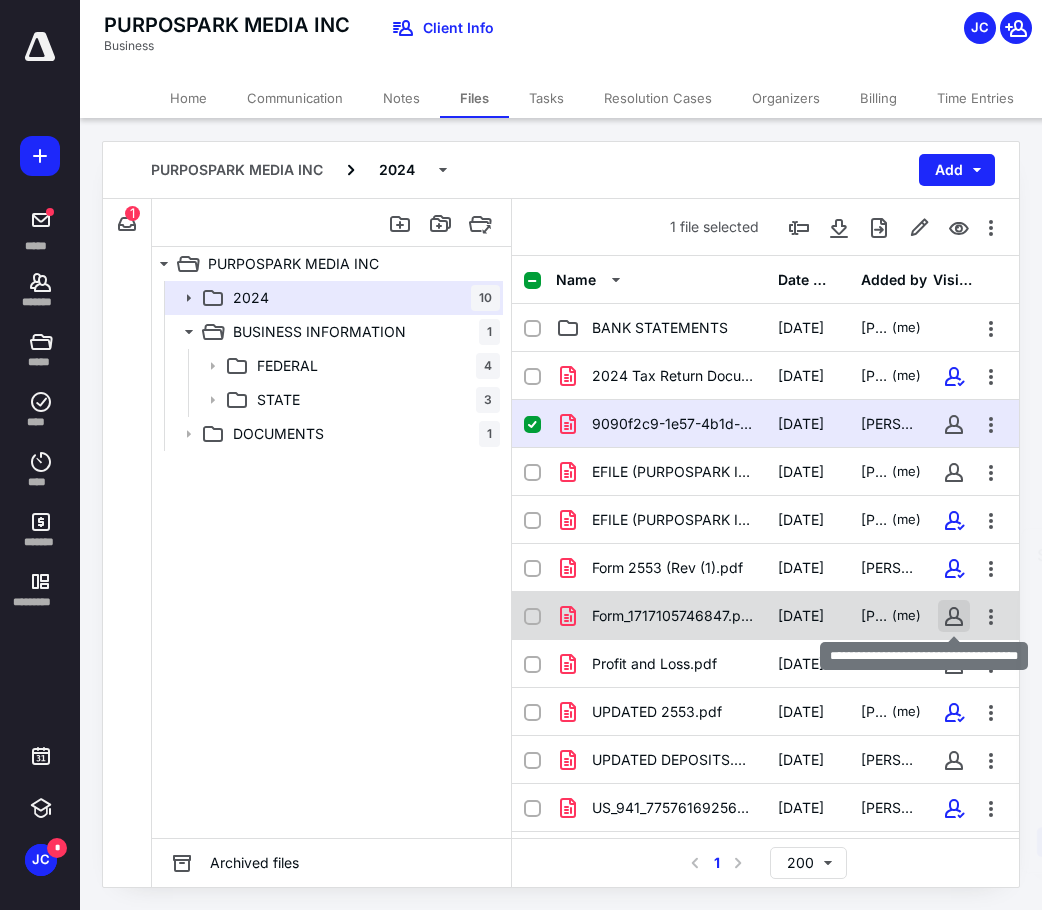 click at bounding box center [954, 616] 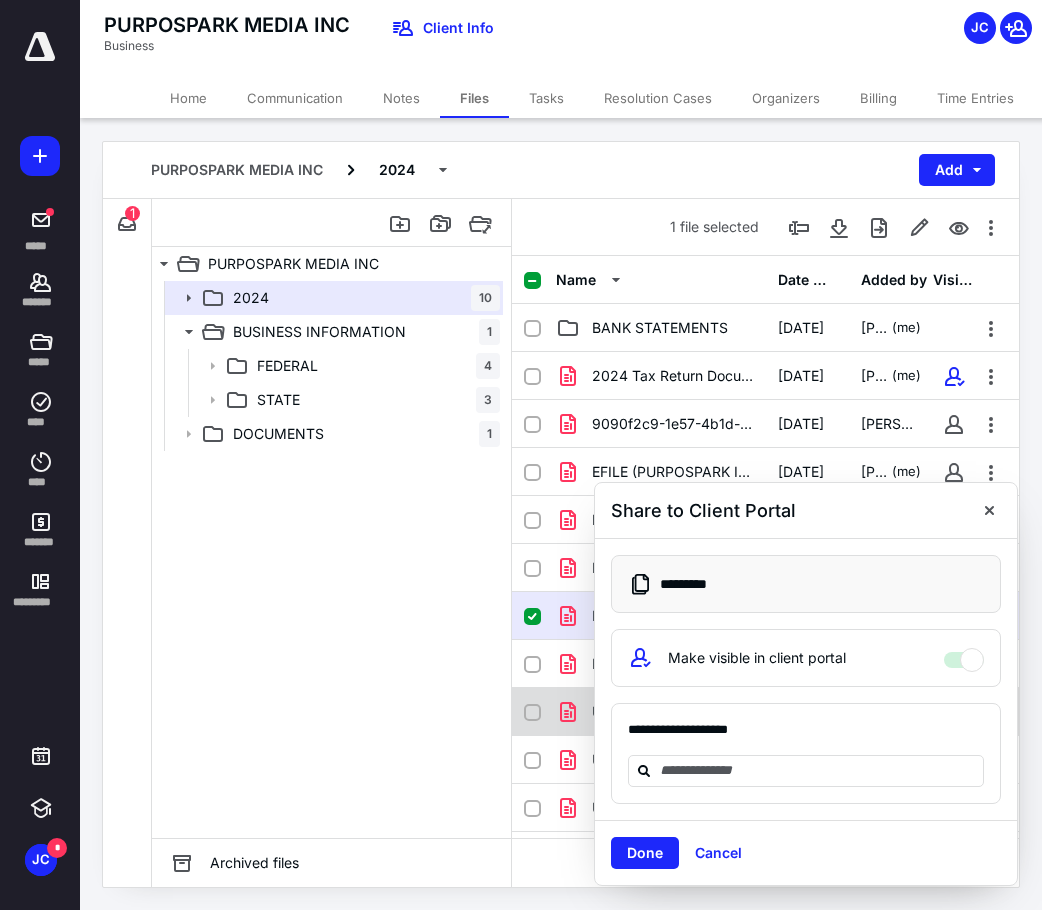 drag, startPoint x: 635, startPoint y: 852, endPoint x: 620, endPoint y: 729, distance: 123.911255 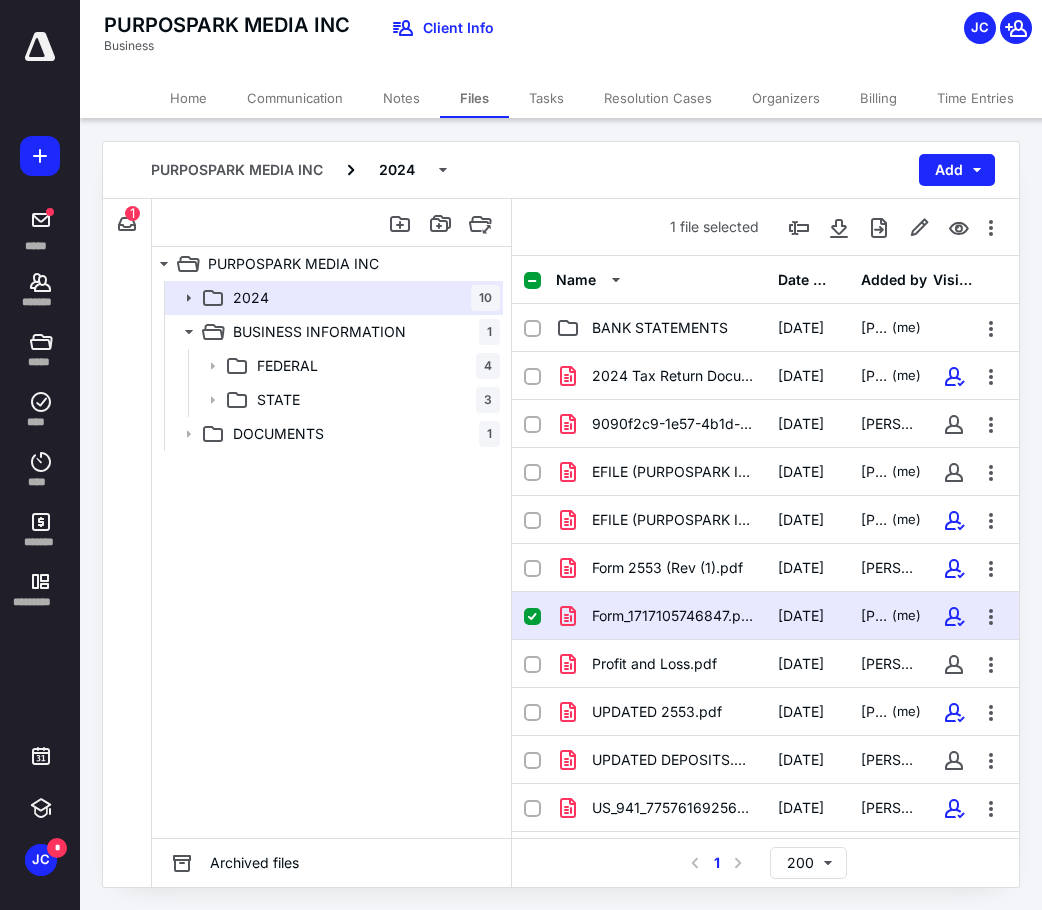 click on "Form_1717105746847.pdf" at bounding box center (673, 616) 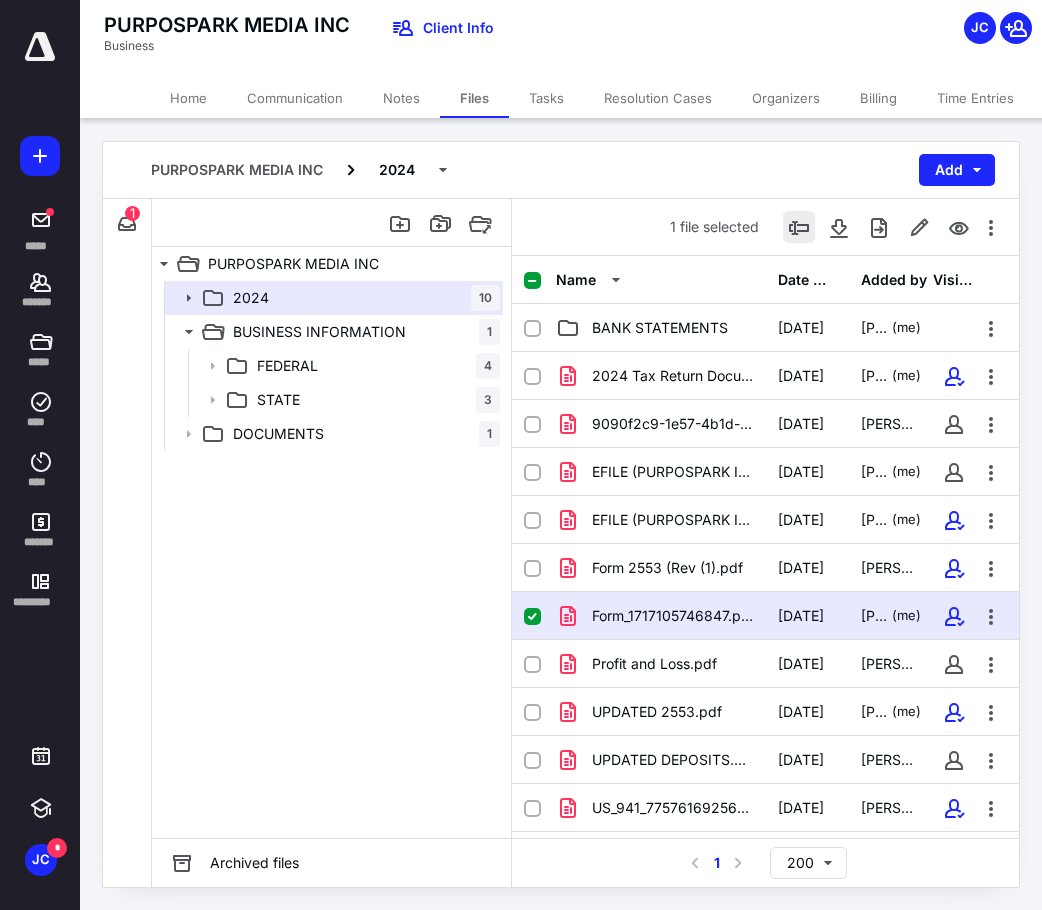 click at bounding box center (799, 227) 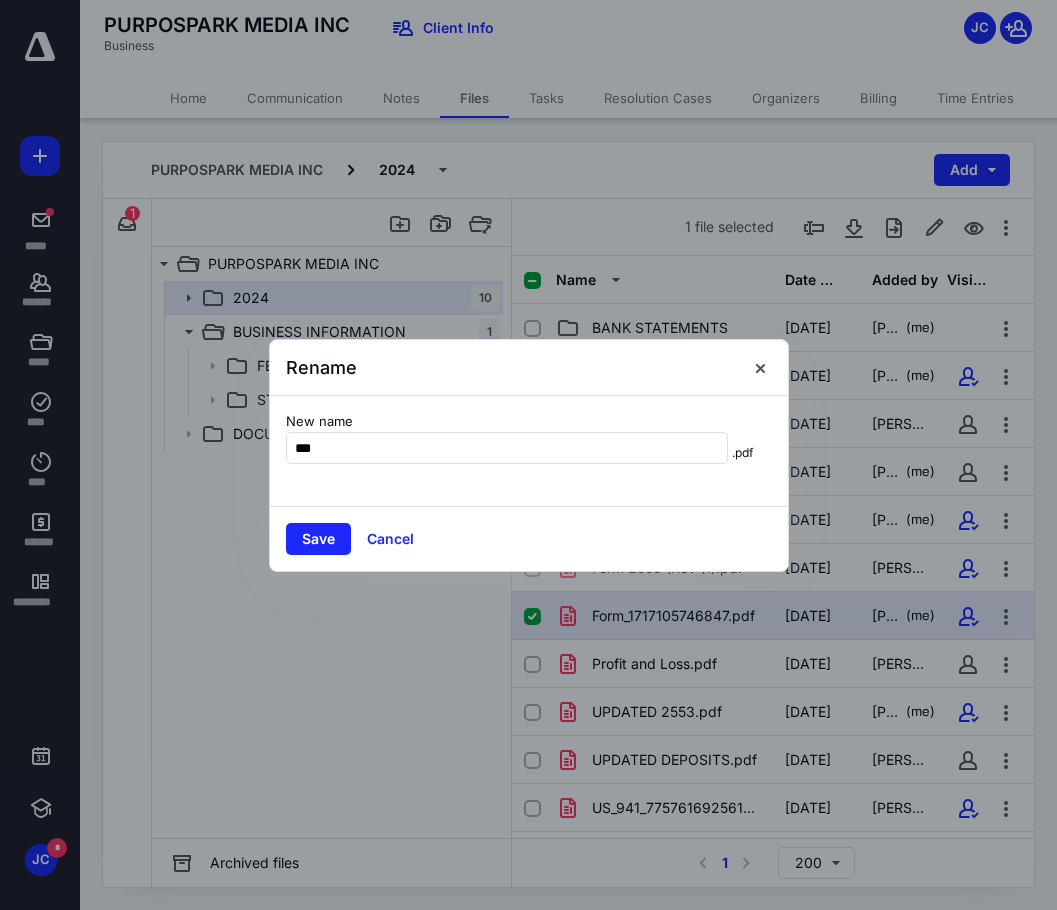 type on "***" 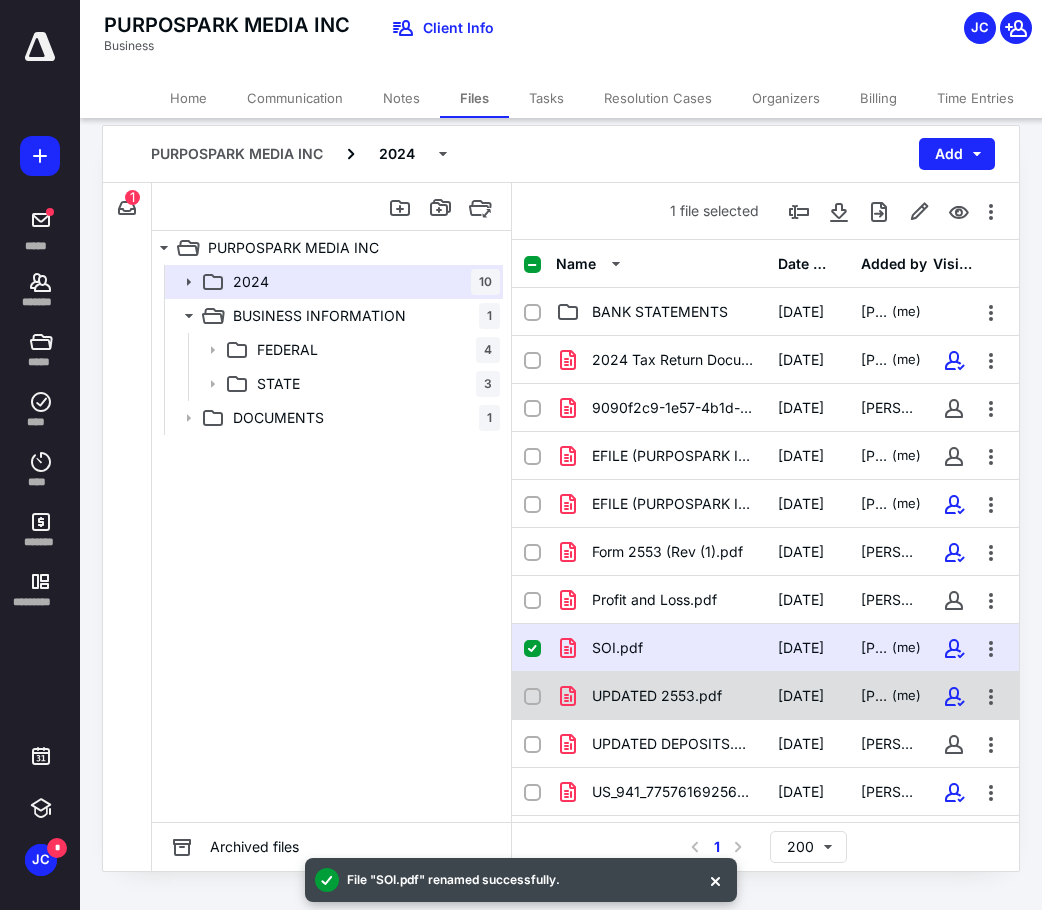 scroll, scrollTop: 19, scrollLeft: 0, axis: vertical 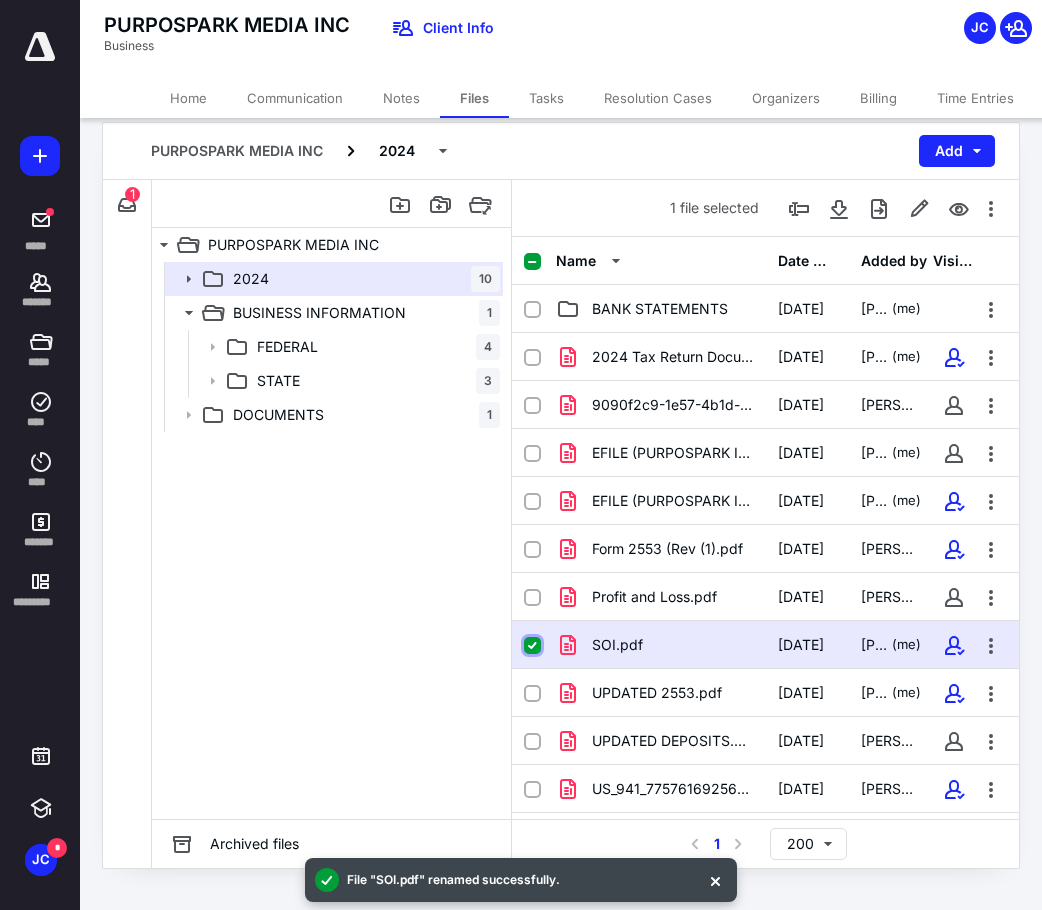 click at bounding box center (532, 646) 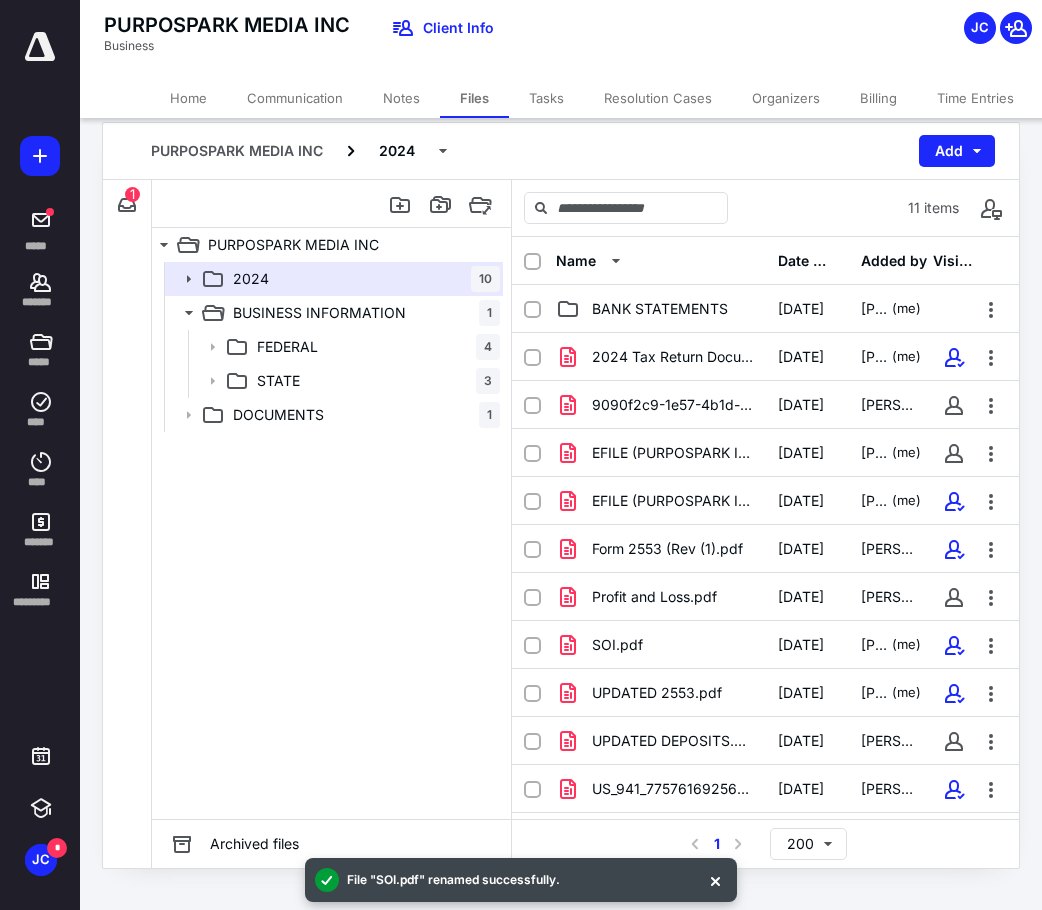 click at bounding box center (40, 47) 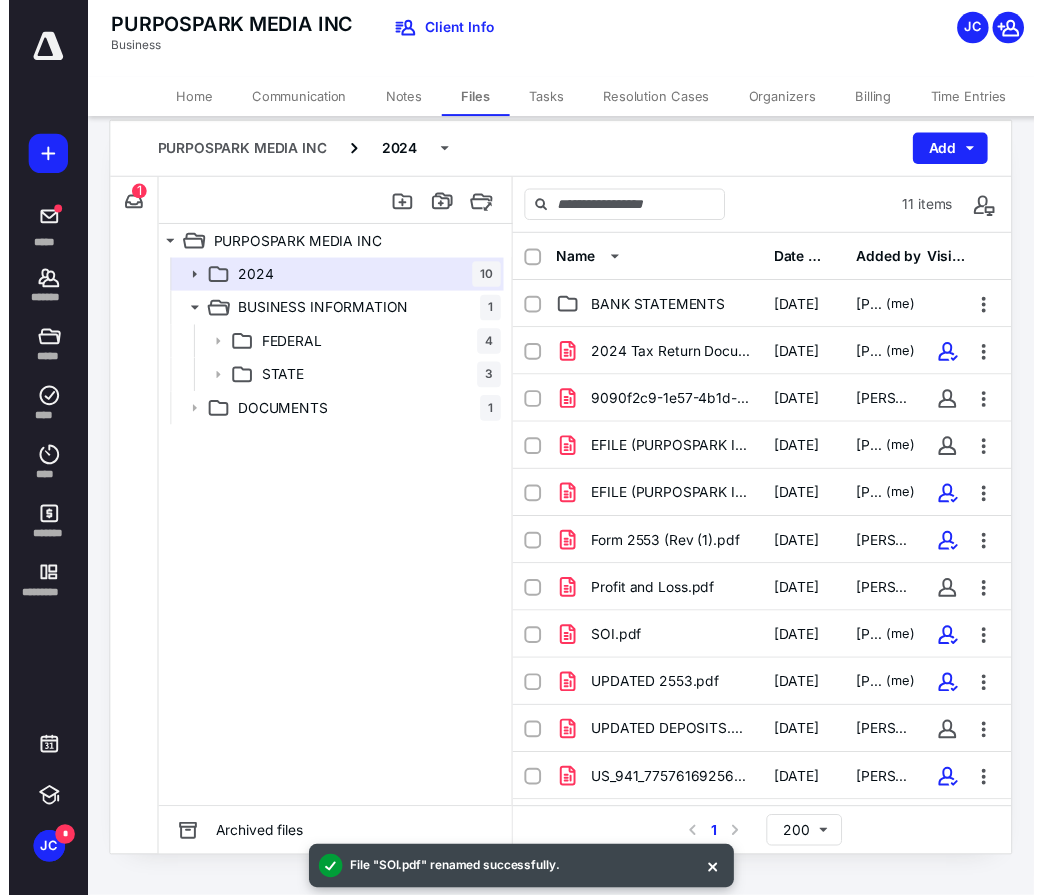 scroll, scrollTop: 0, scrollLeft: 0, axis: both 